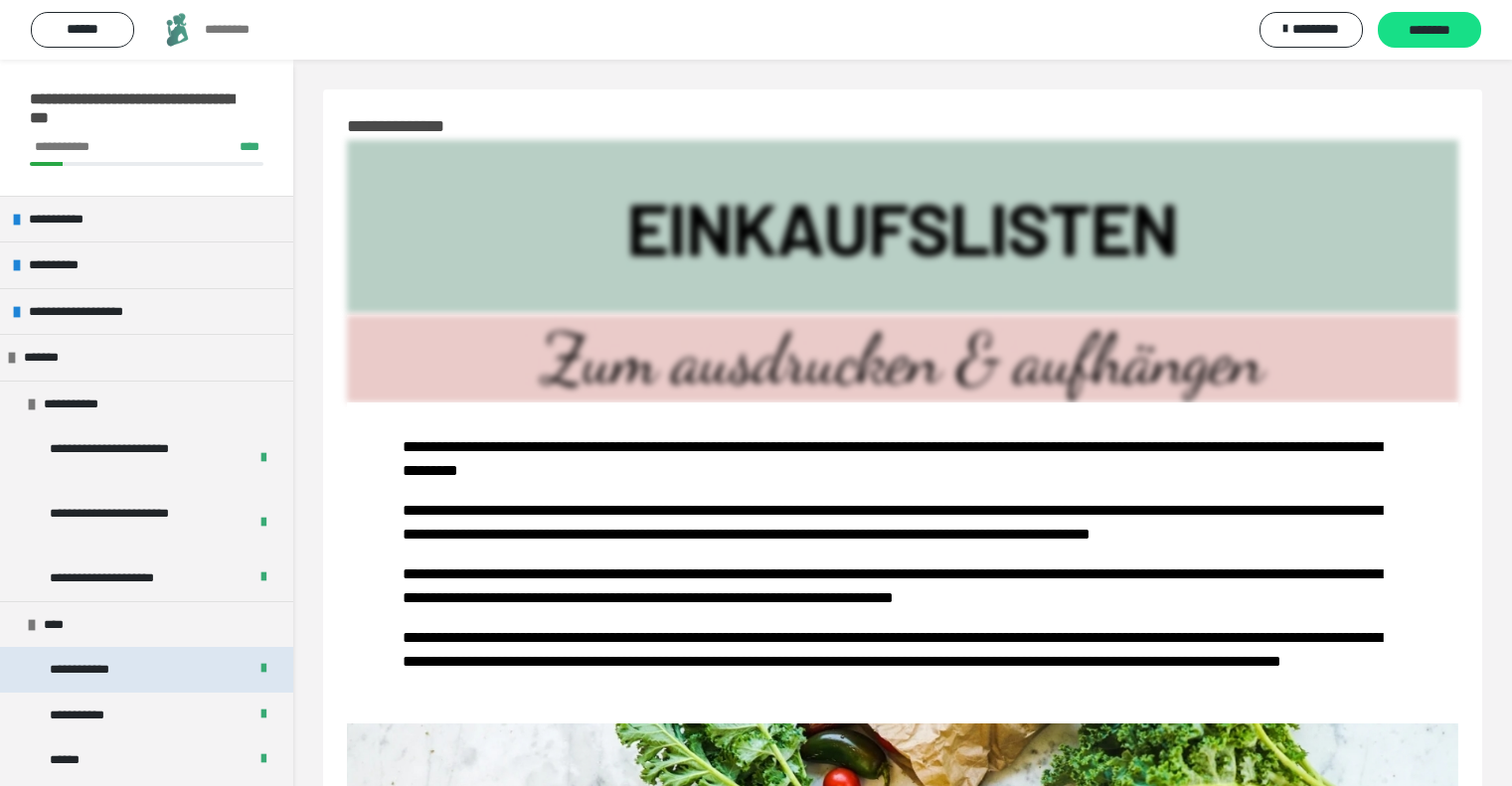 scroll, scrollTop: 7990, scrollLeft: 0, axis: vertical 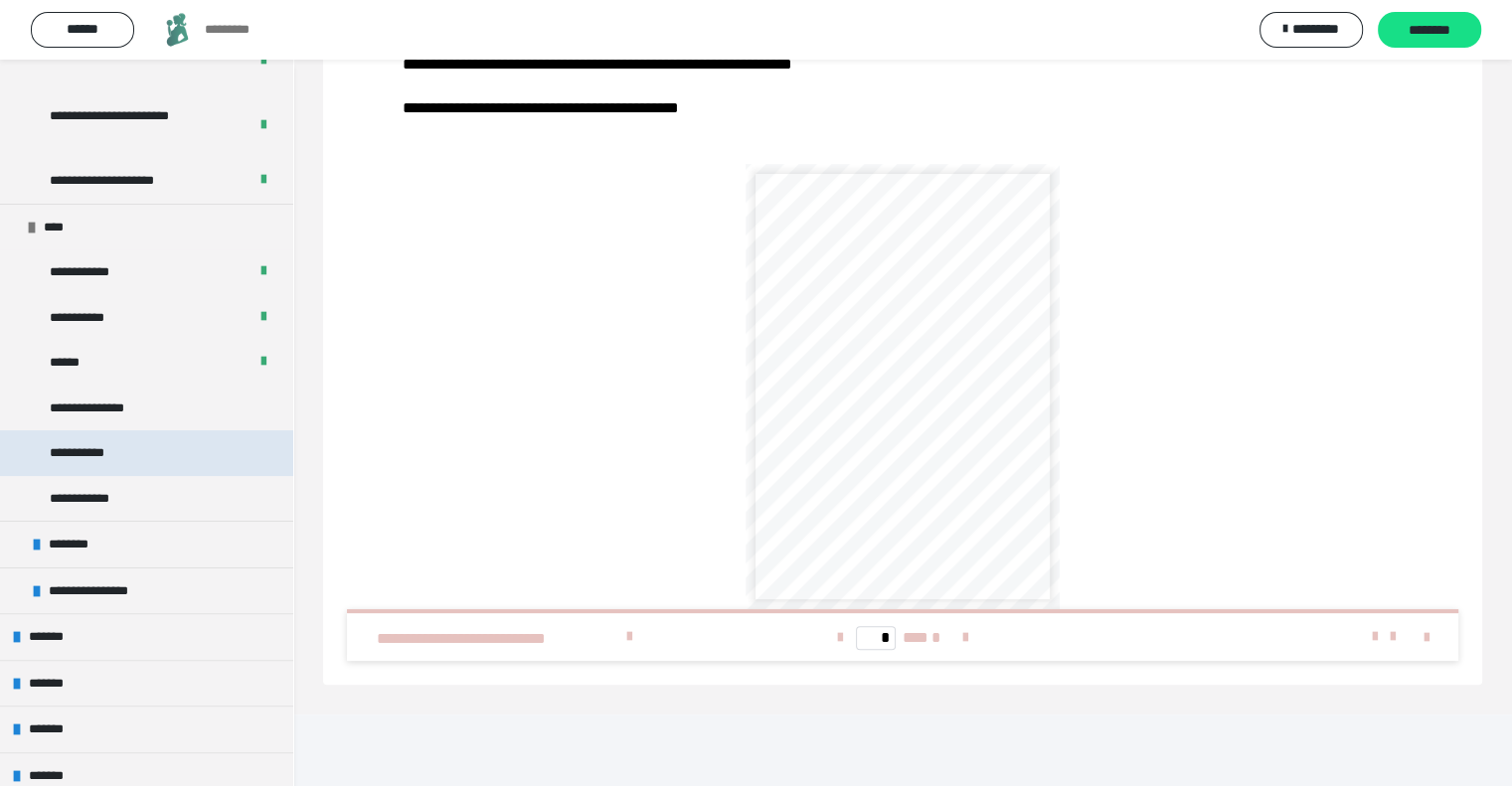 click on "**********" at bounding box center [146, 453] 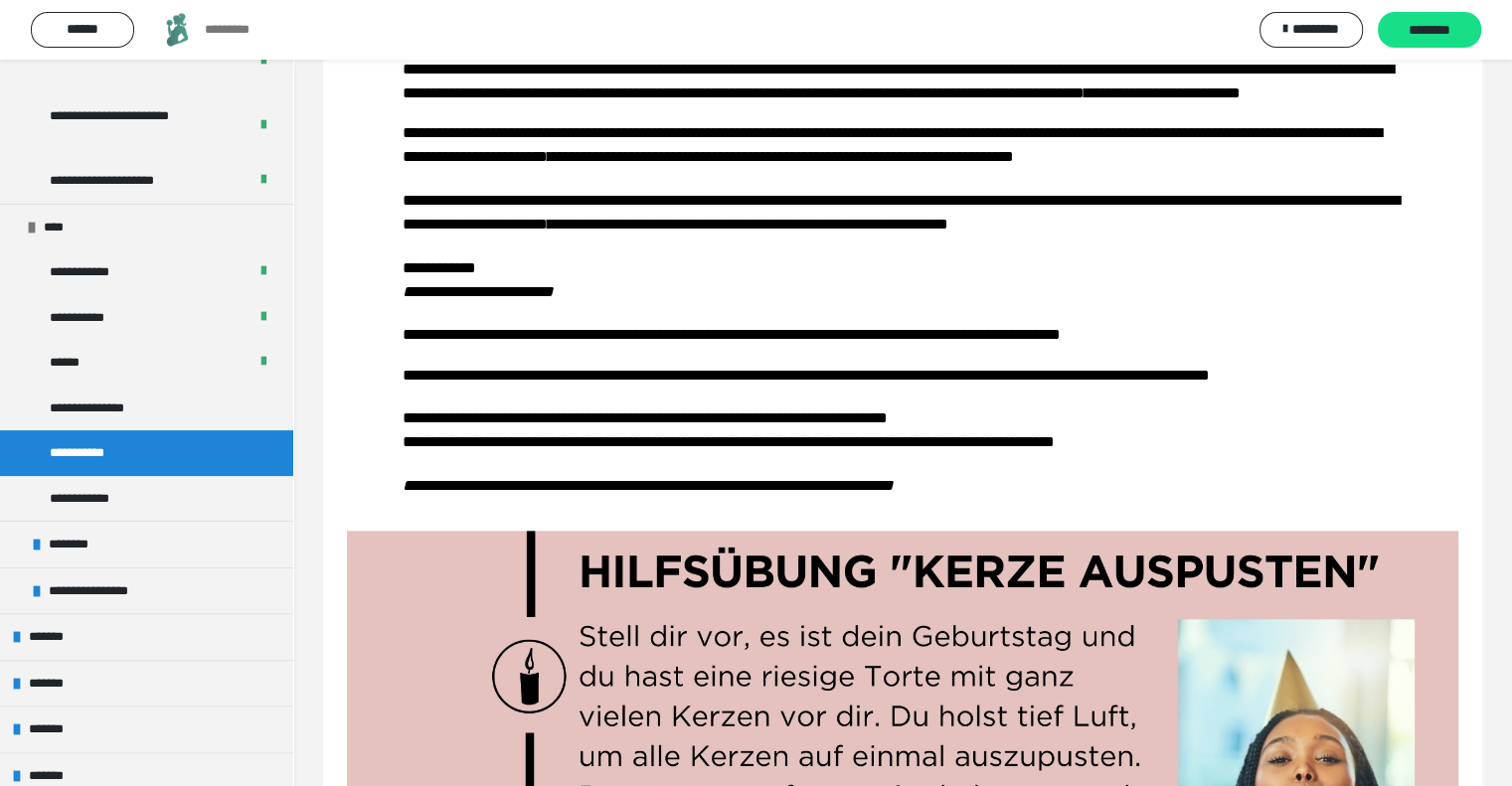 scroll, scrollTop: 2285, scrollLeft: 0, axis: vertical 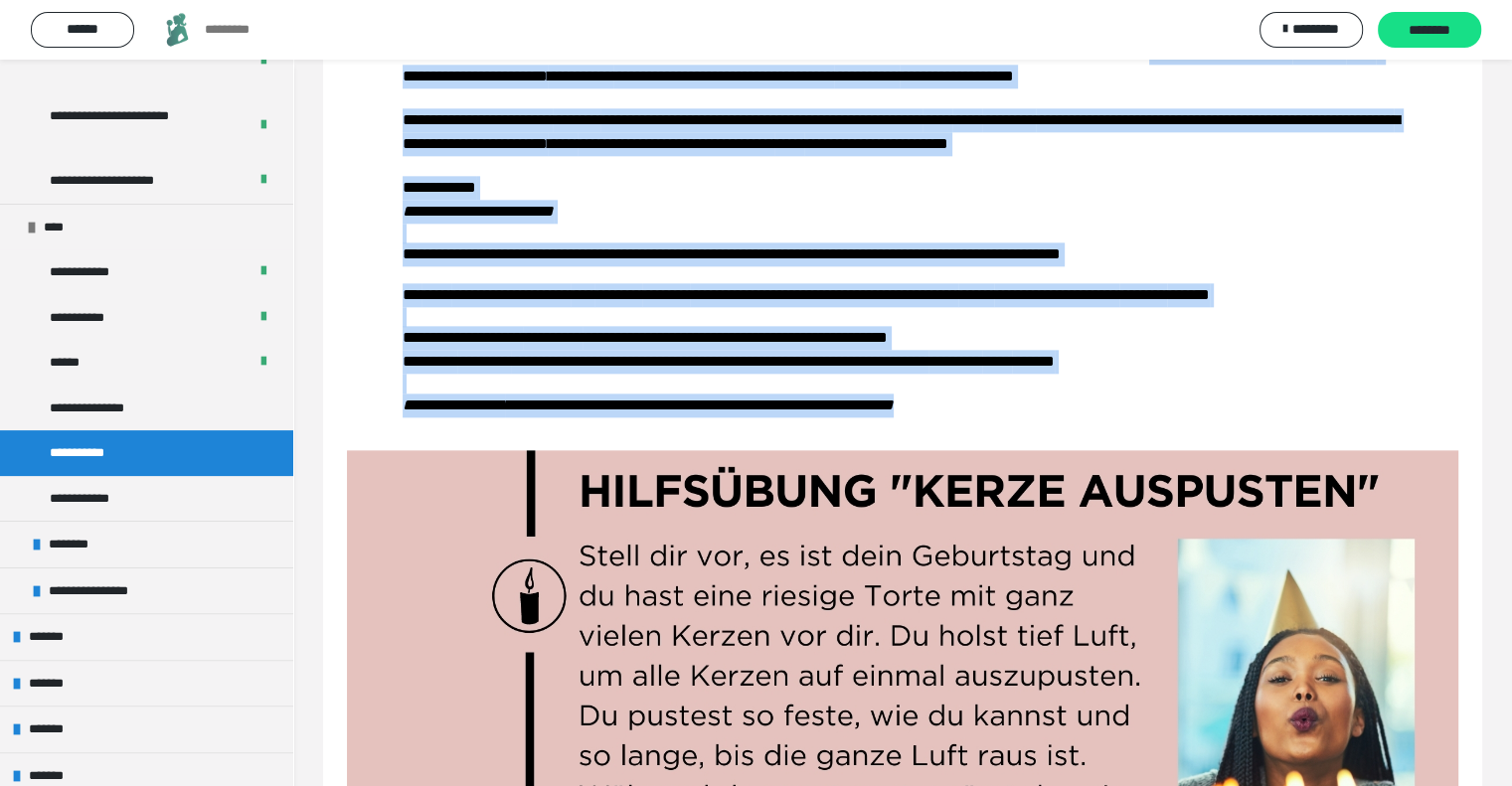 drag, startPoint x: 1115, startPoint y: 585, endPoint x: 478, endPoint y: 179, distance: 755.384 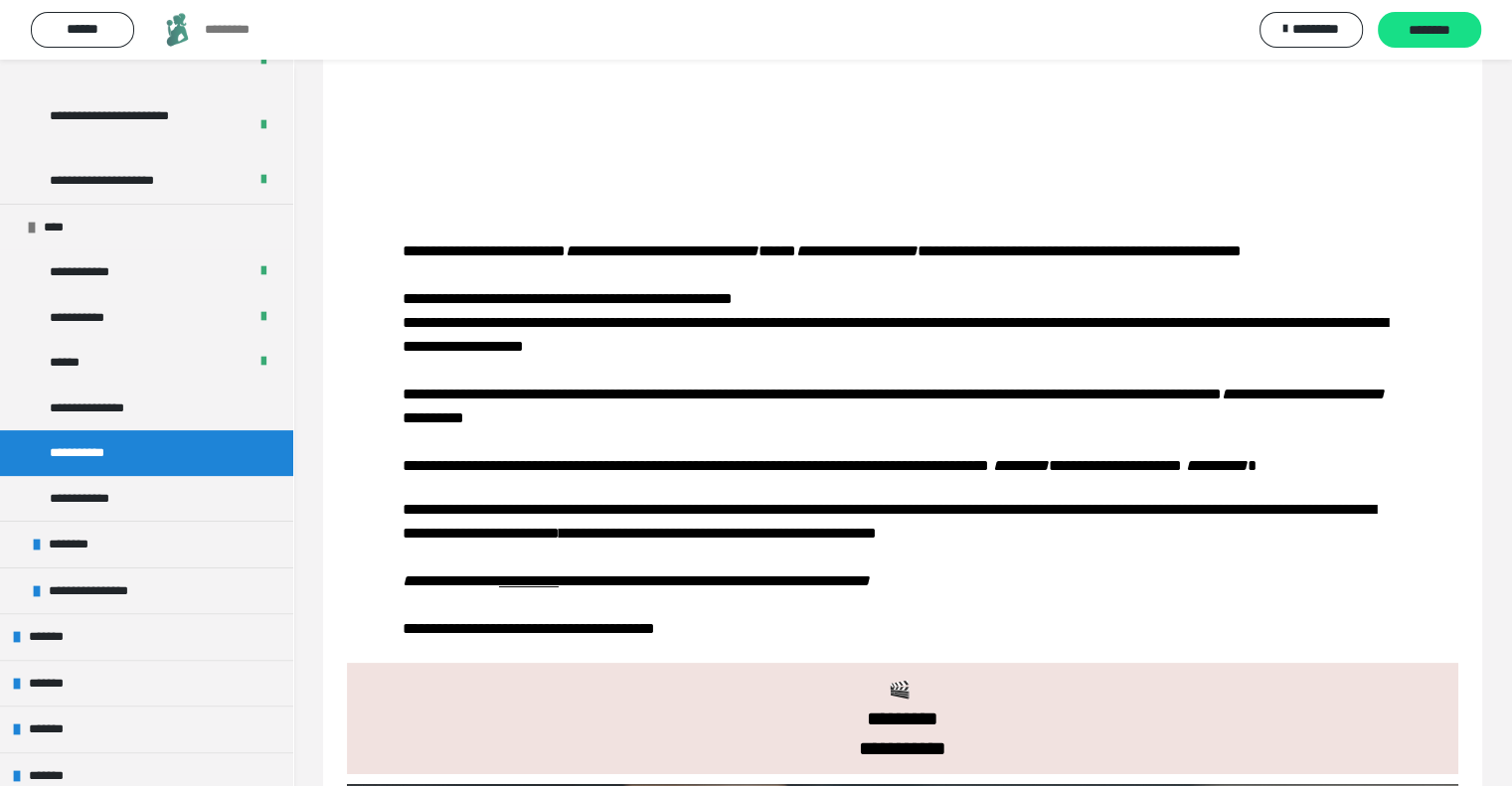 scroll, scrollTop: 99, scrollLeft: 0, axis: vertical 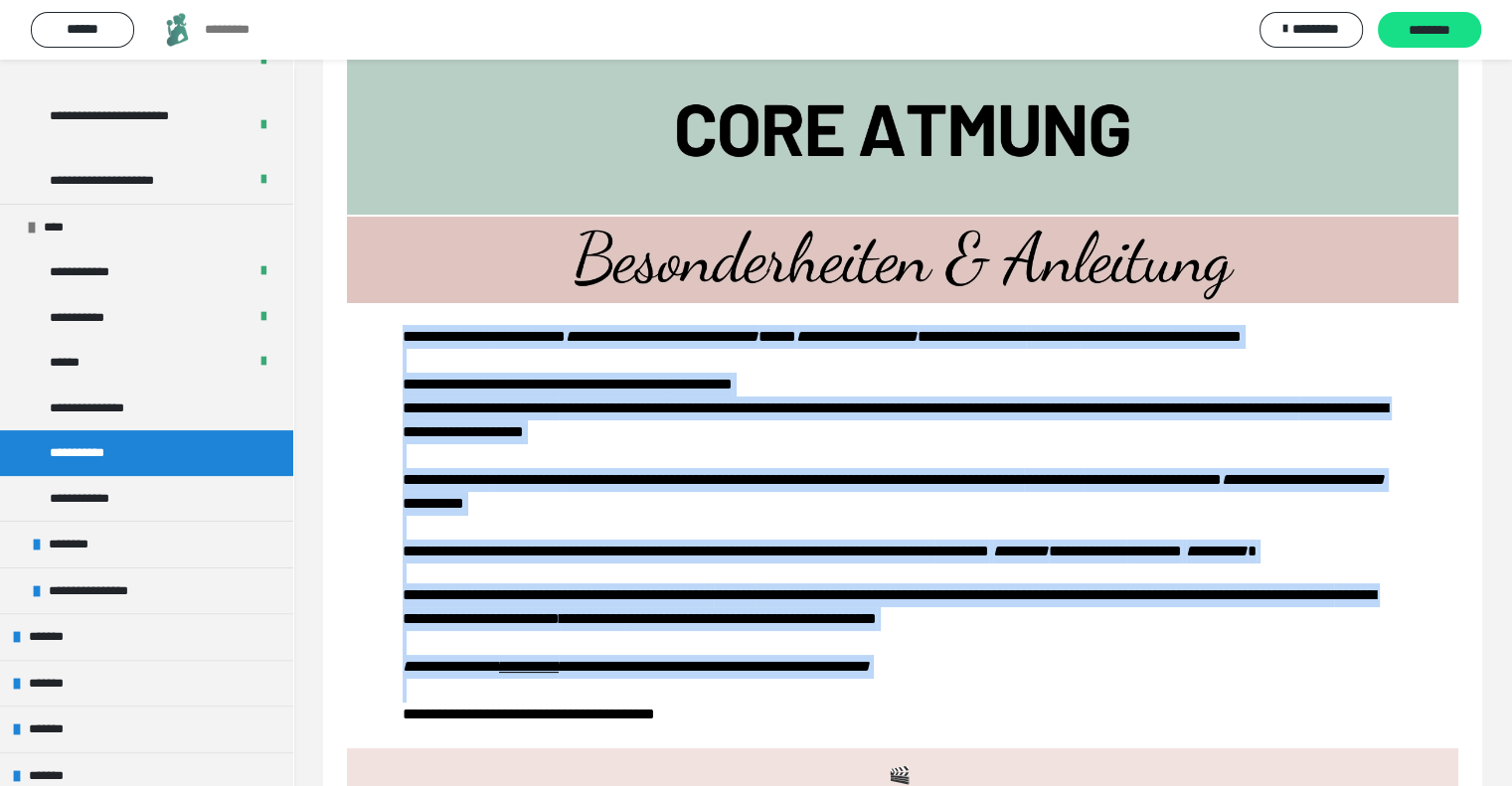 drag, startPoint x: 394, startPoint y: 330, endPoint x: 1338, endPoint y: 764, distance: 1038.986 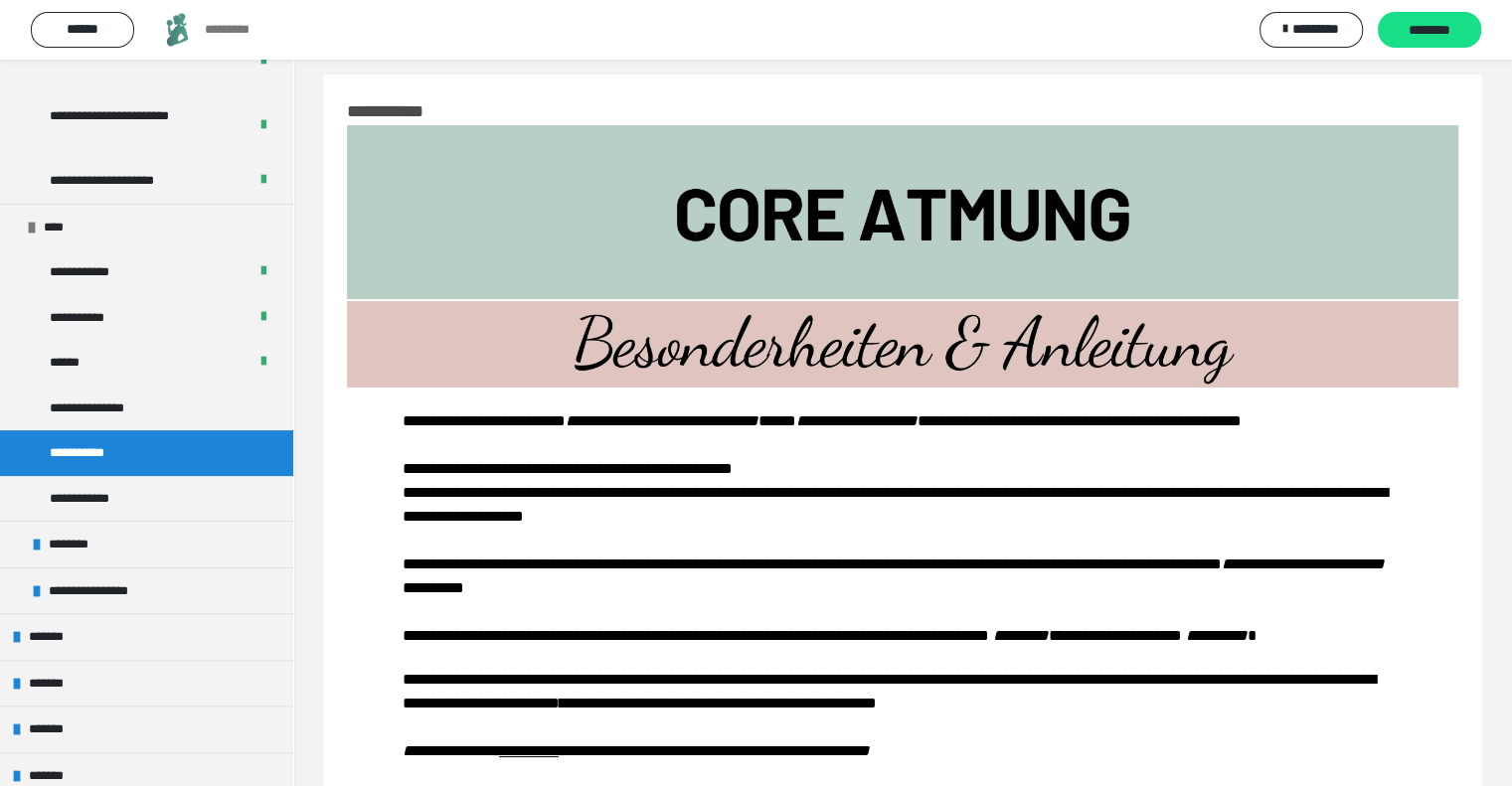 scroll, scrollTop: 0, scrollLeft: 0, axis: both 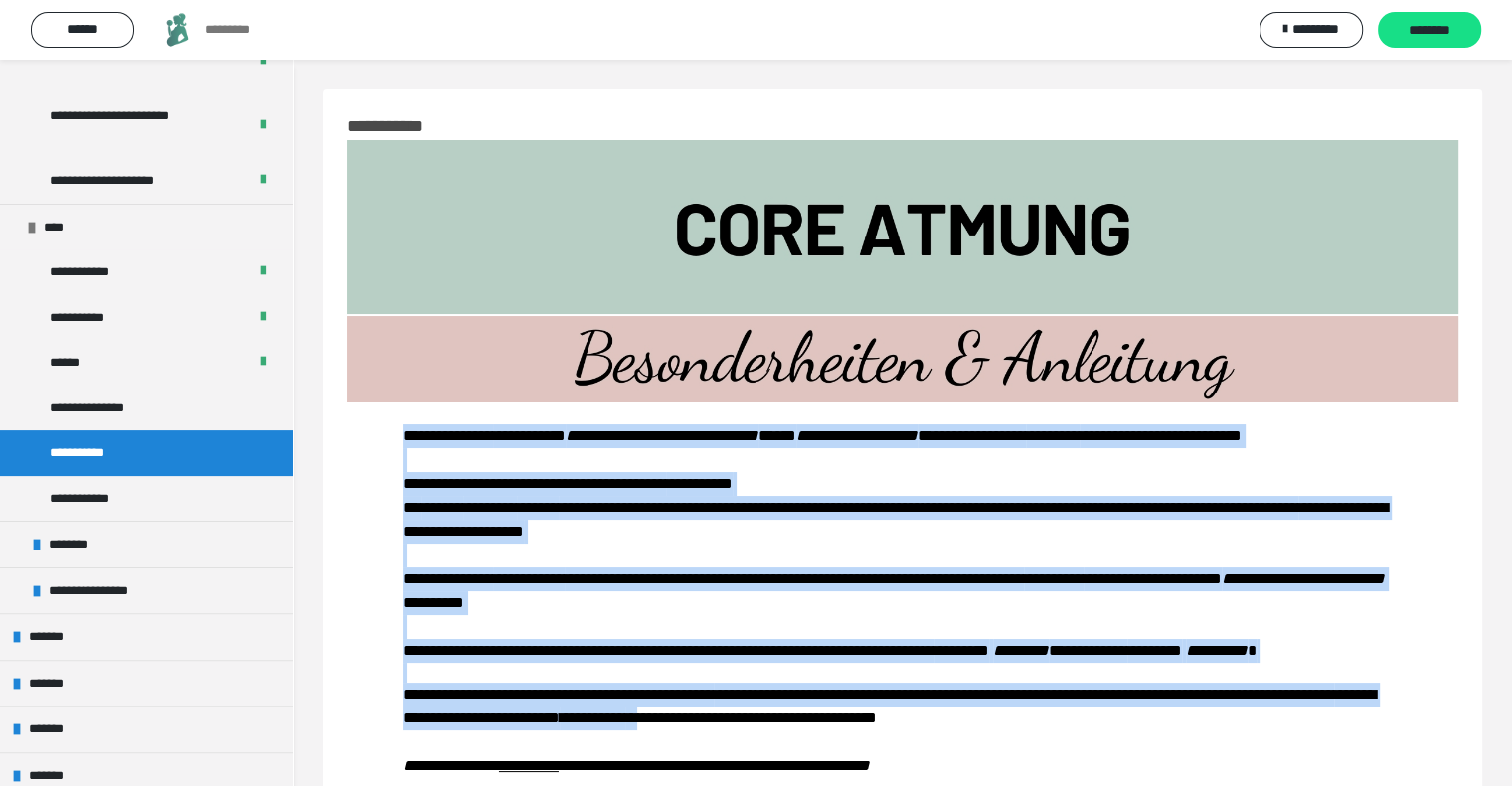 drag, startPoint x: 406, startPoint y: 436, endPoint x: 1153, endPoint y: 753, distance: 811.4789 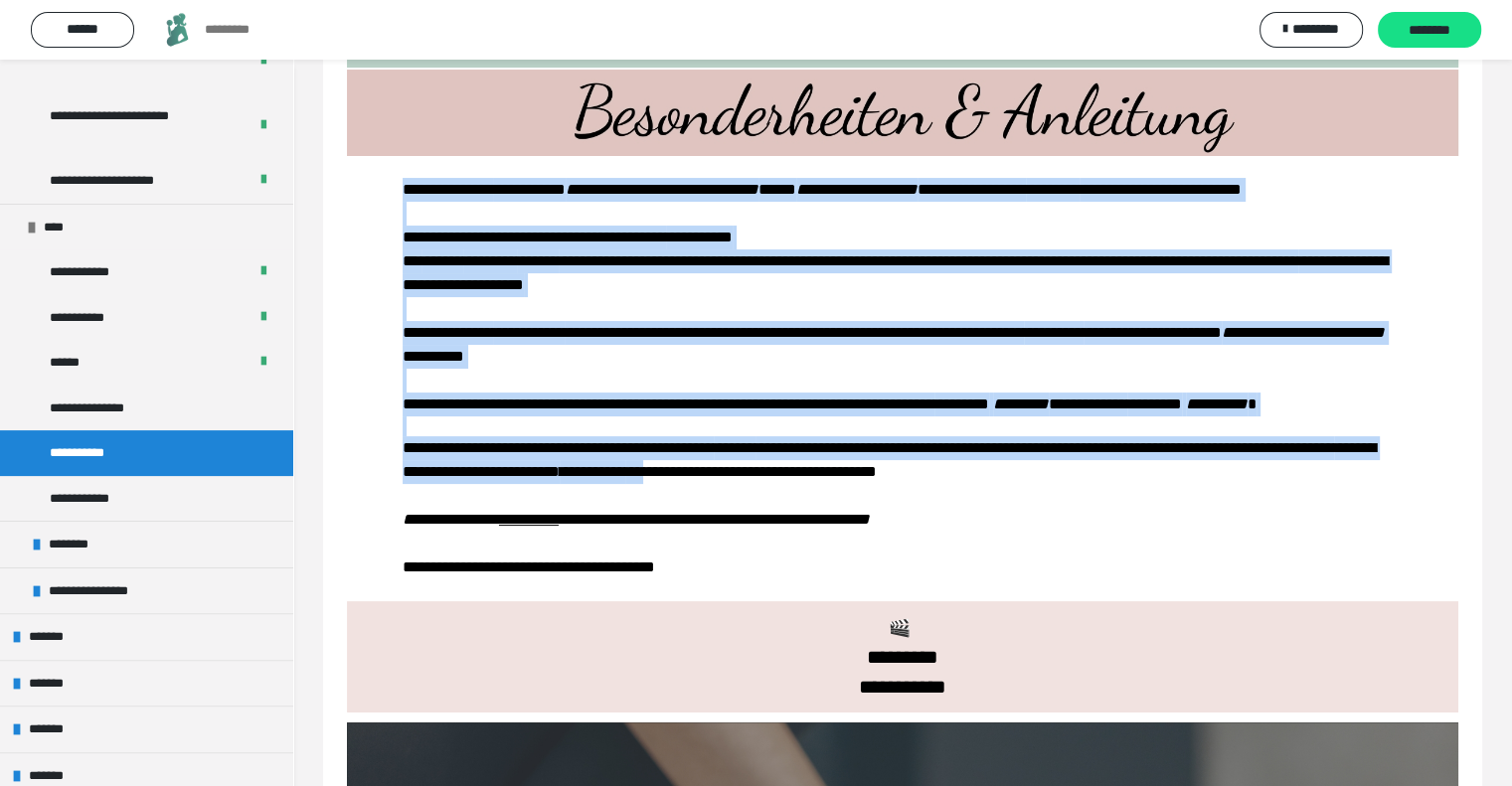 scroll, scrollTop: 397, scrollLeft: 0, axis: vertical 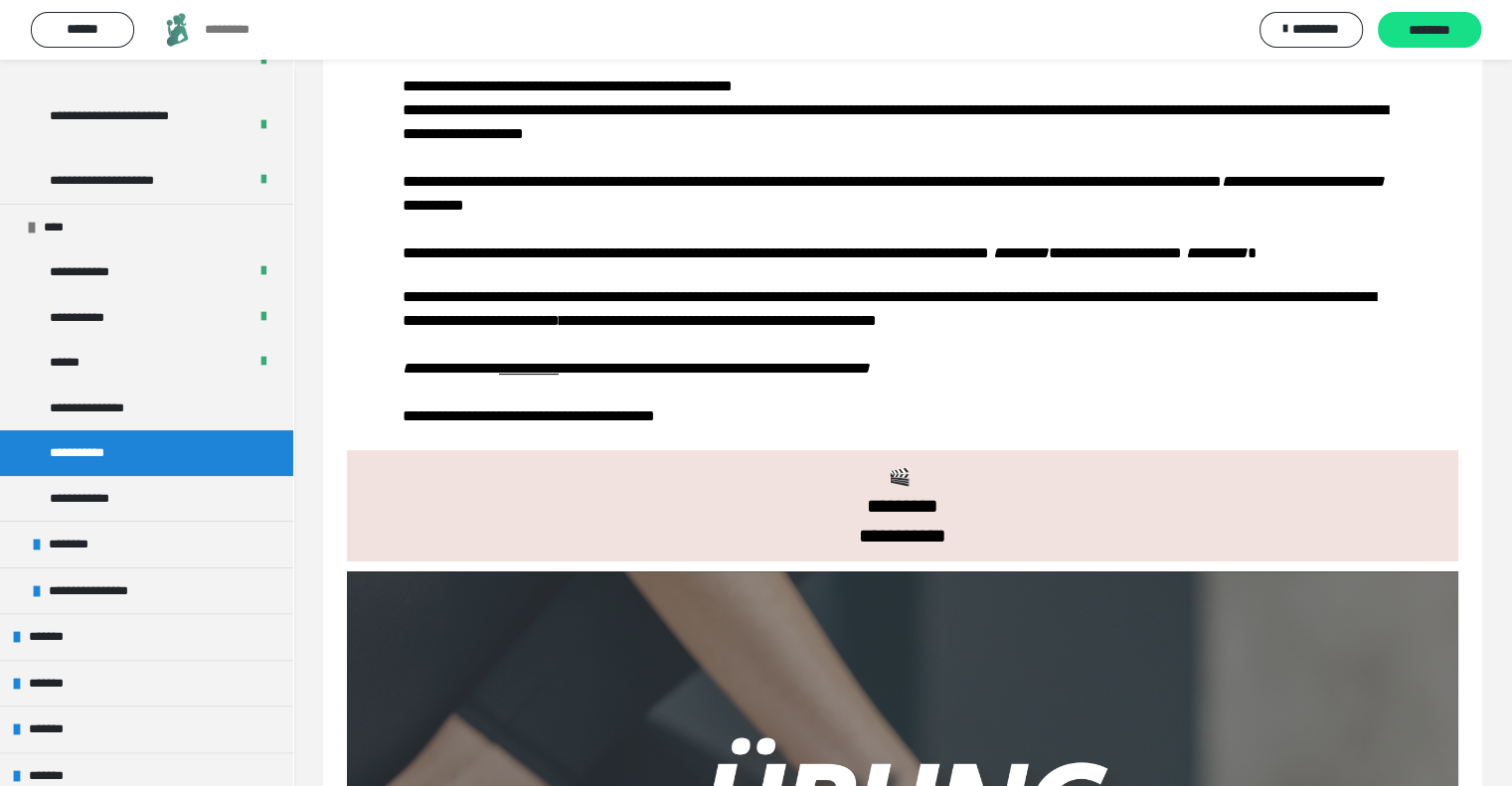 click on "**********" at bounding box center [903, 333] 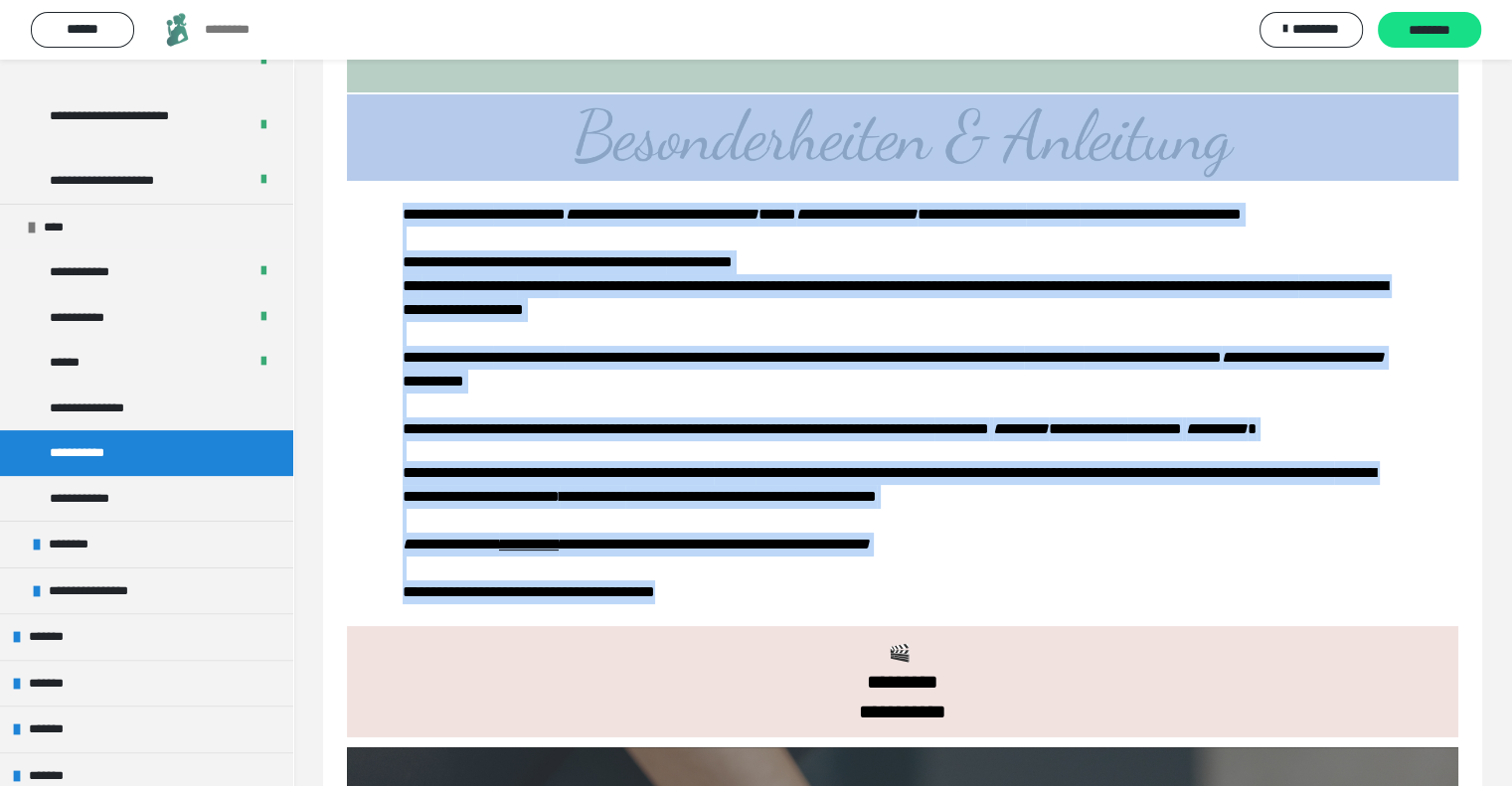 scroll, scrollTop: 199, scrollLeft: 0, axis: vertical 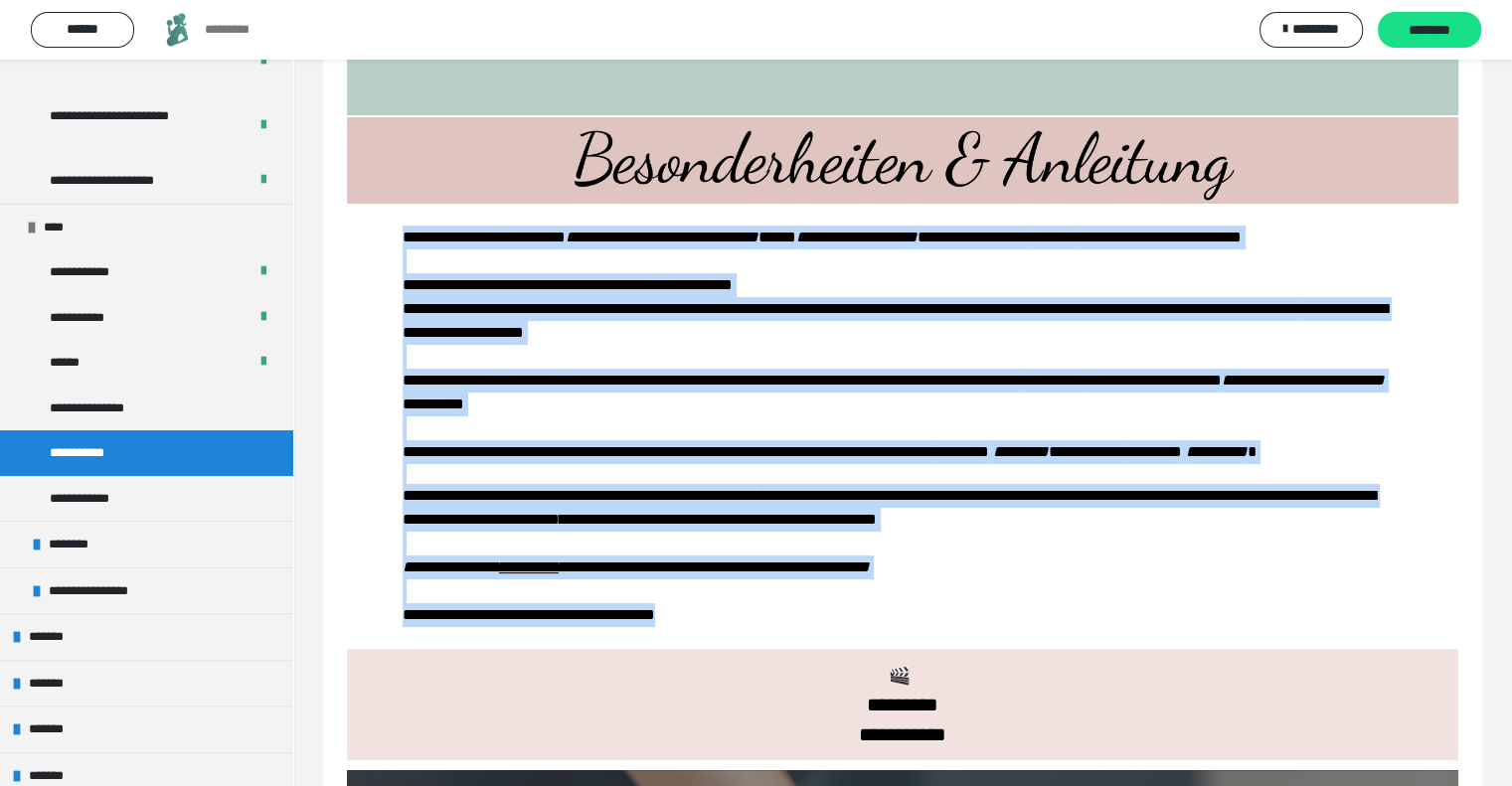 drag, startPoint x: 801, startPoint y: 488, endPoint x: 396, endPoint y: 237, distance: 476.47245 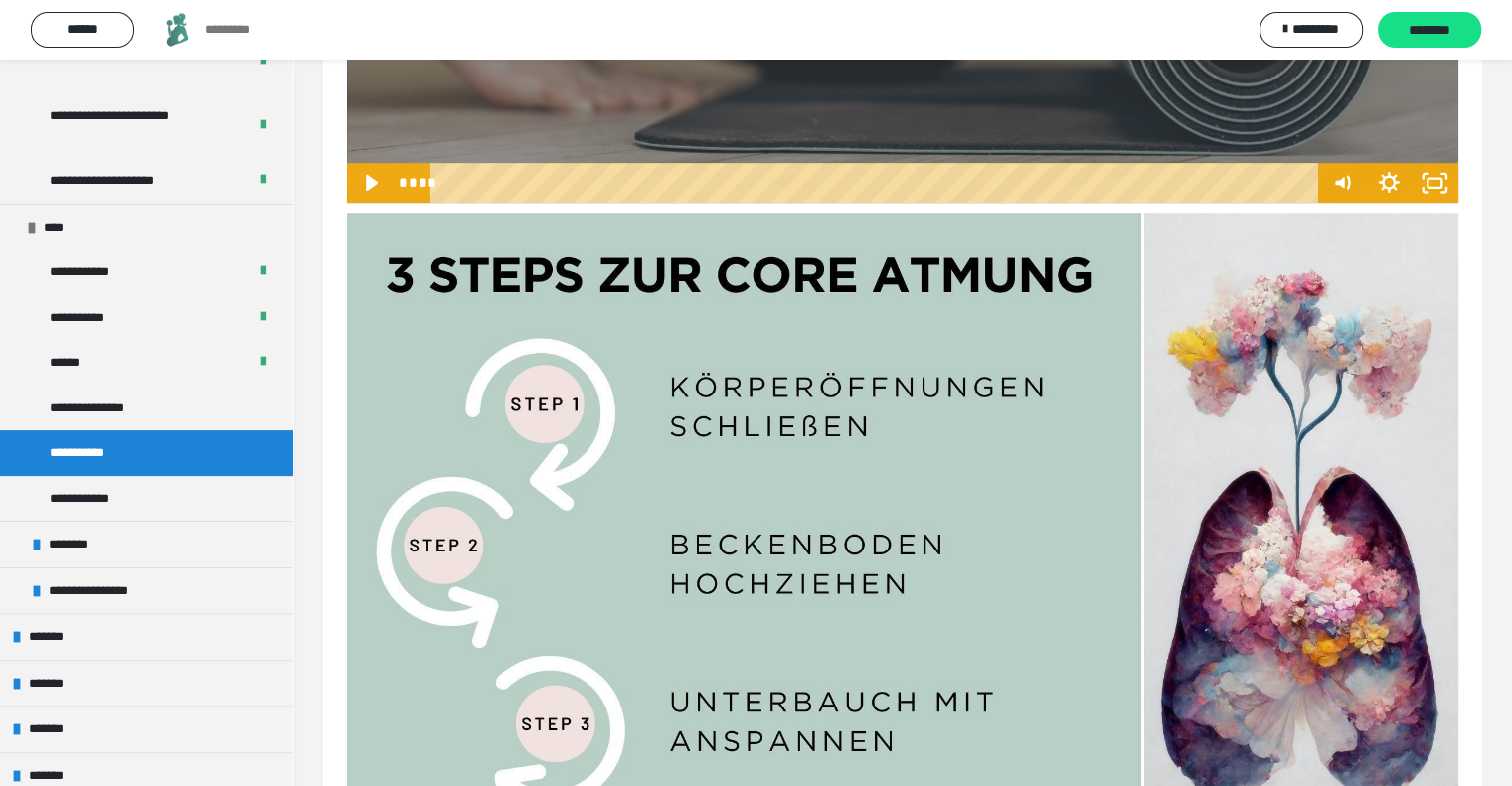 scroll, scrollTop: 1987, scrollLeft: 0, axis: vertical 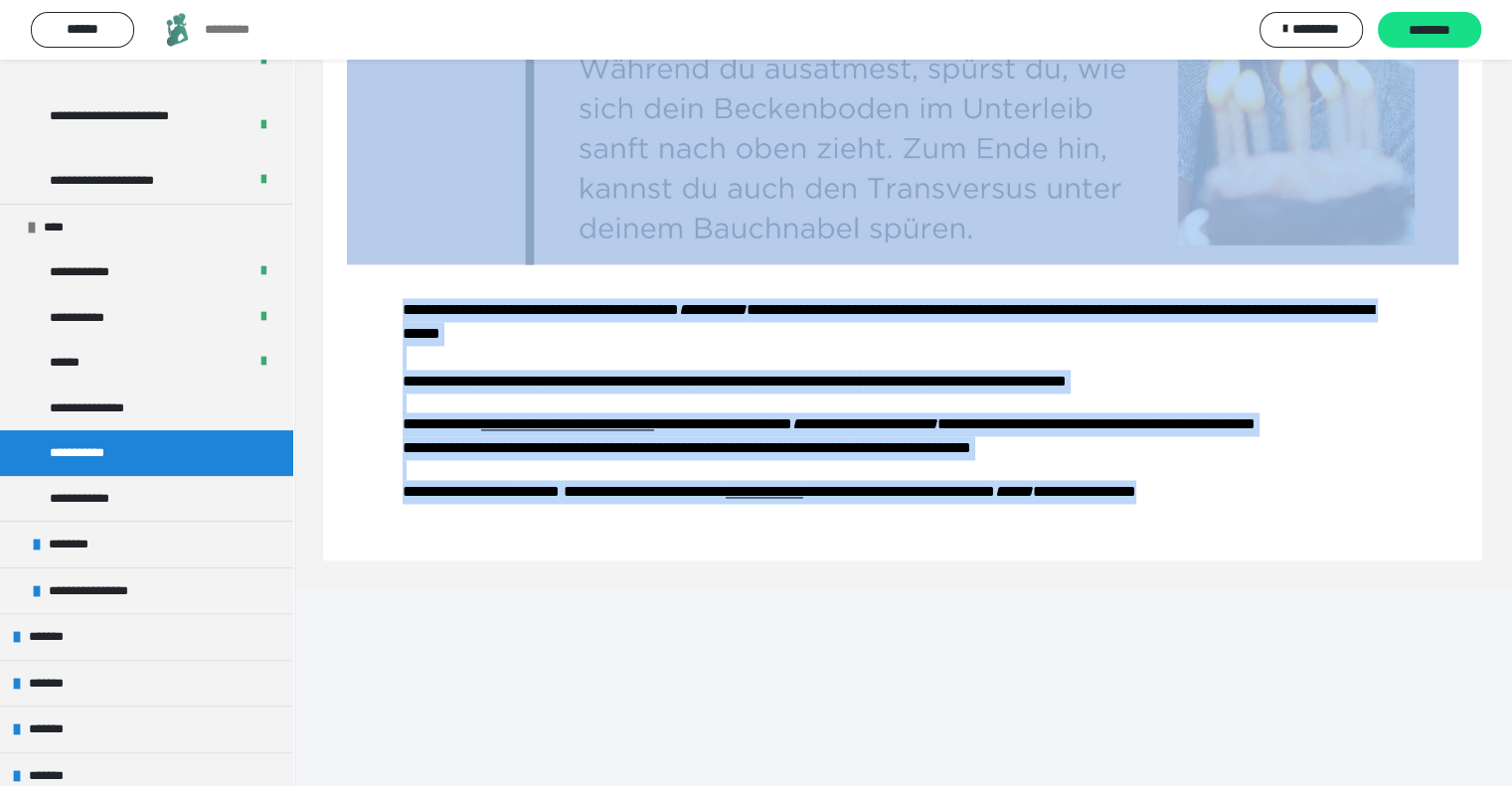 drag, startPoint x: 403, startPoint y: 359, endPoint x: 1458, endPoint y: 756, distance: 1127.224 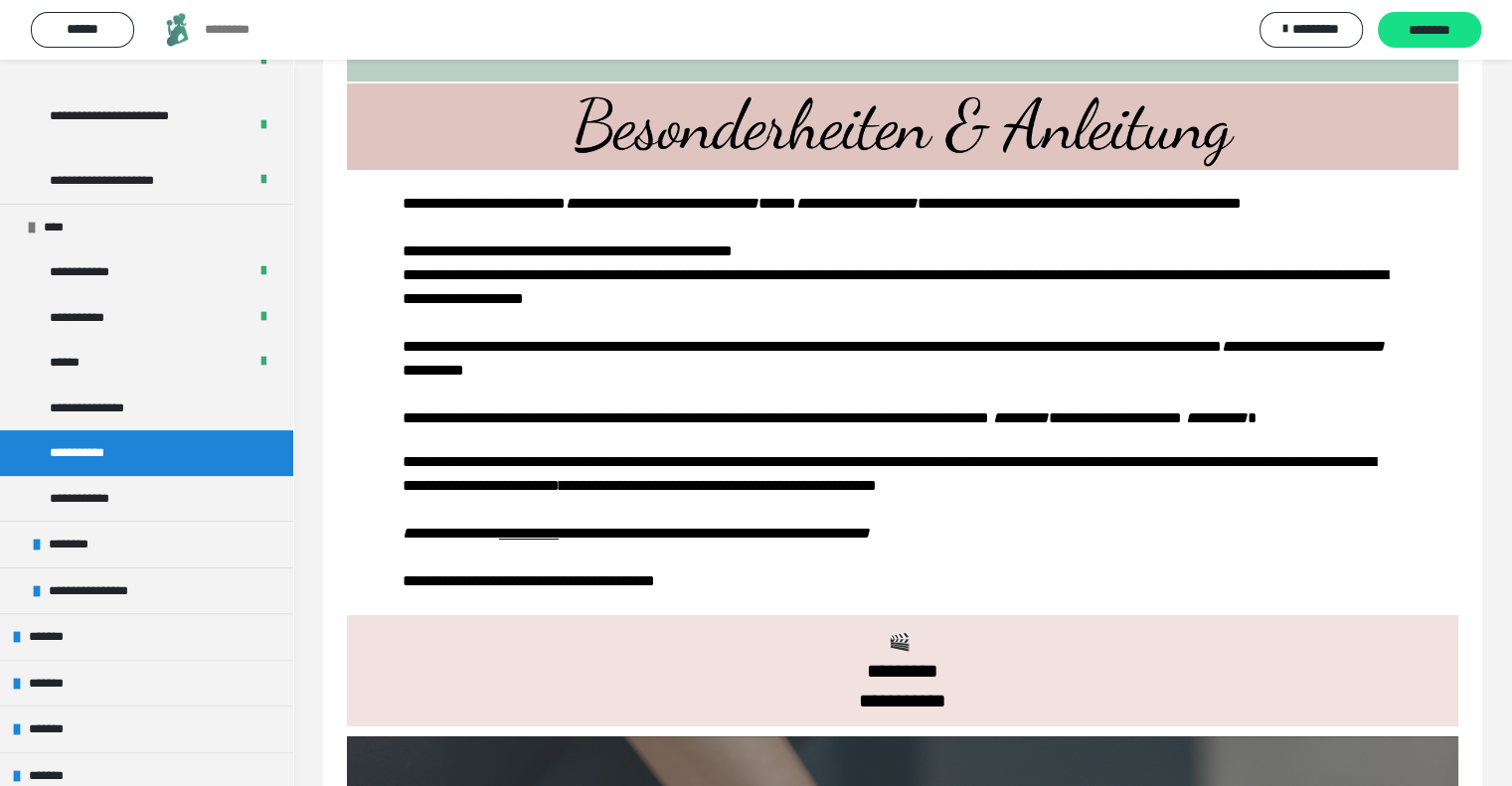 scroll, scrollTop: 231, scrollLeft: 0, axis: vertical 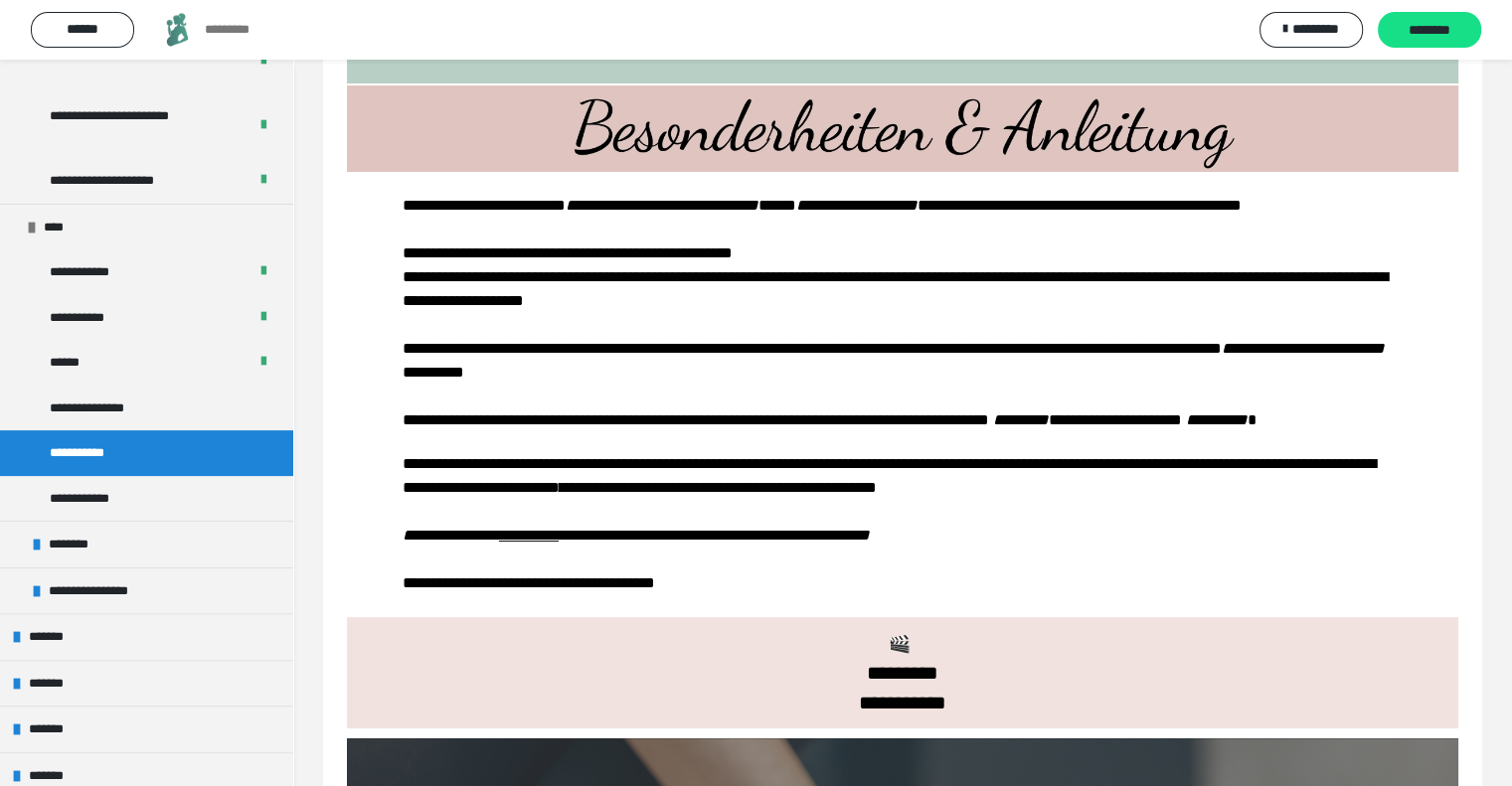click on "**********" at bounding box center (903, 394) 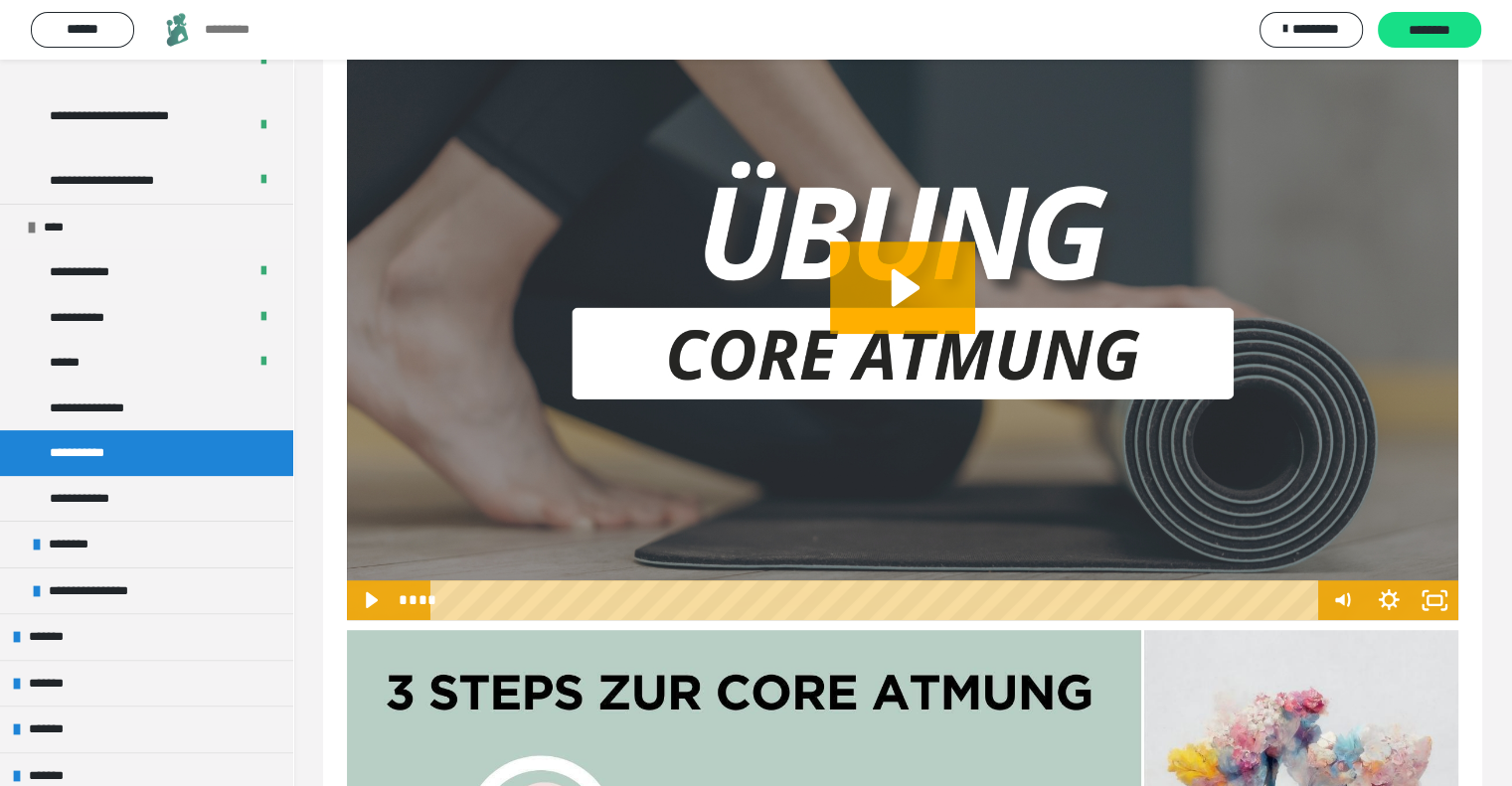 scroll, scrollTop: 926, scrollLeft: 0, axis: vertical 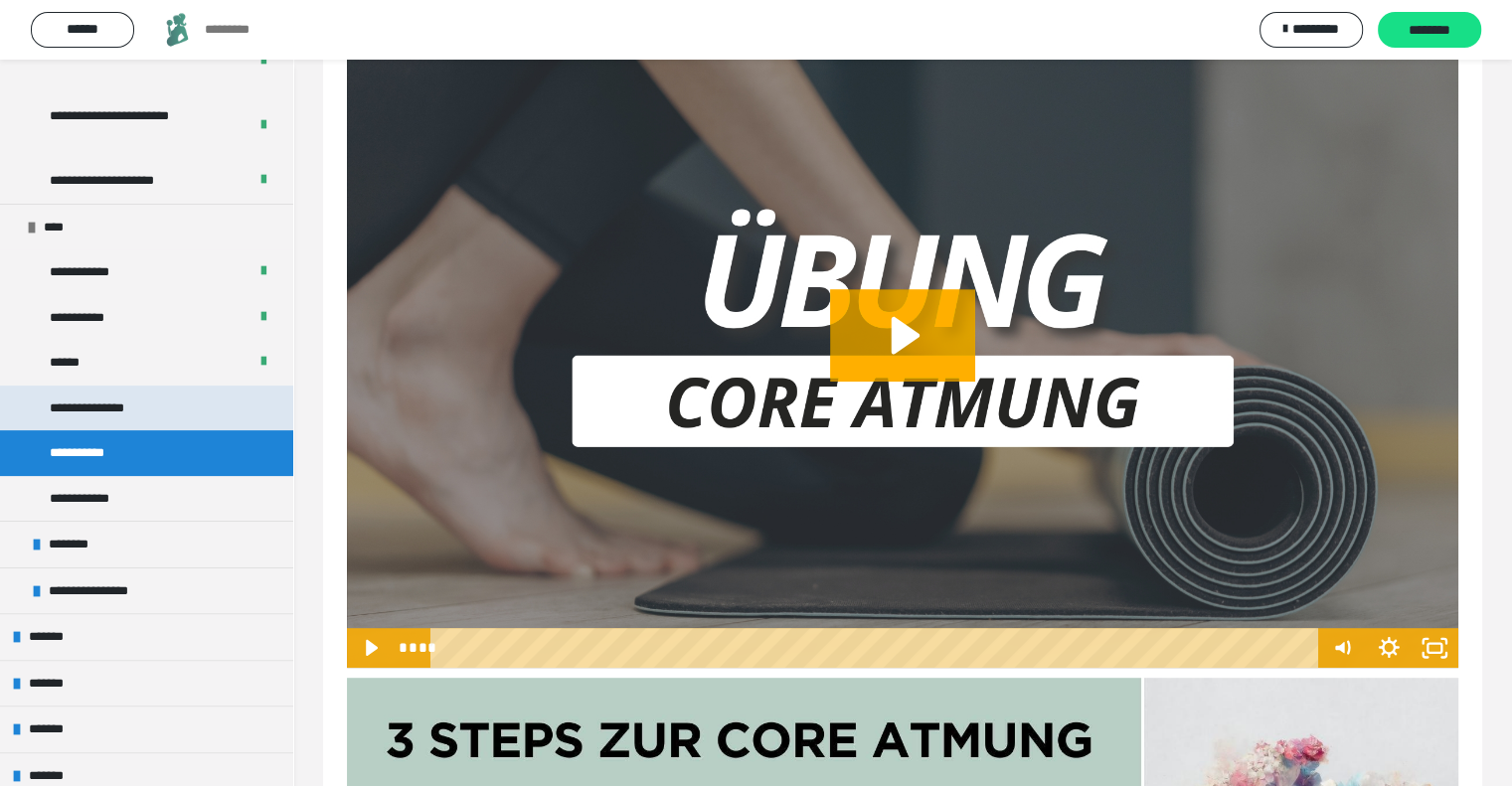 click on "**********" at bounding box center (108, 408) 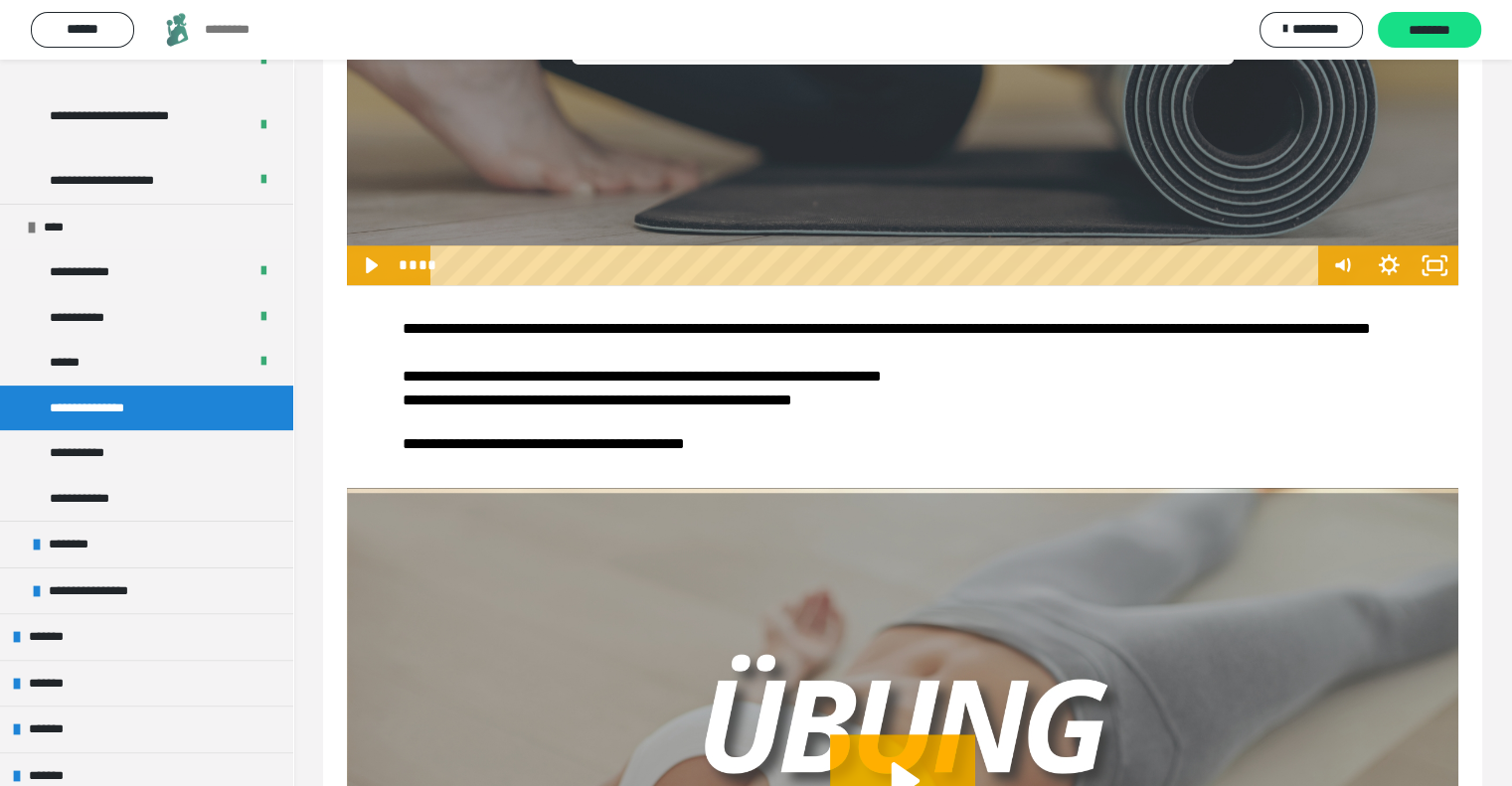 scroll, scrollTop: 1569, scrollLeft: 0, axis: vertical 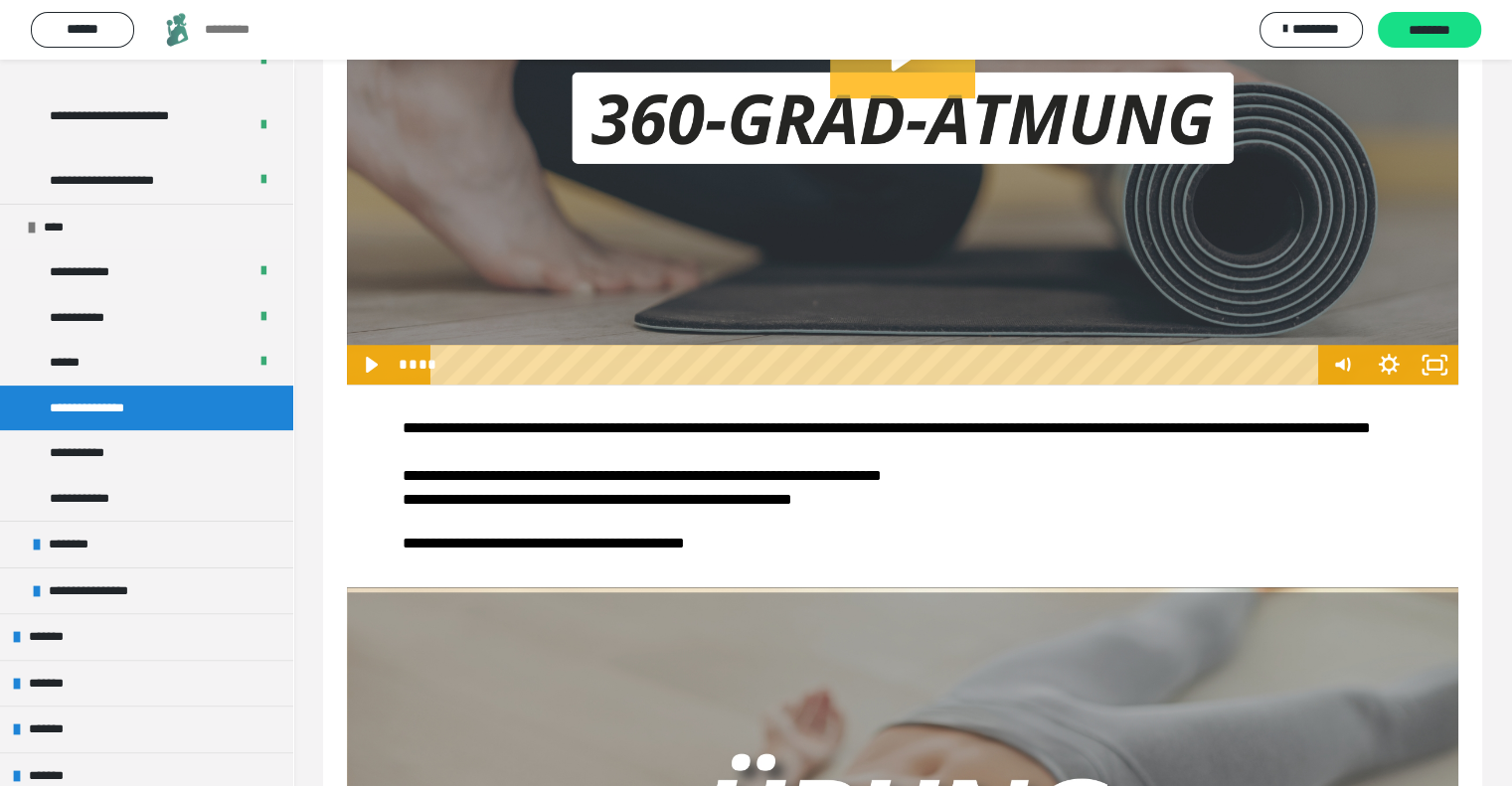click 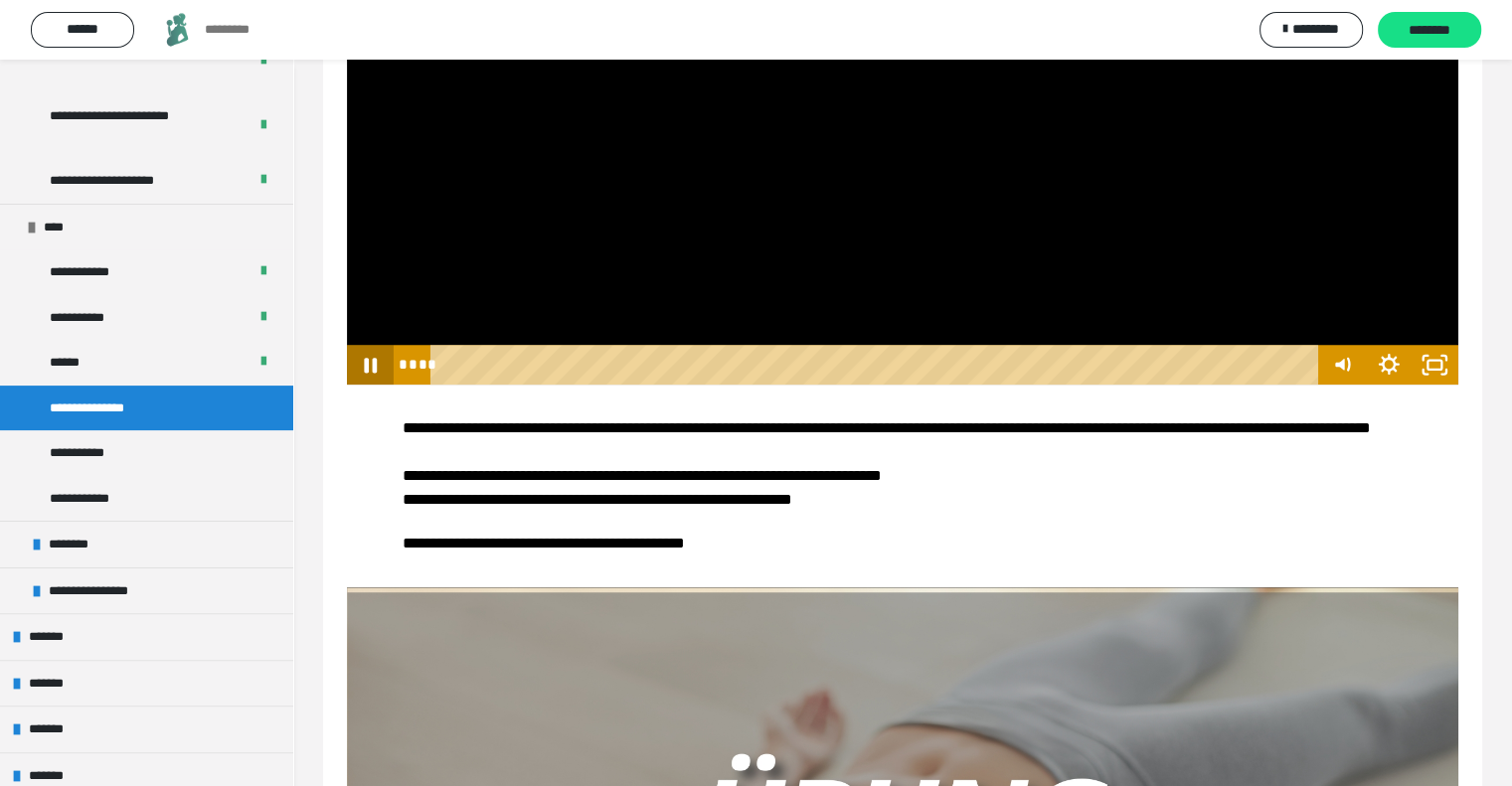 click 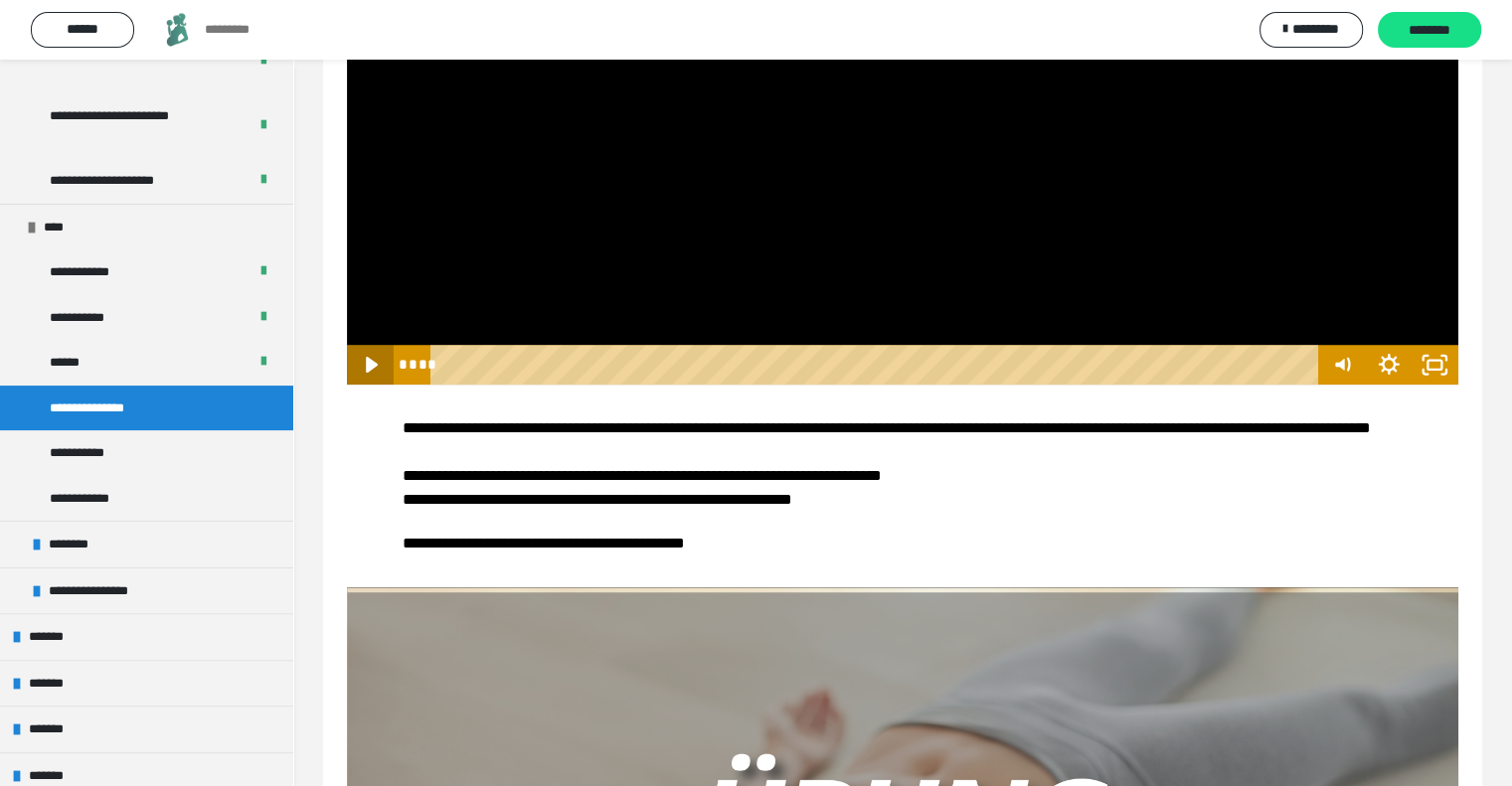 type 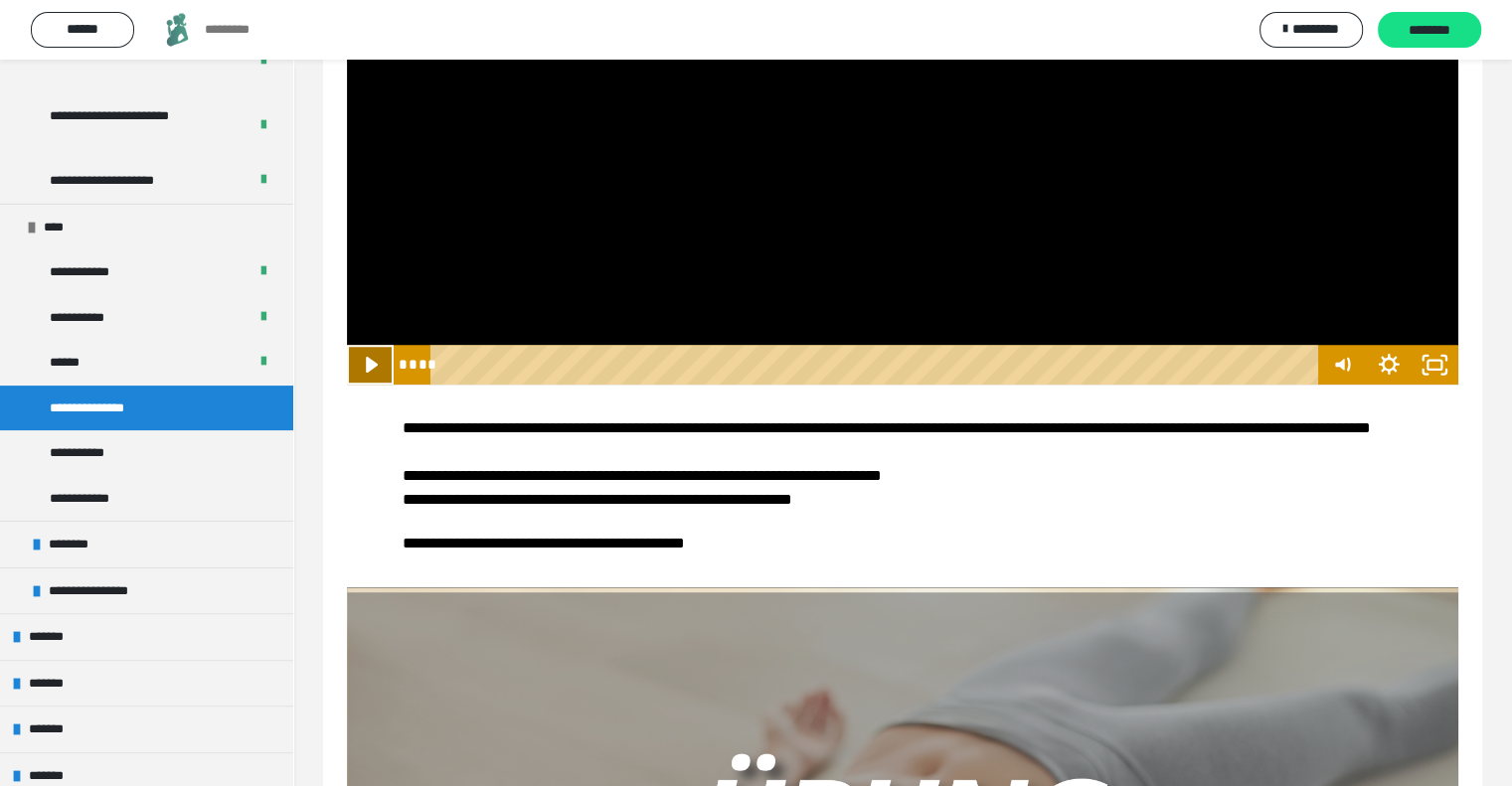 click 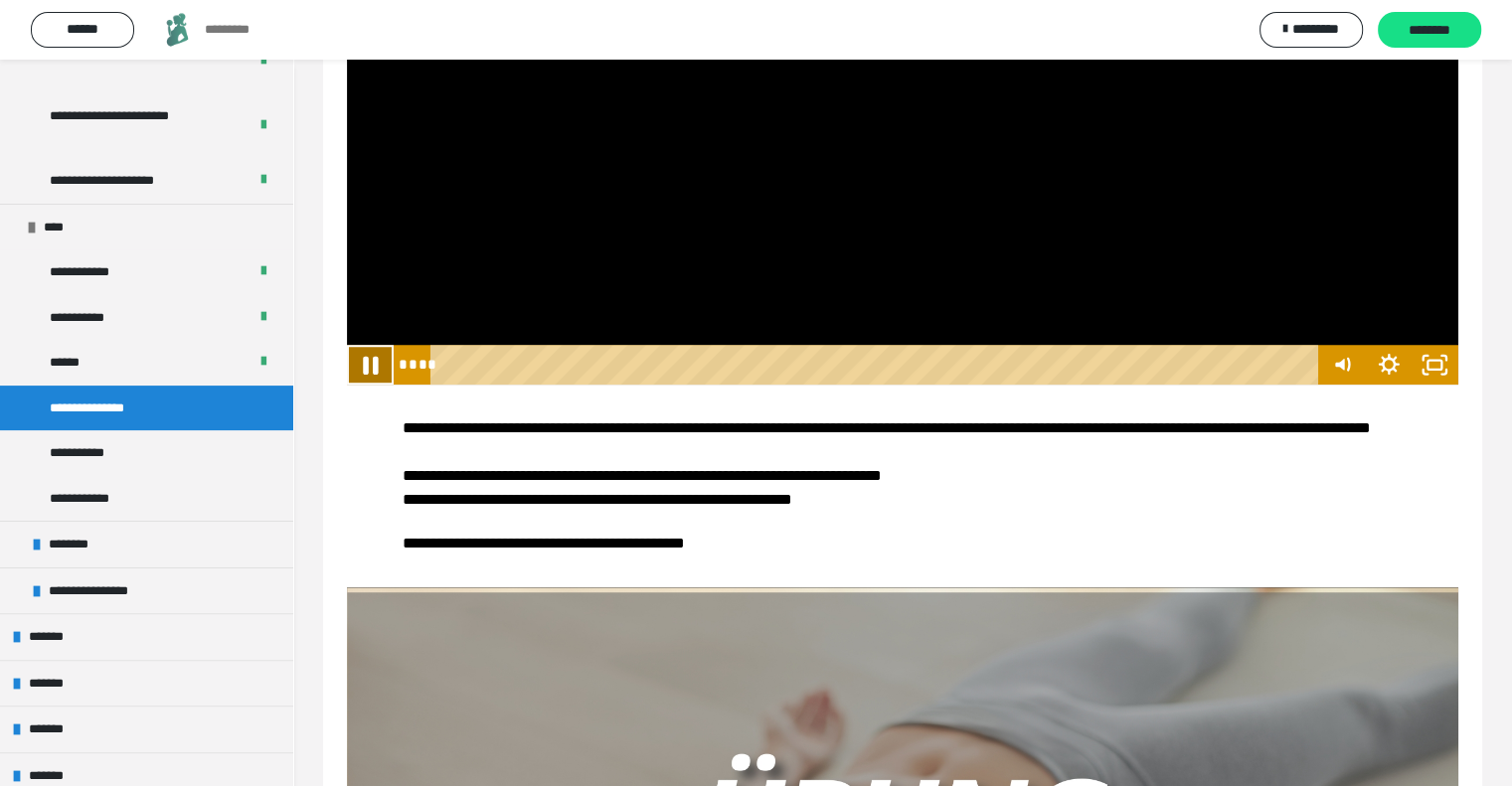 click 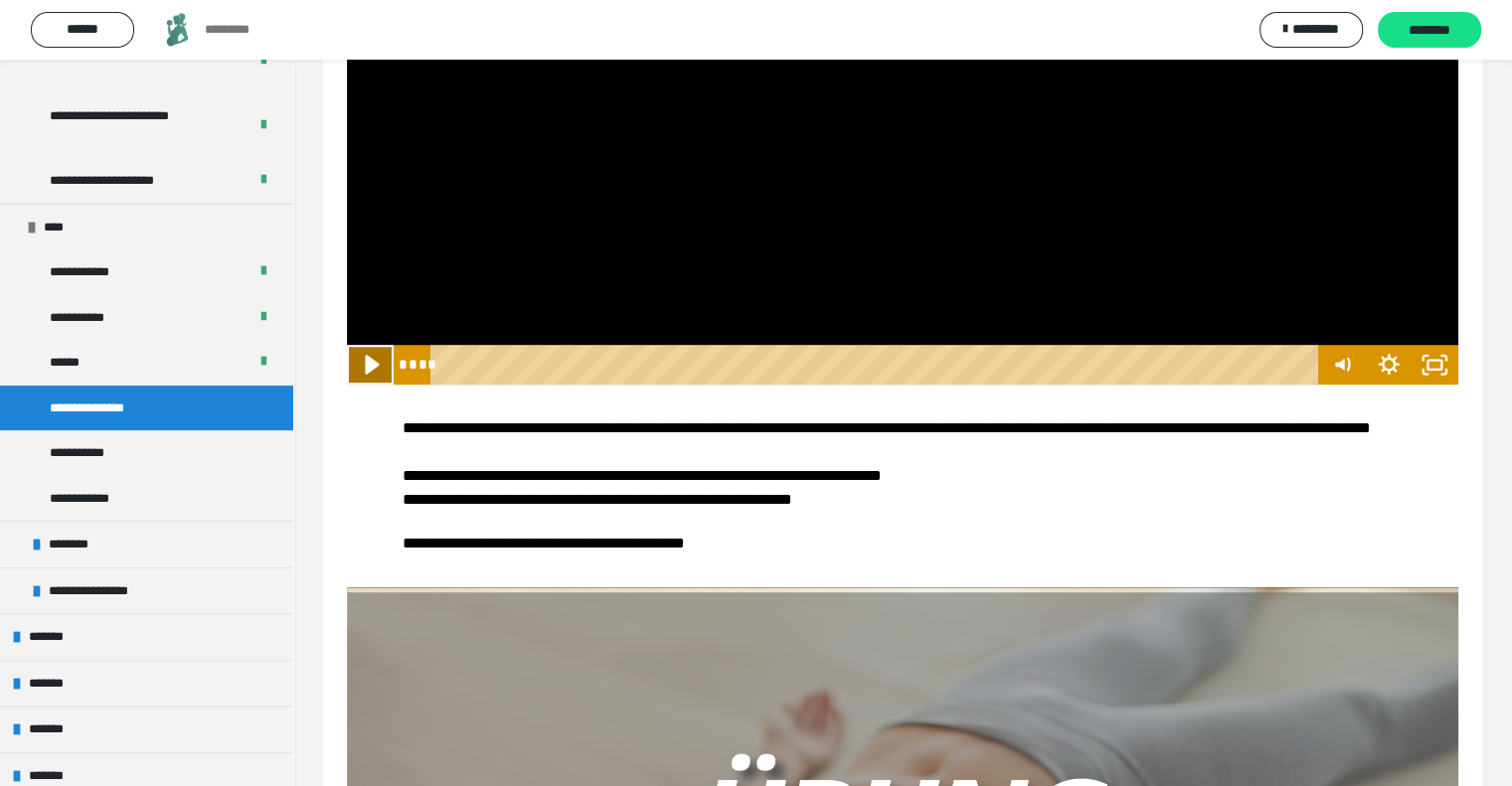 click 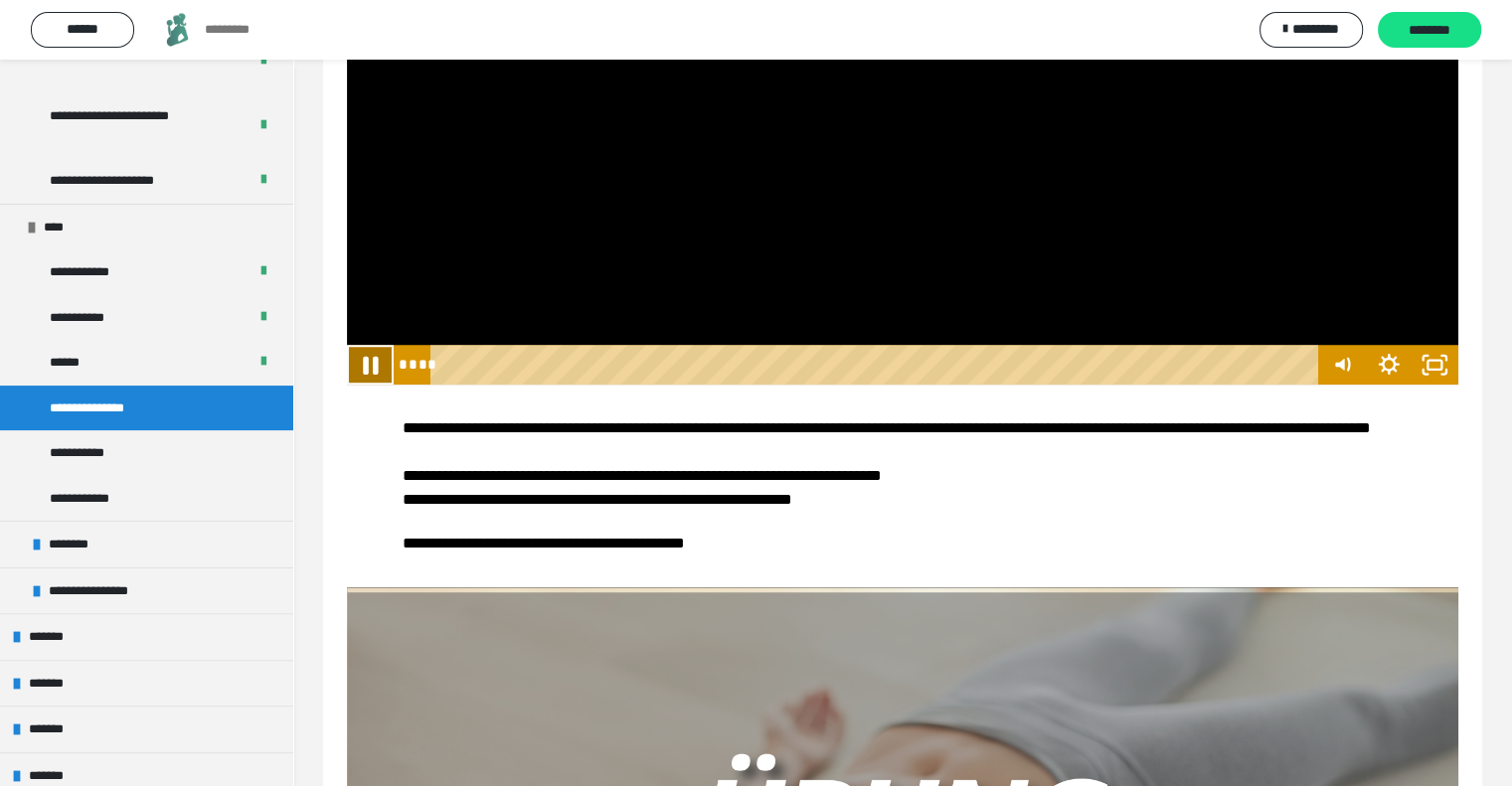 click 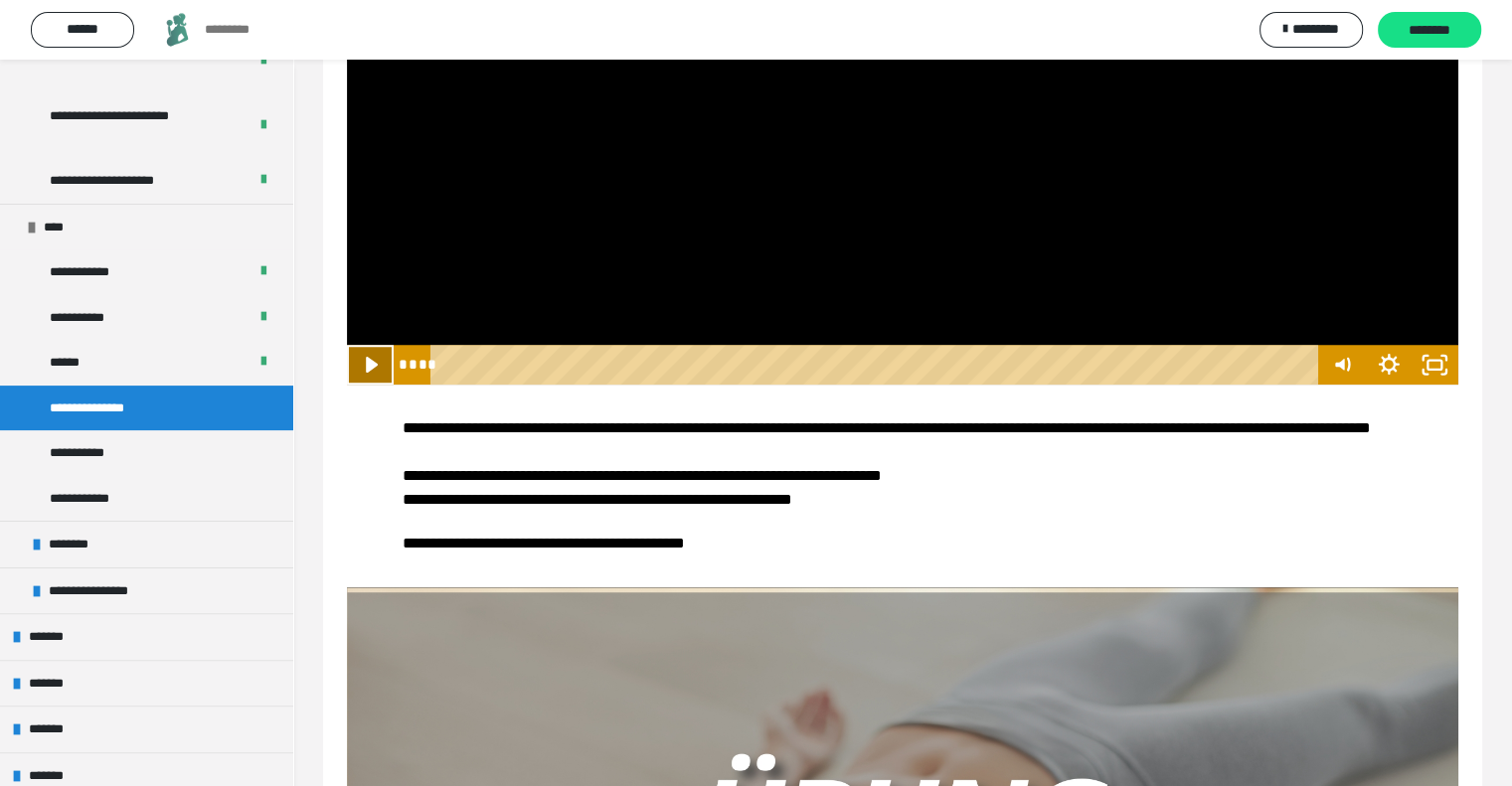 click 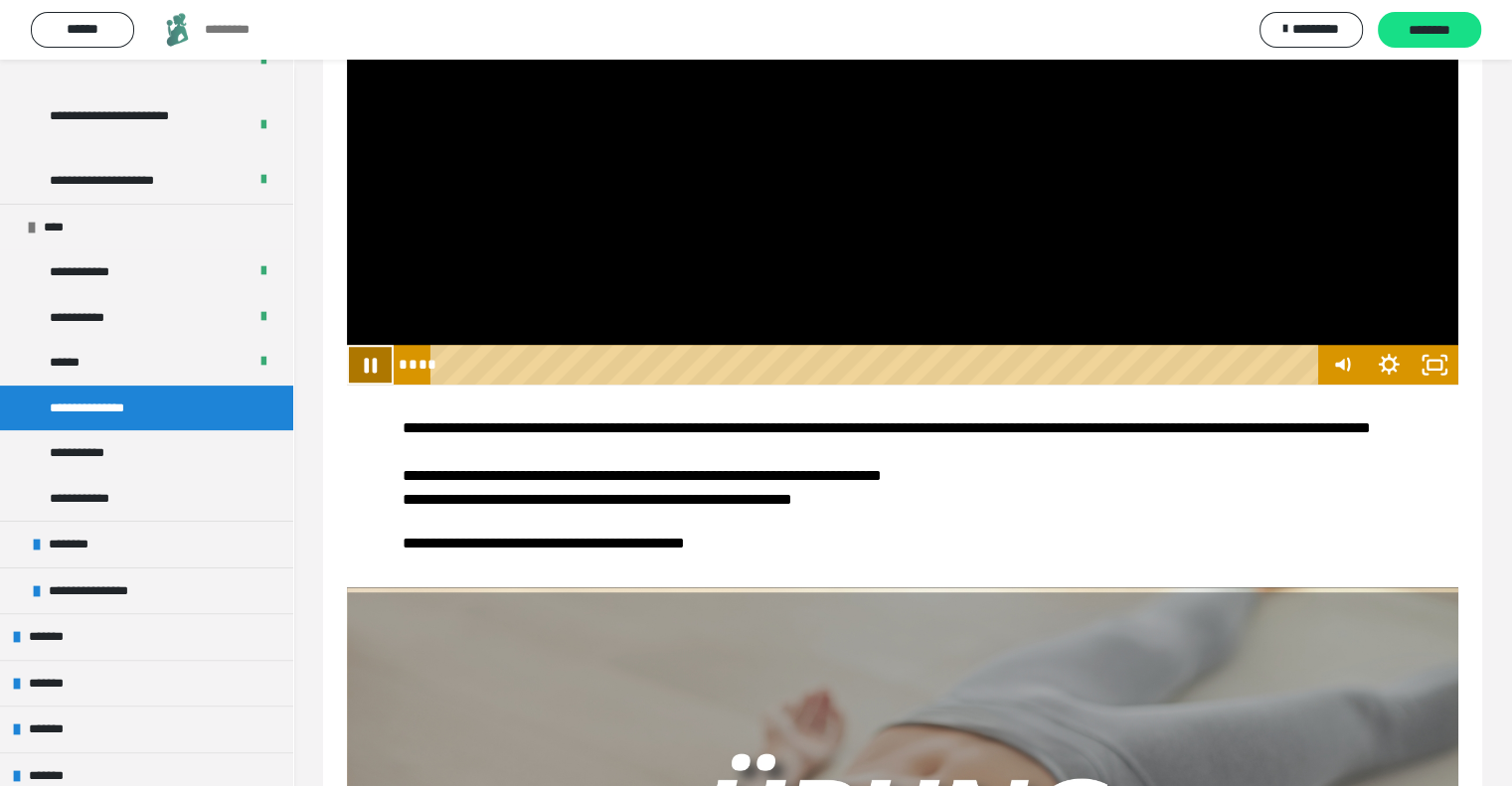click 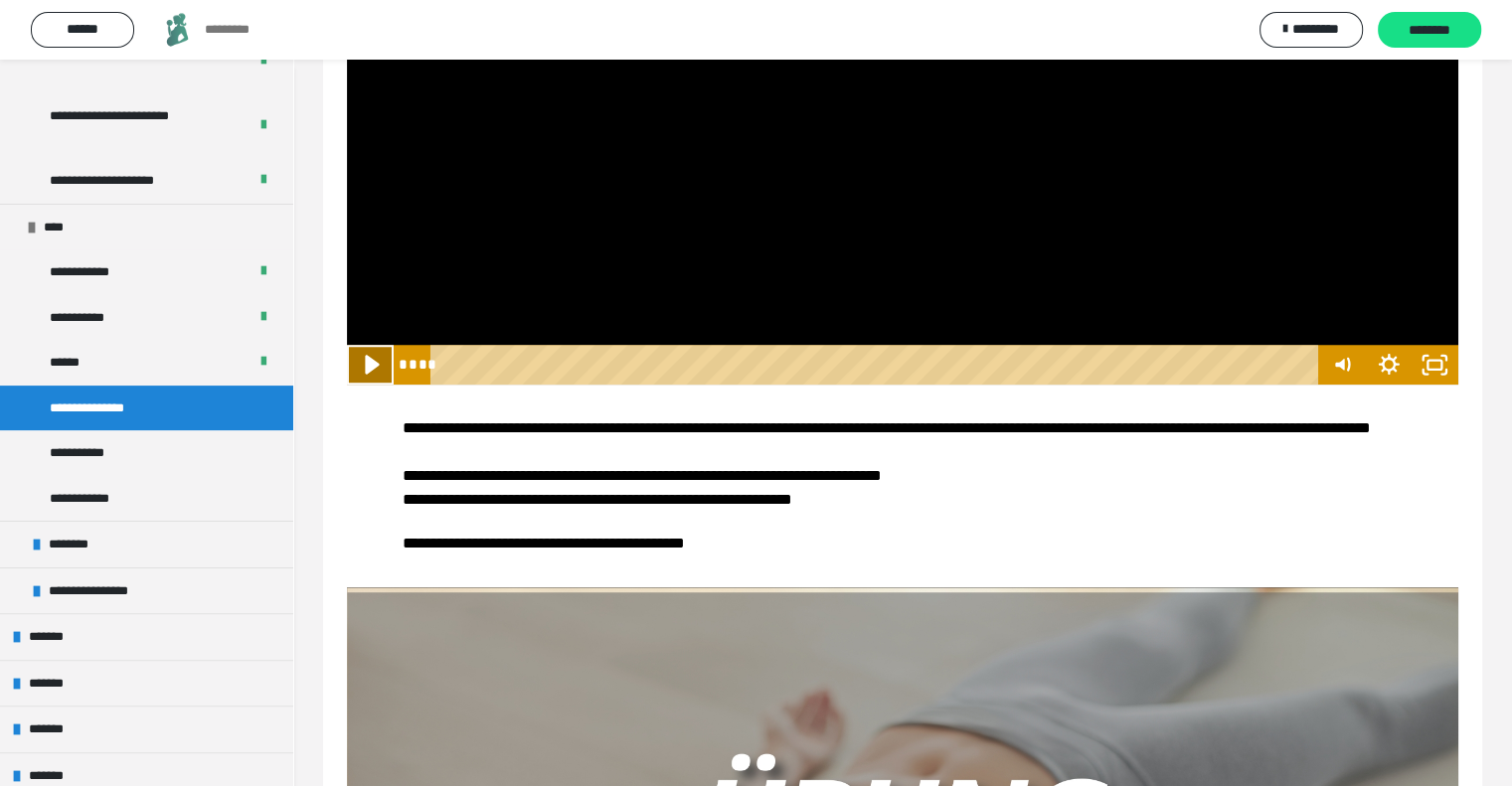 click 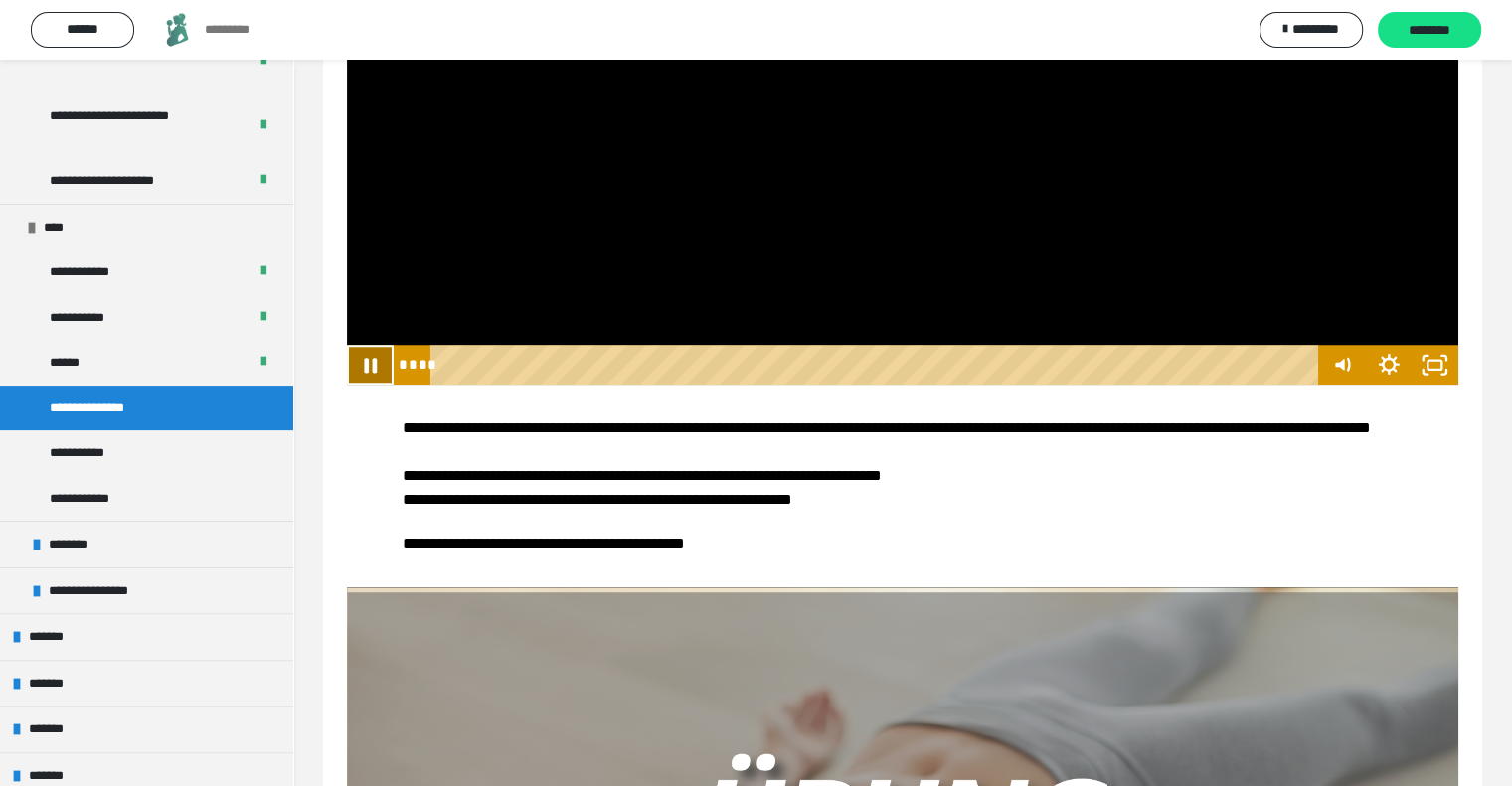 click 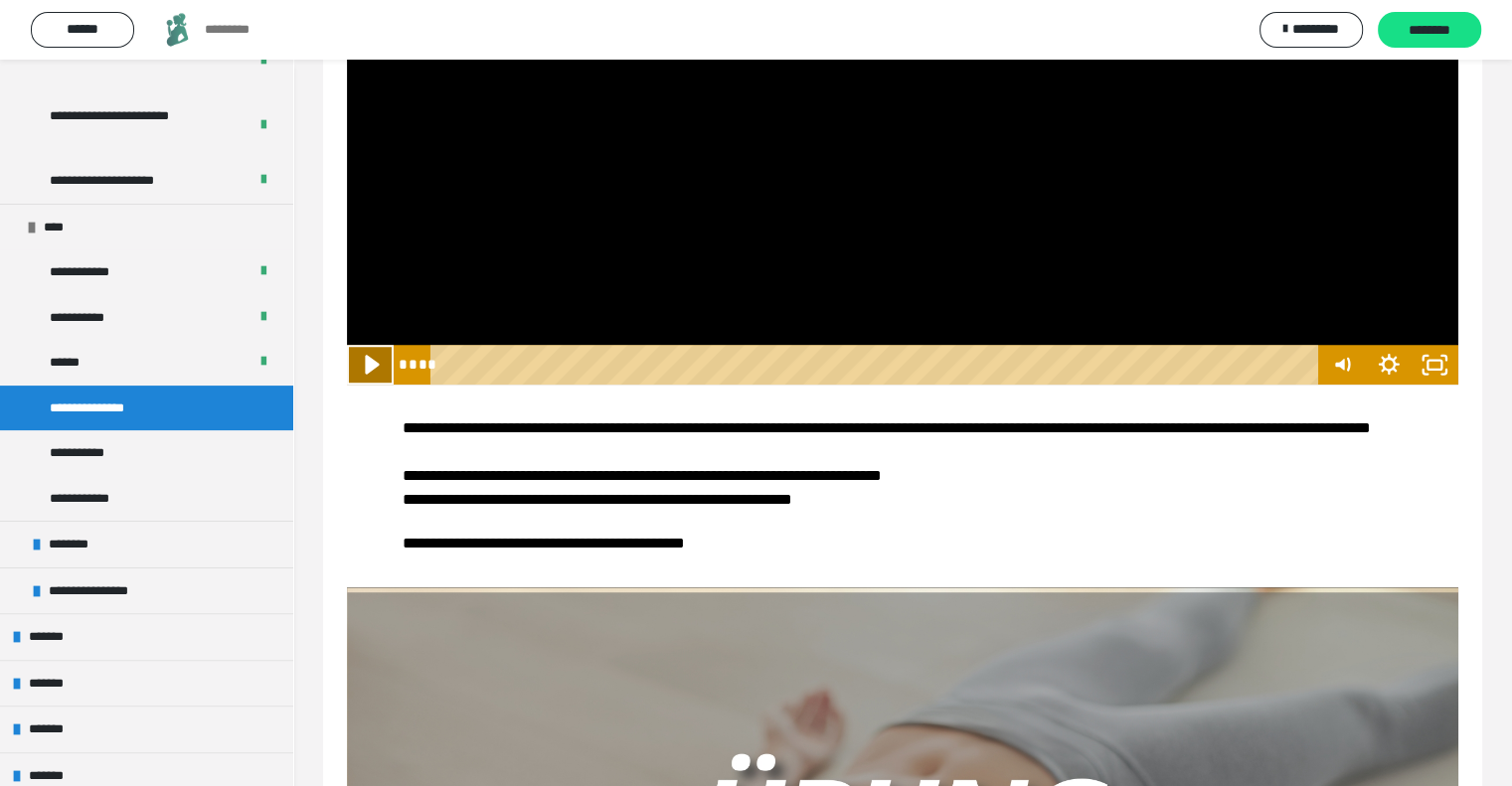 click 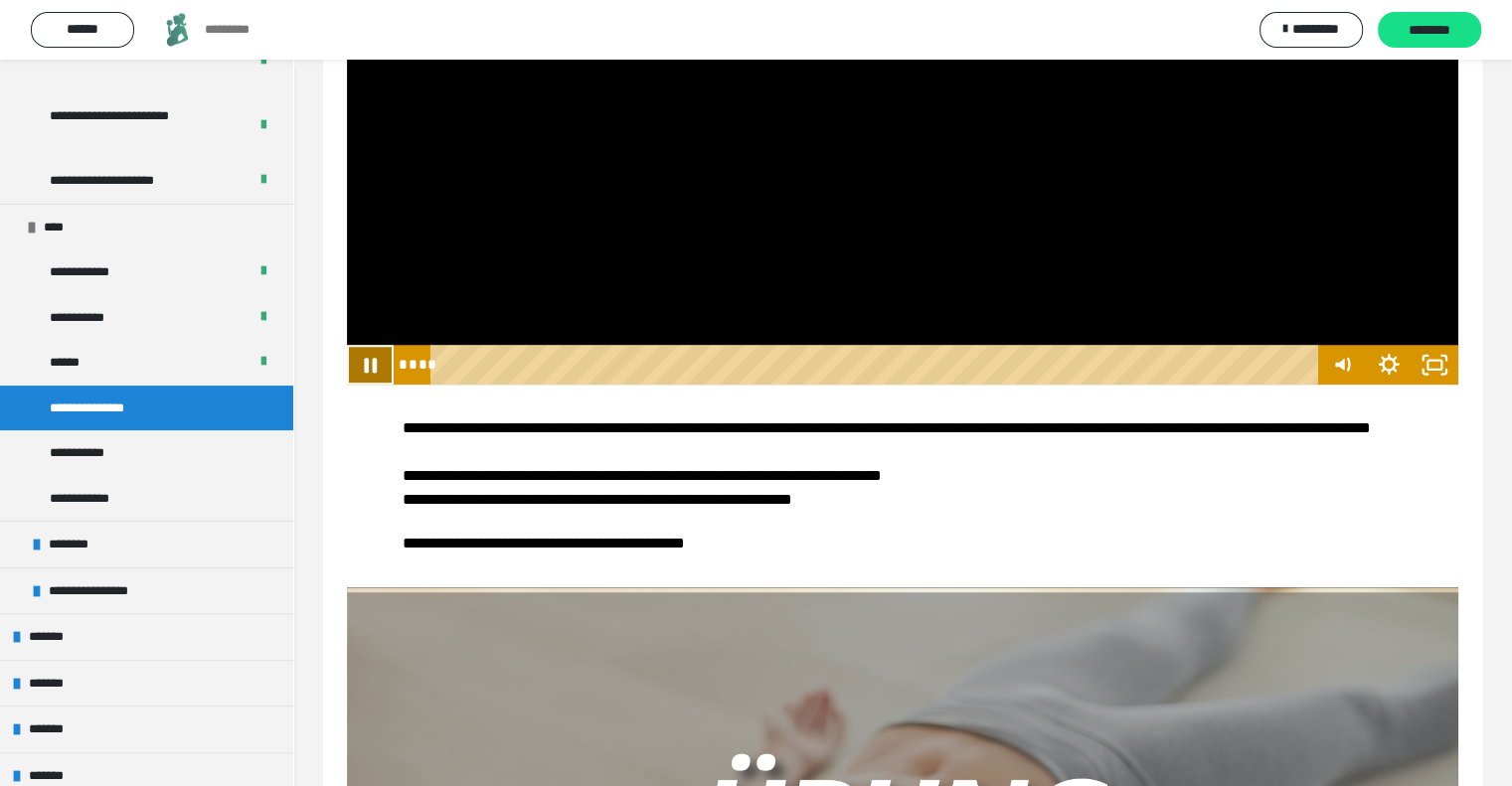 click 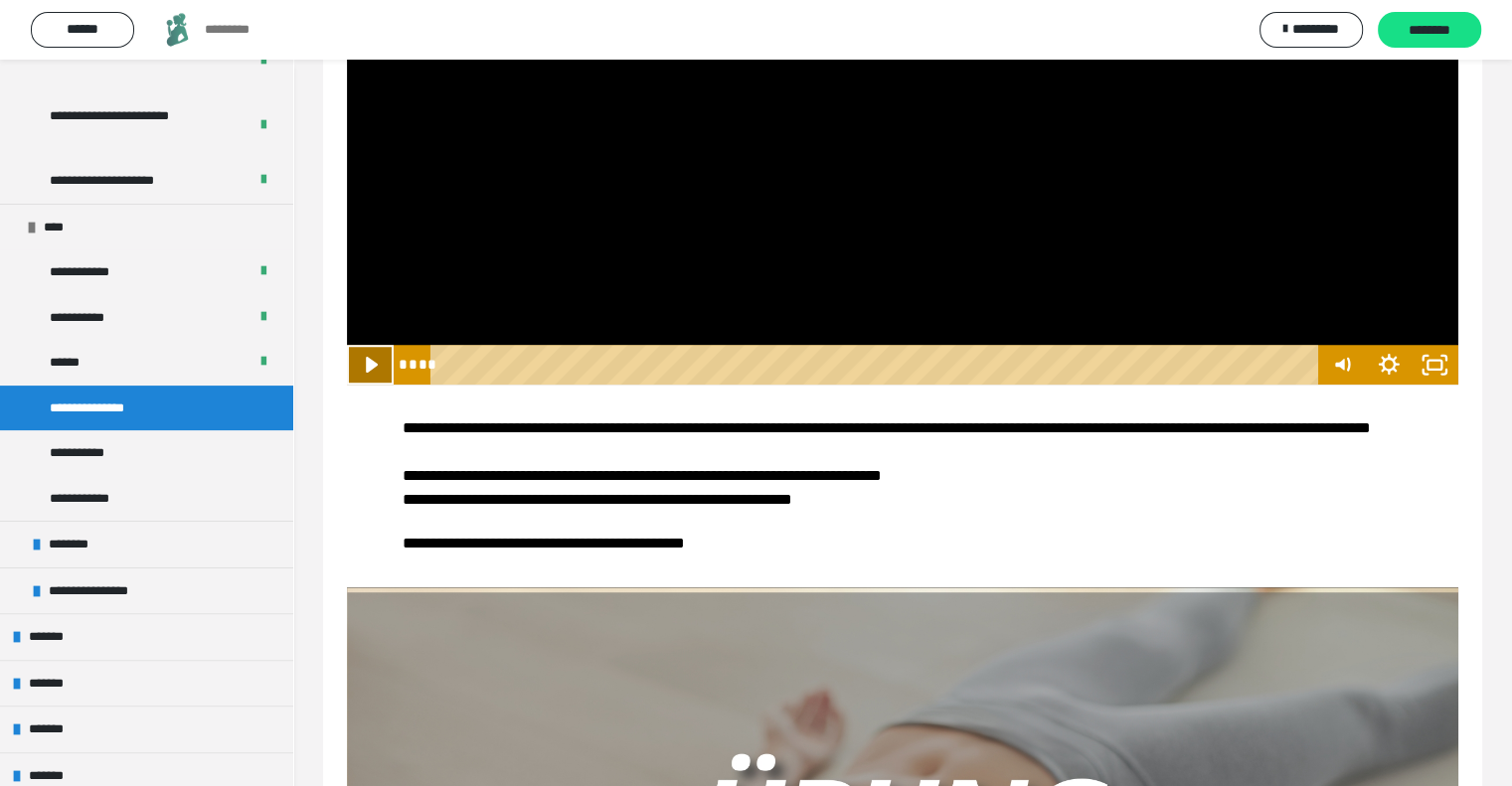 click 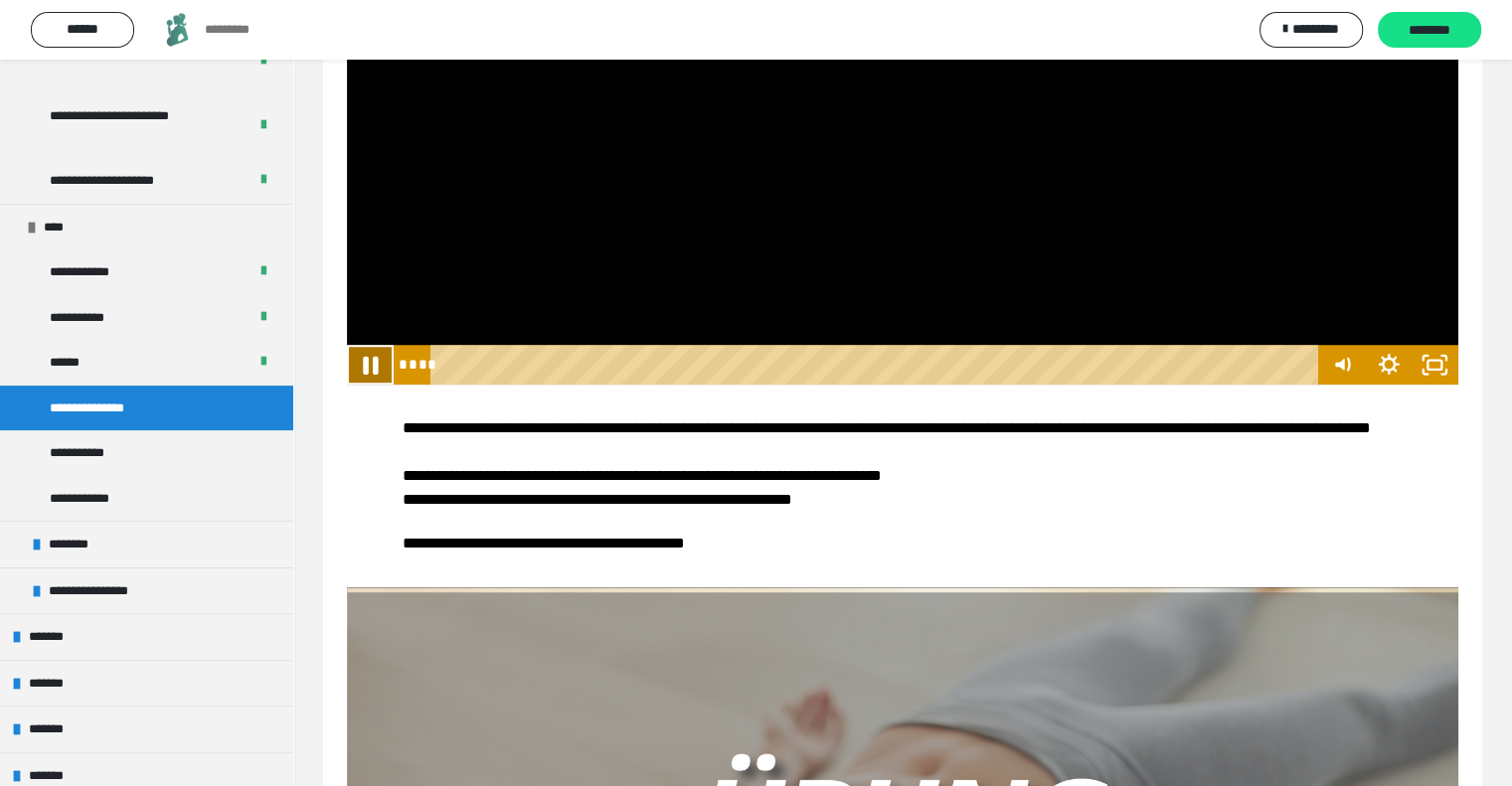 click 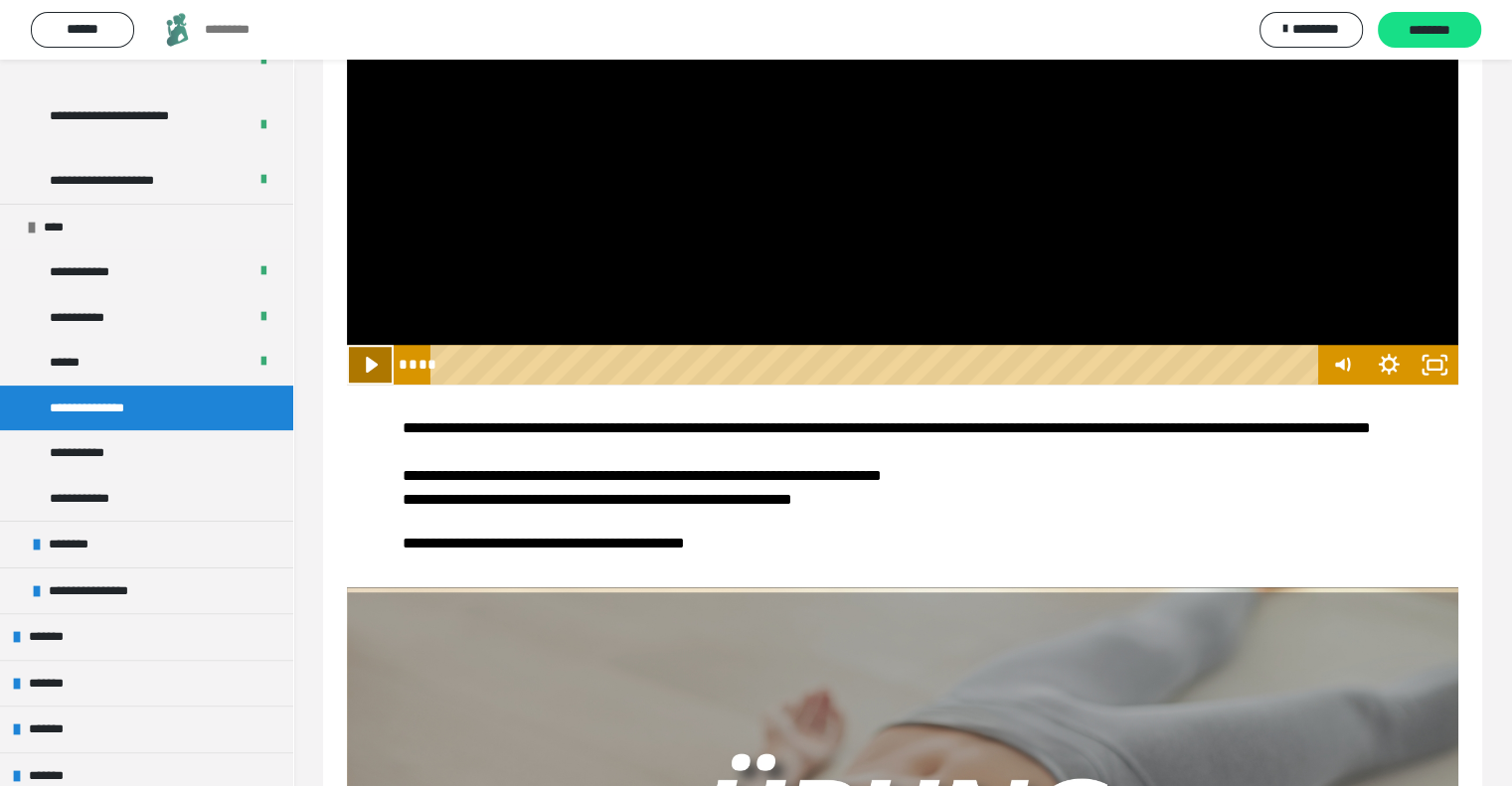 click 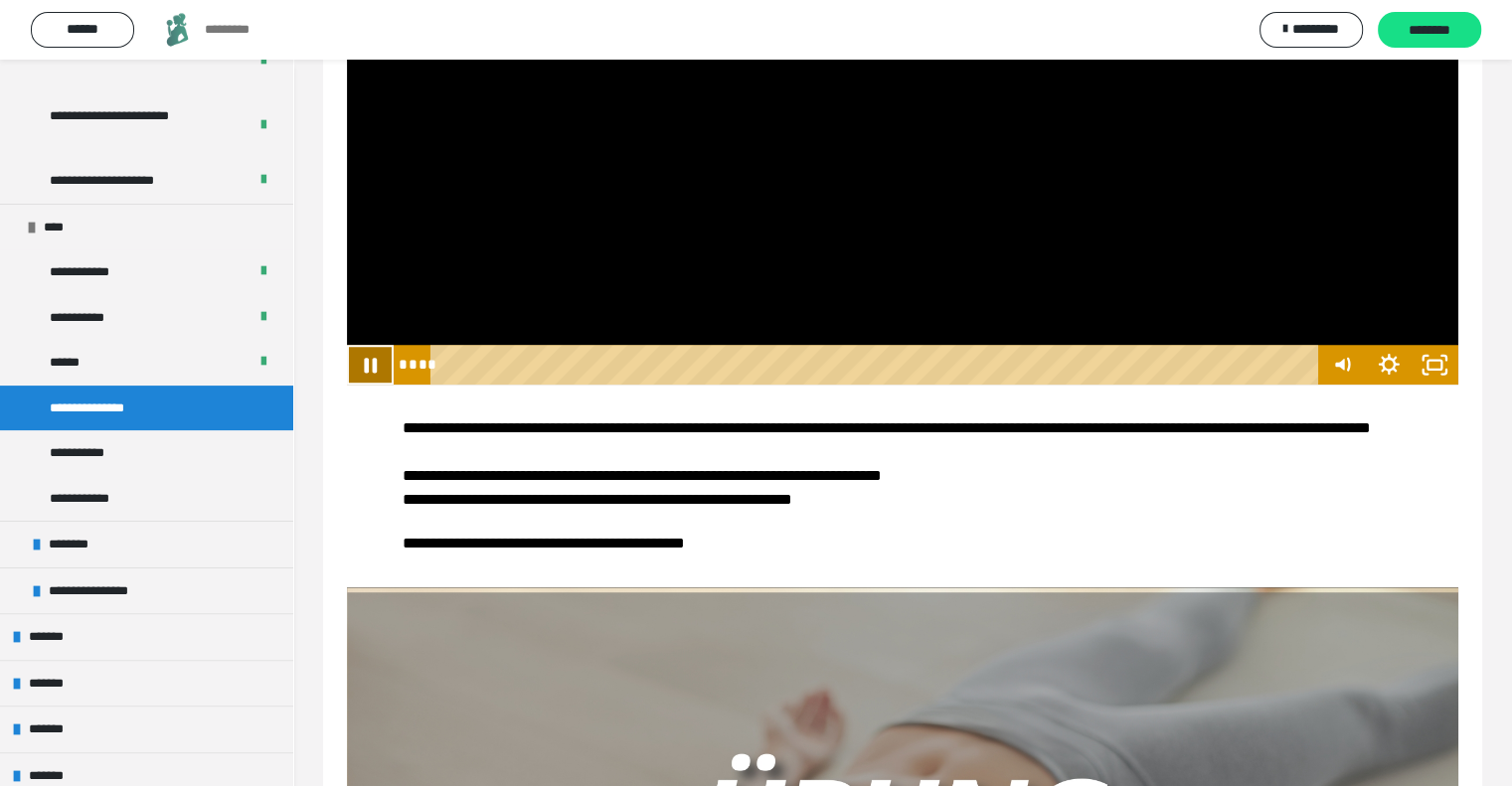 click 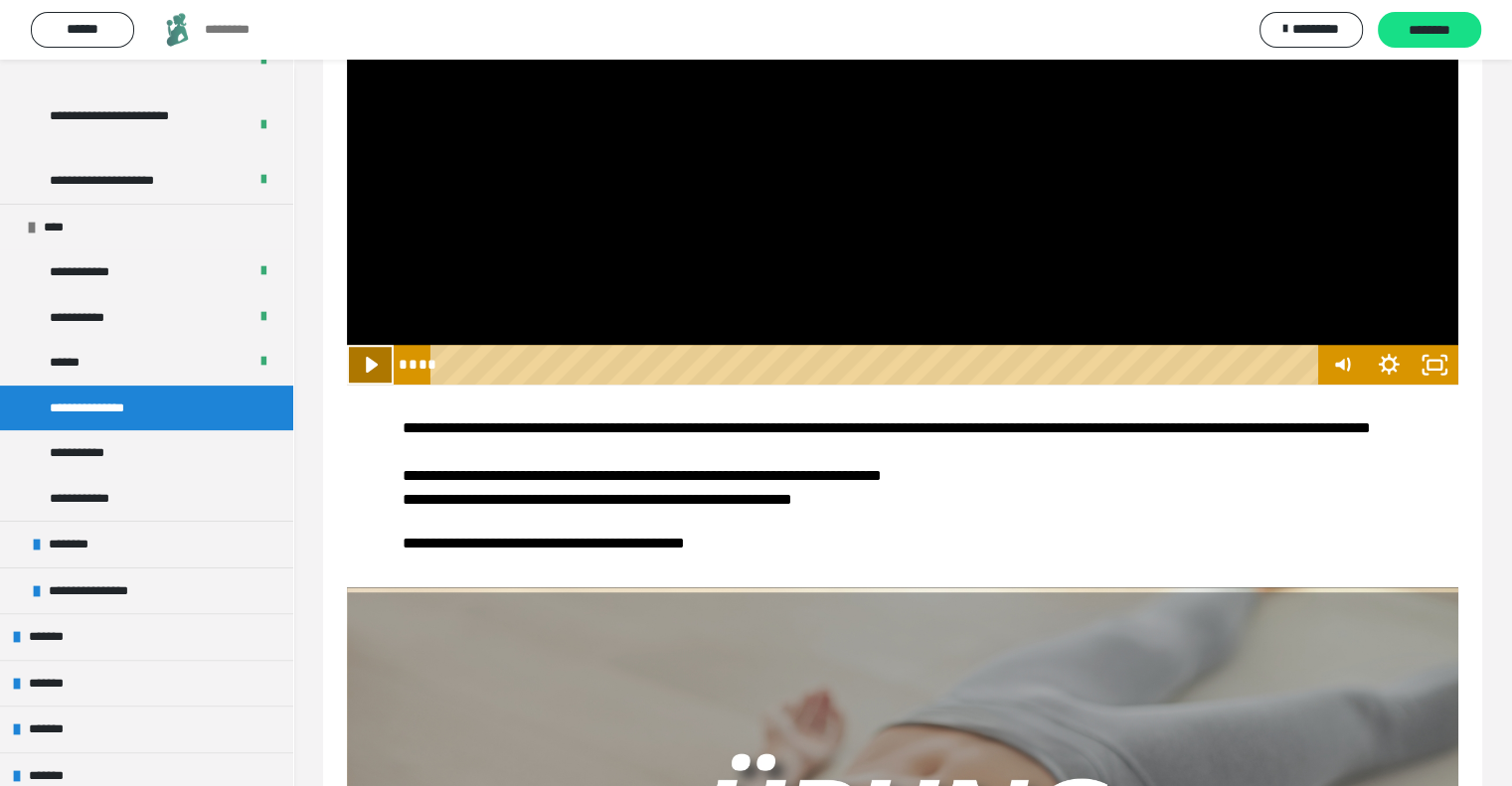 click 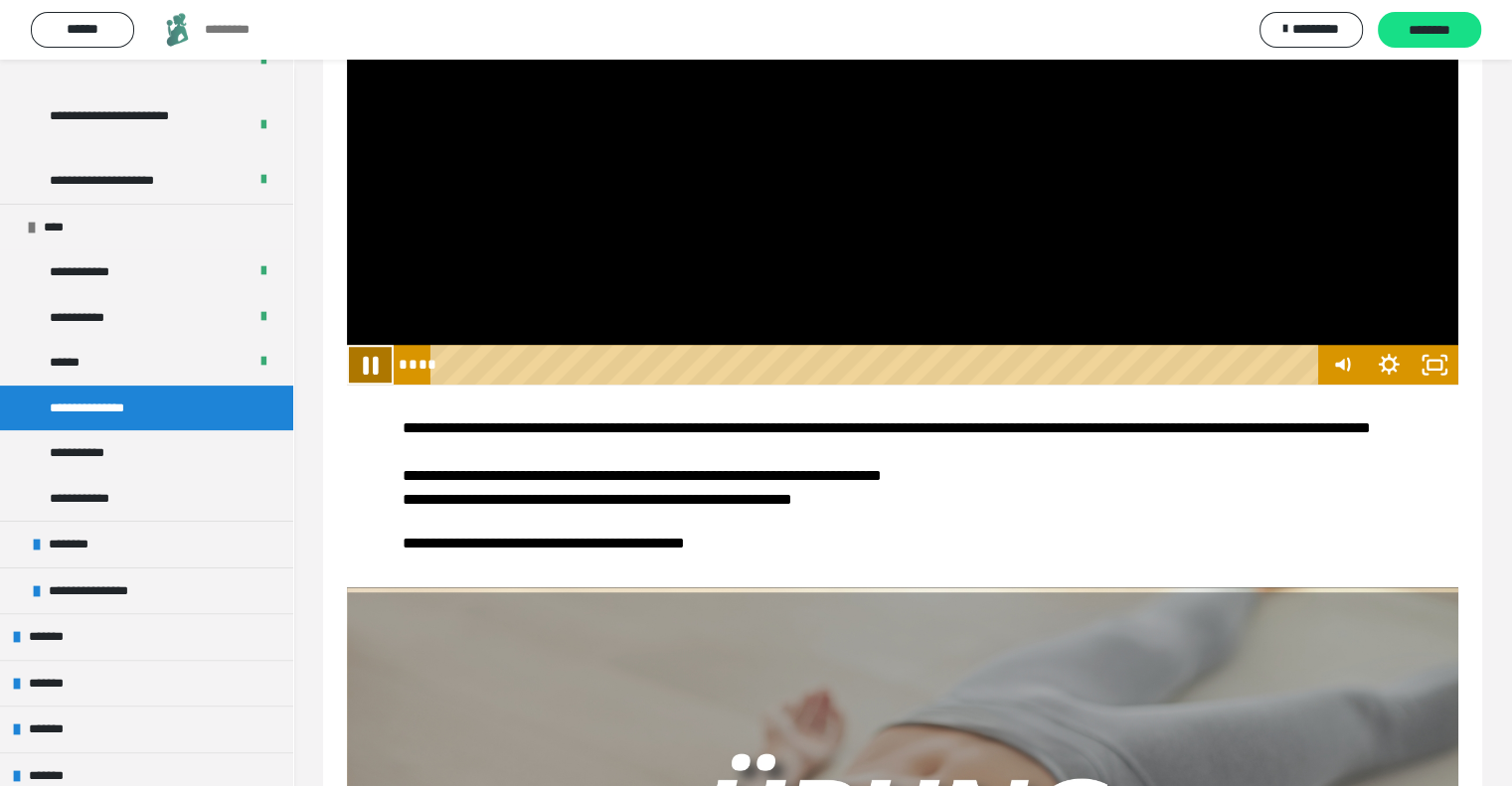 click 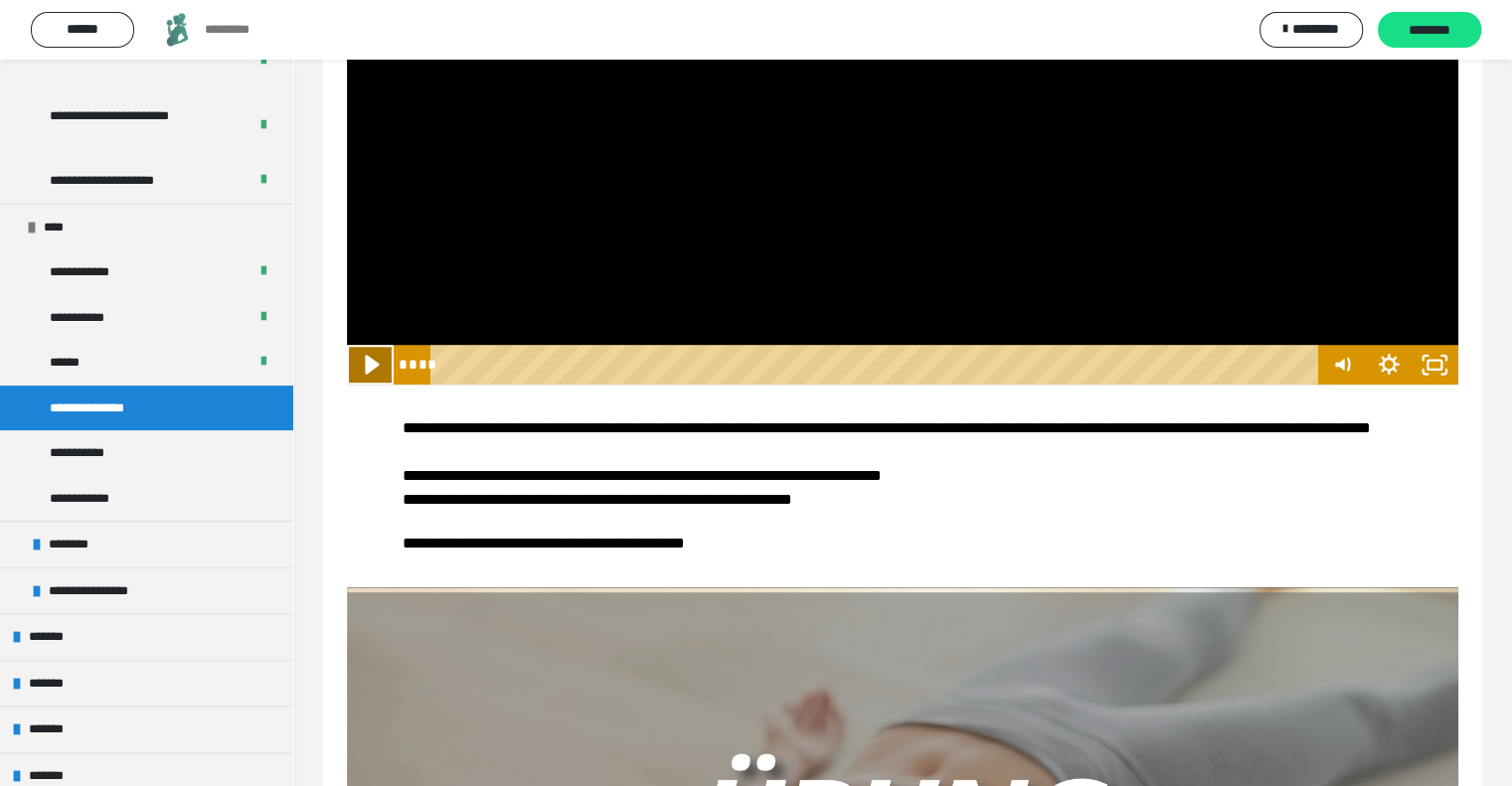 click 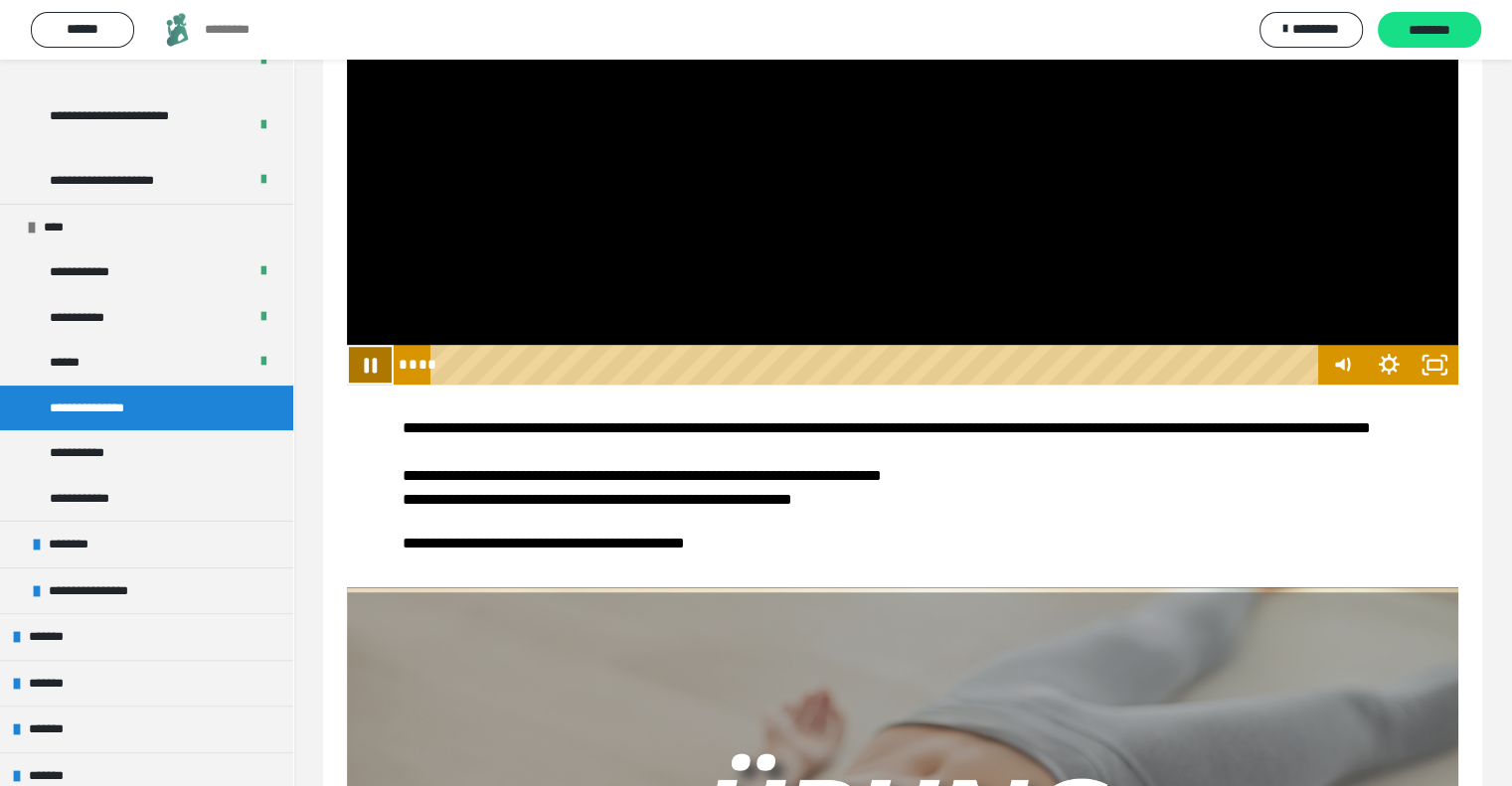 click 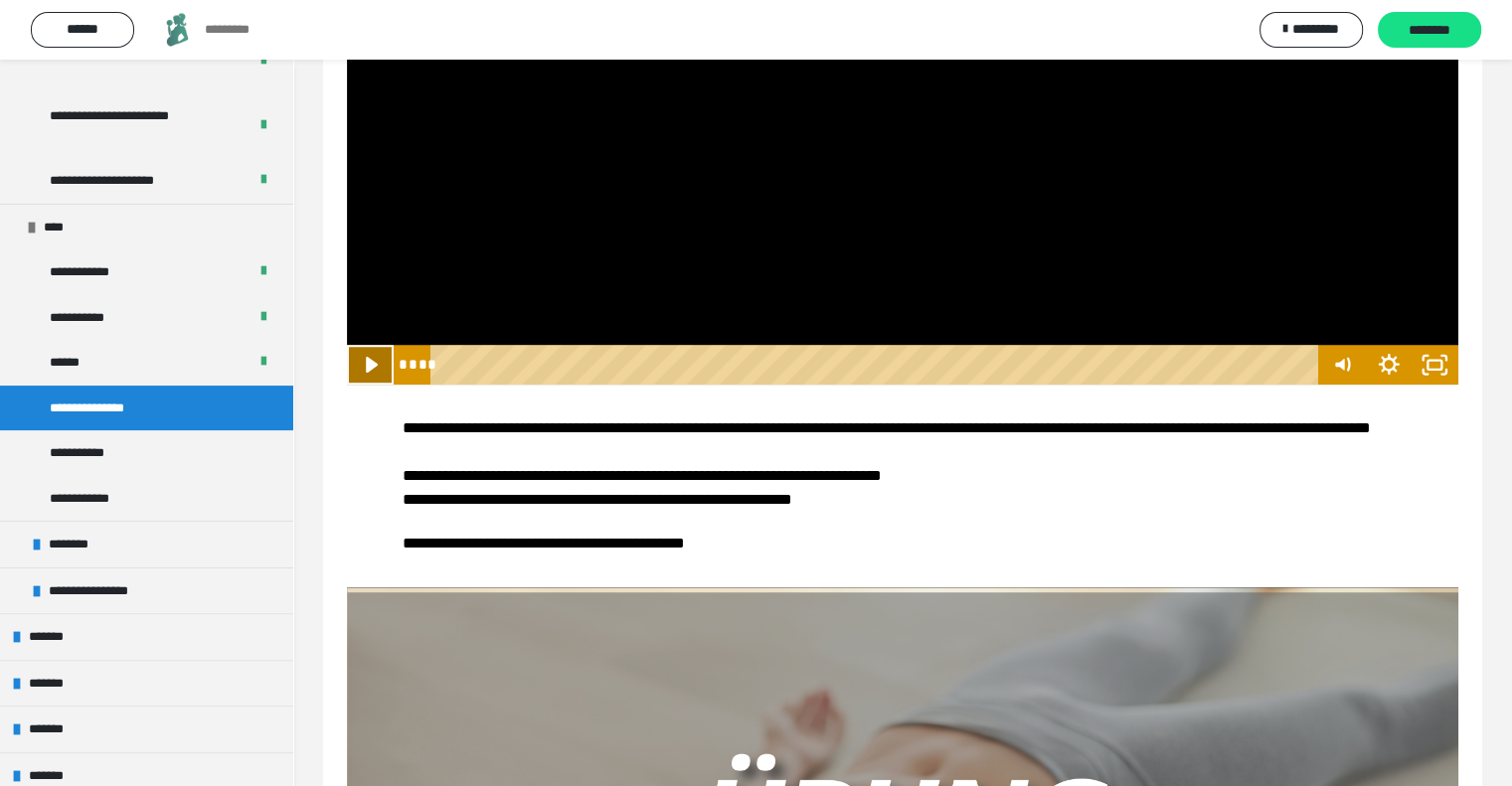 click 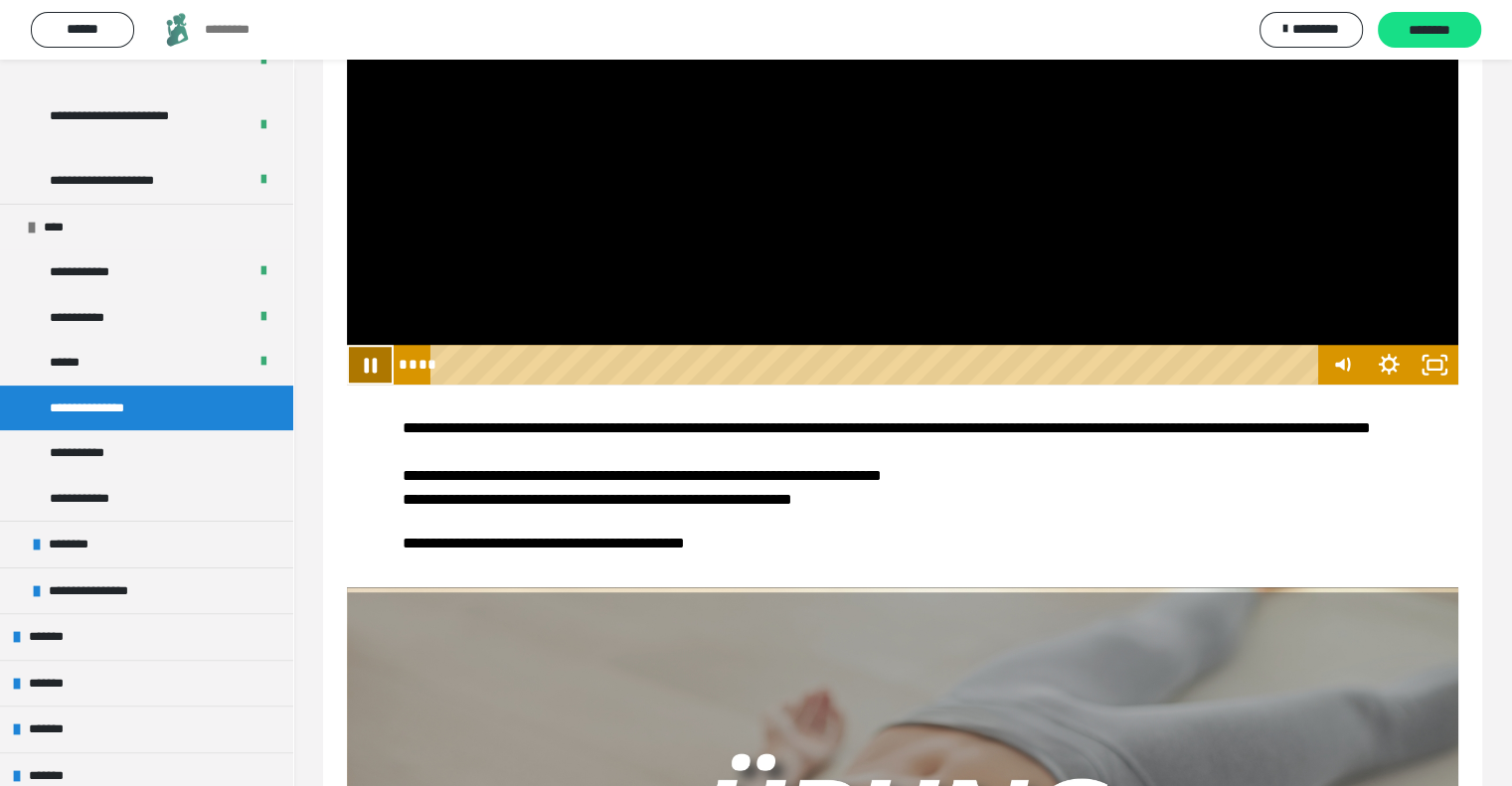 click 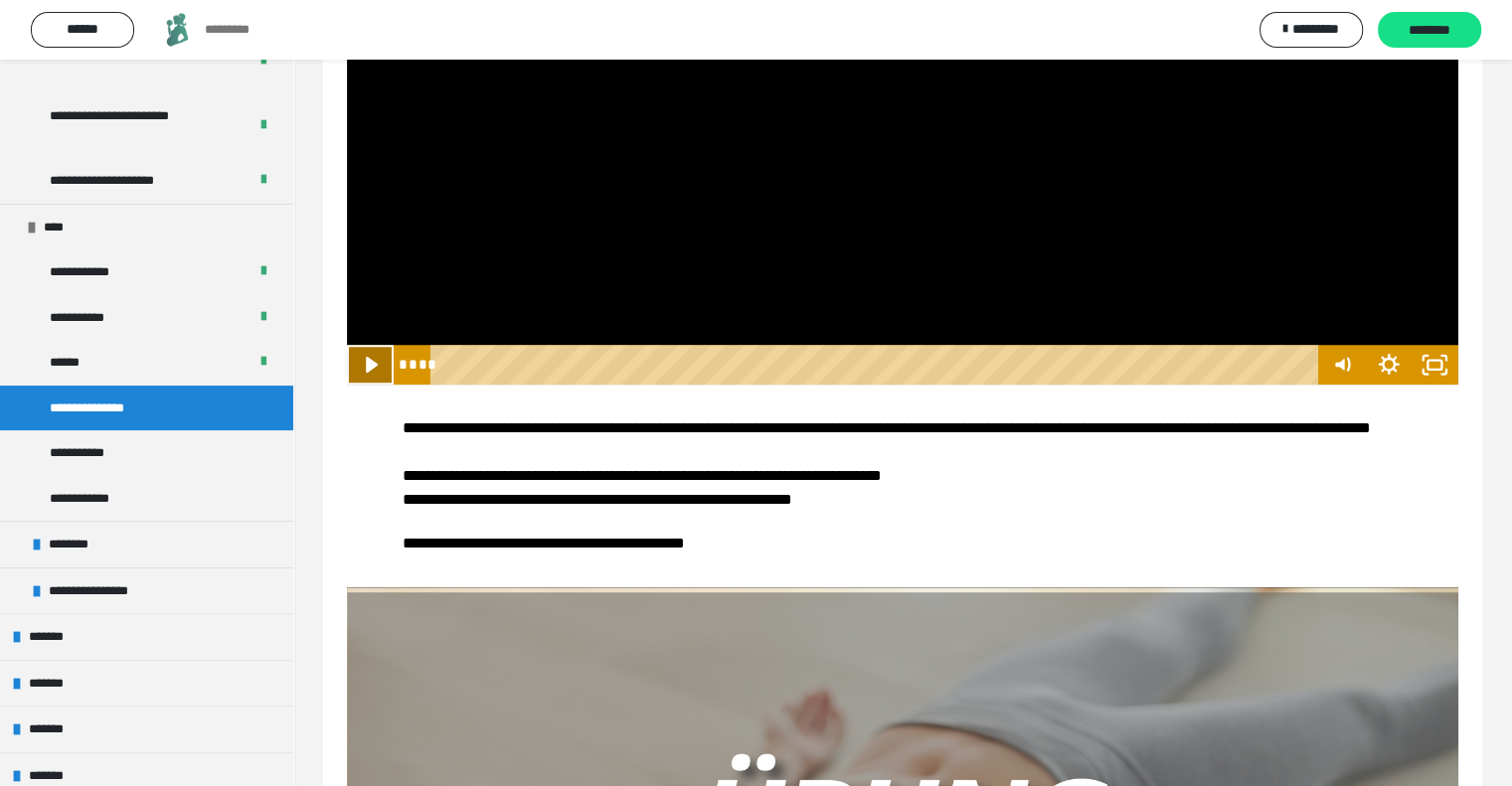 click 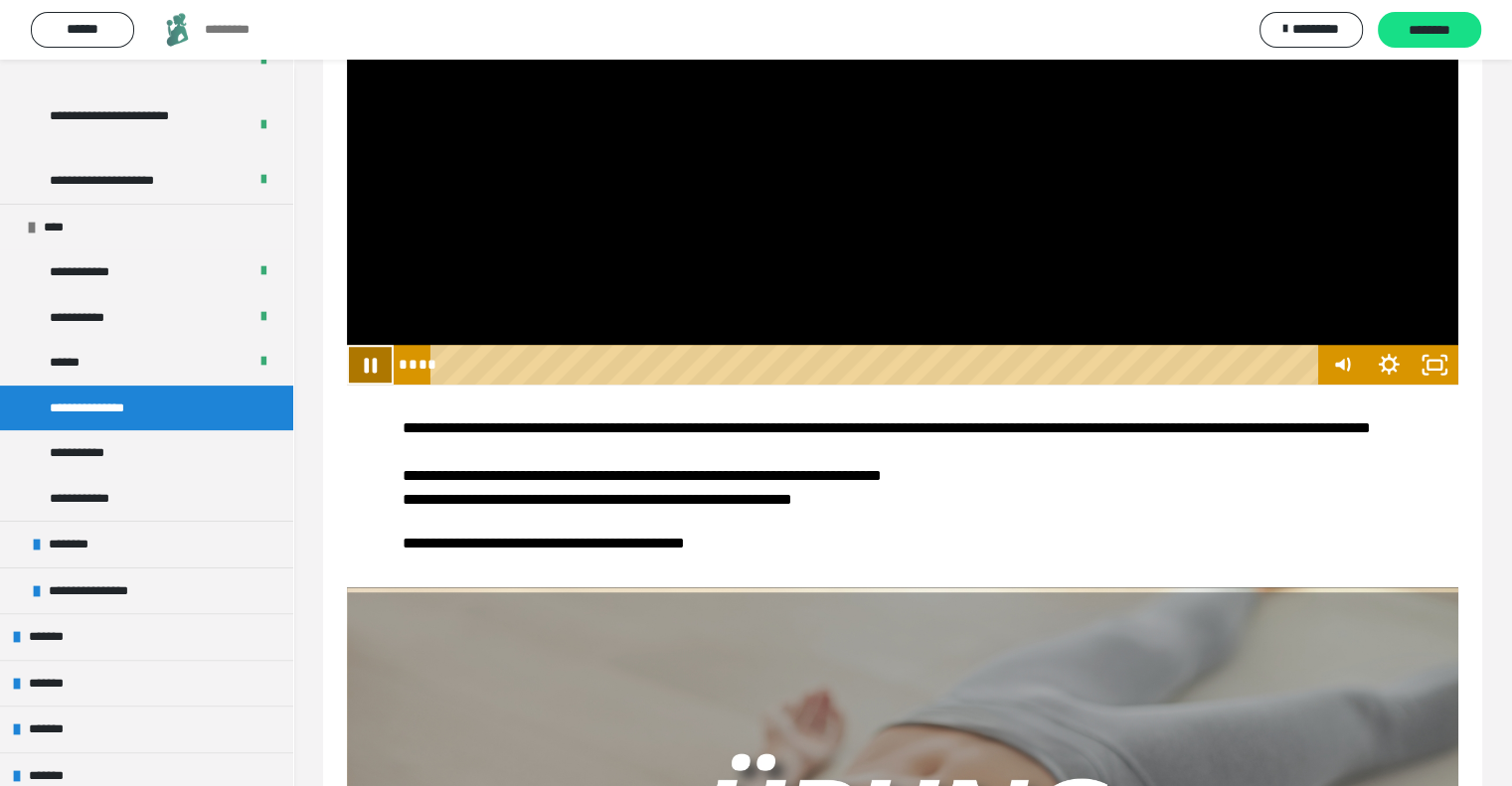 click 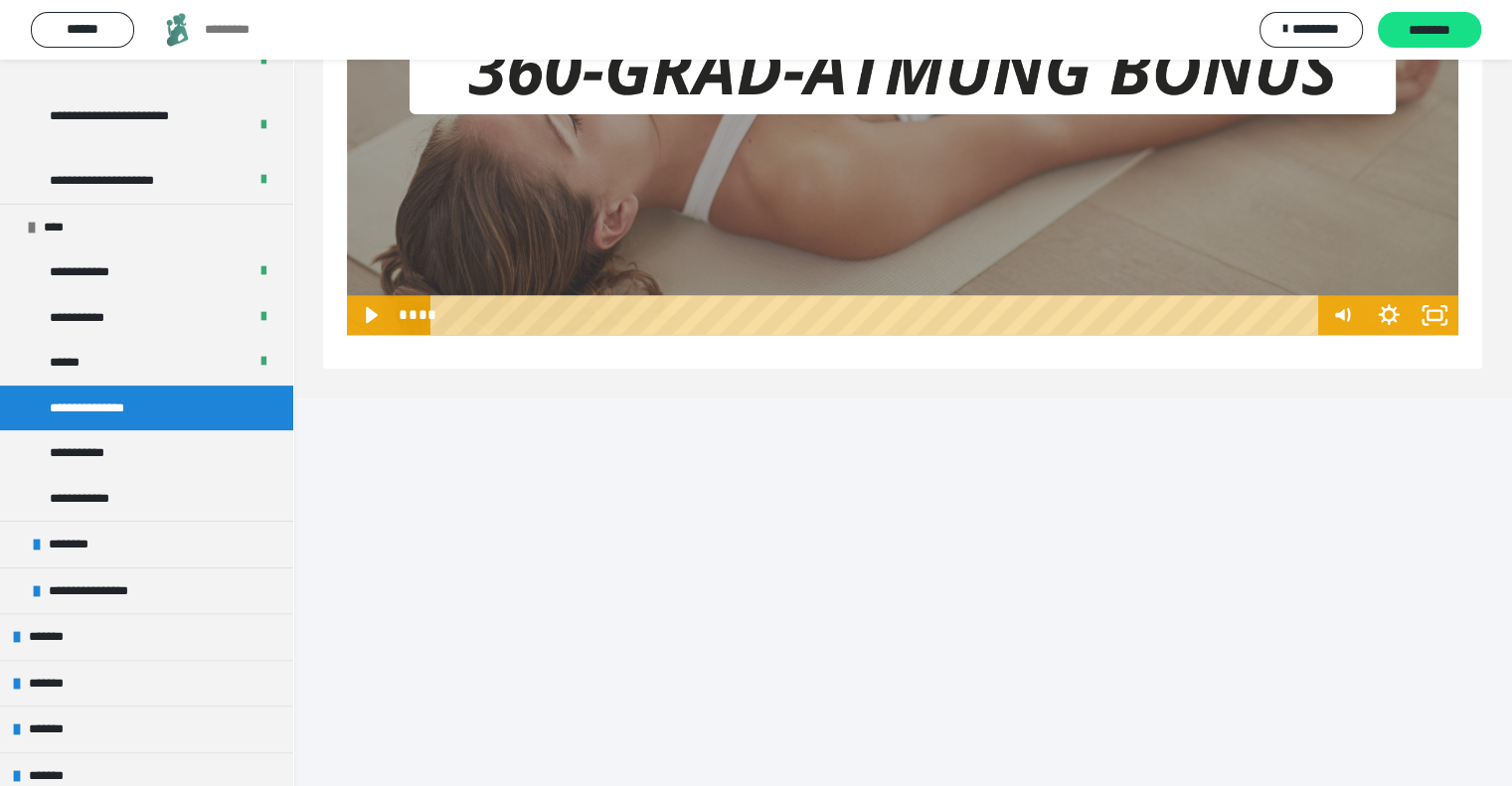 scroll, scrollTop: 2463, scrollLeft: 0, axis: vertical 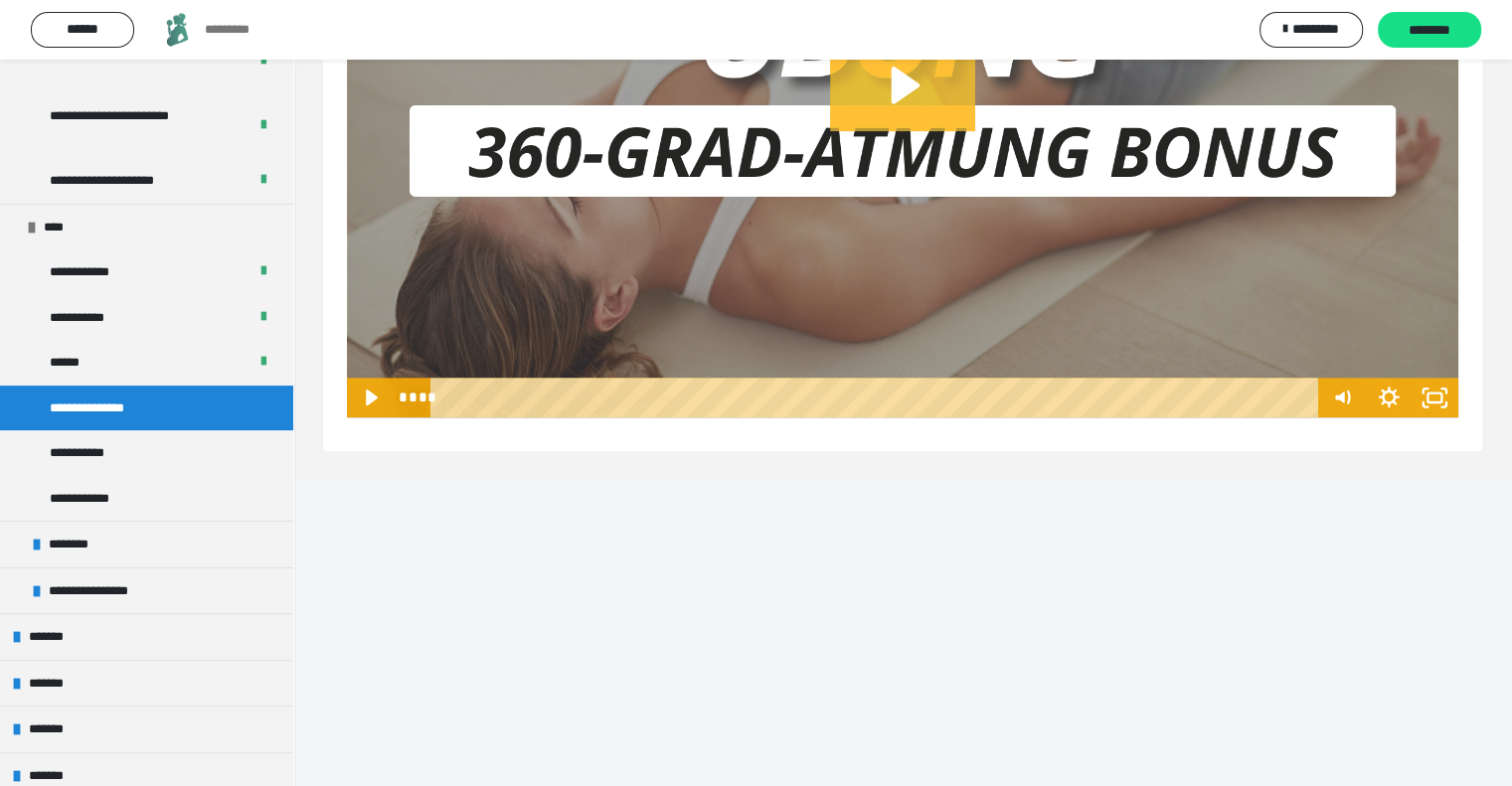 click 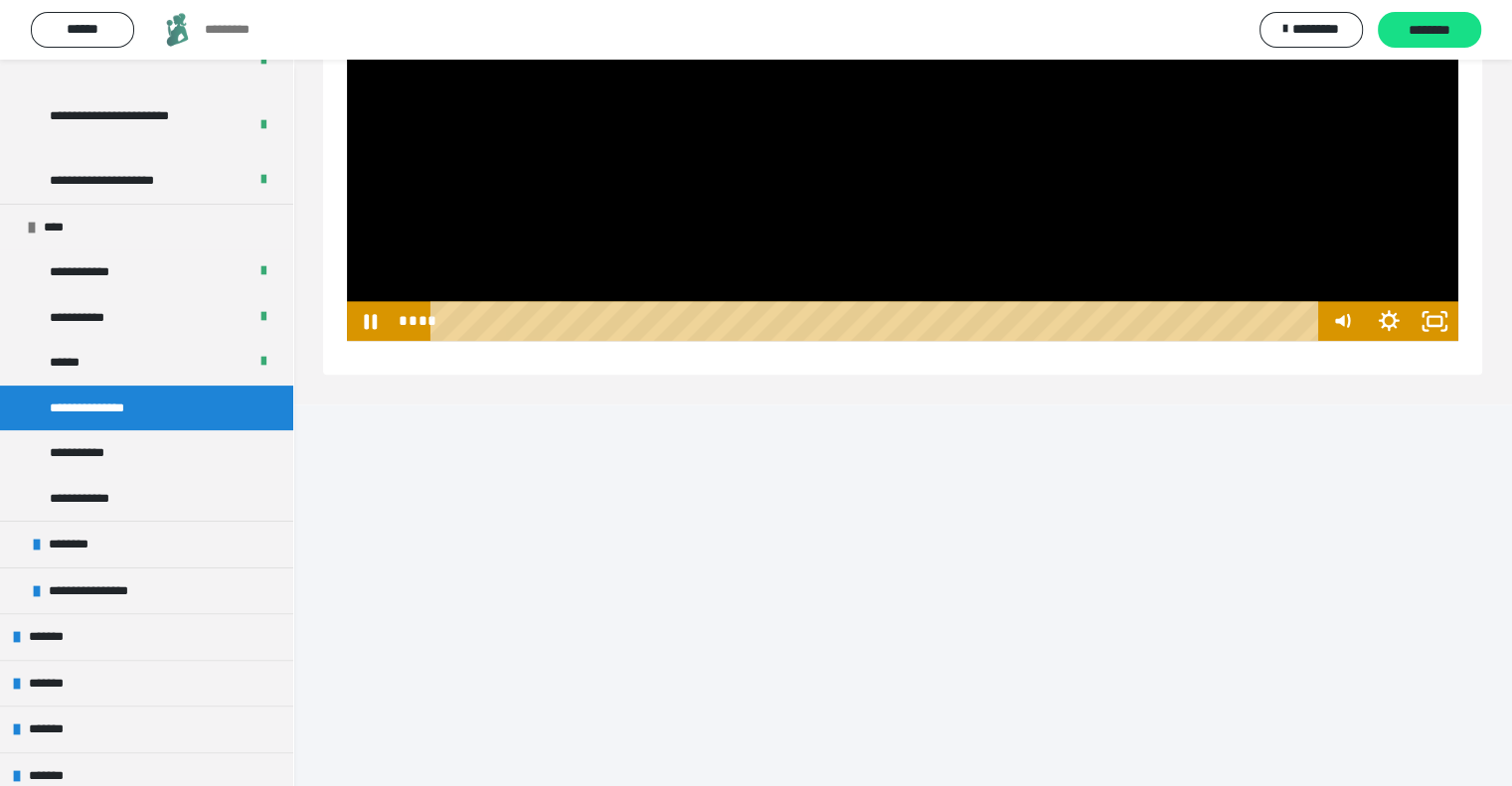 scroll, scrollTop: 2463, scrollLeft: 0, axis: vertical 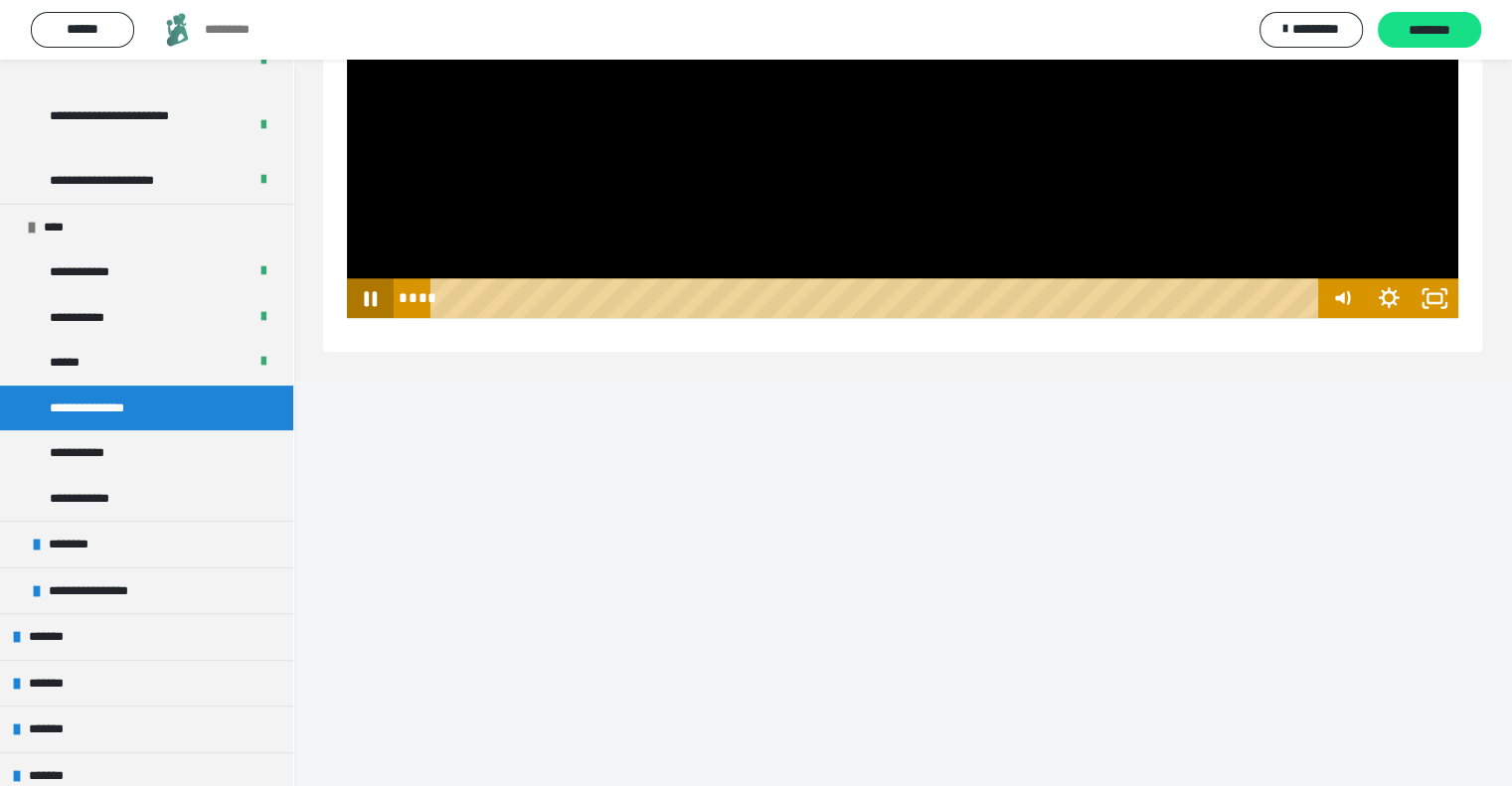 click 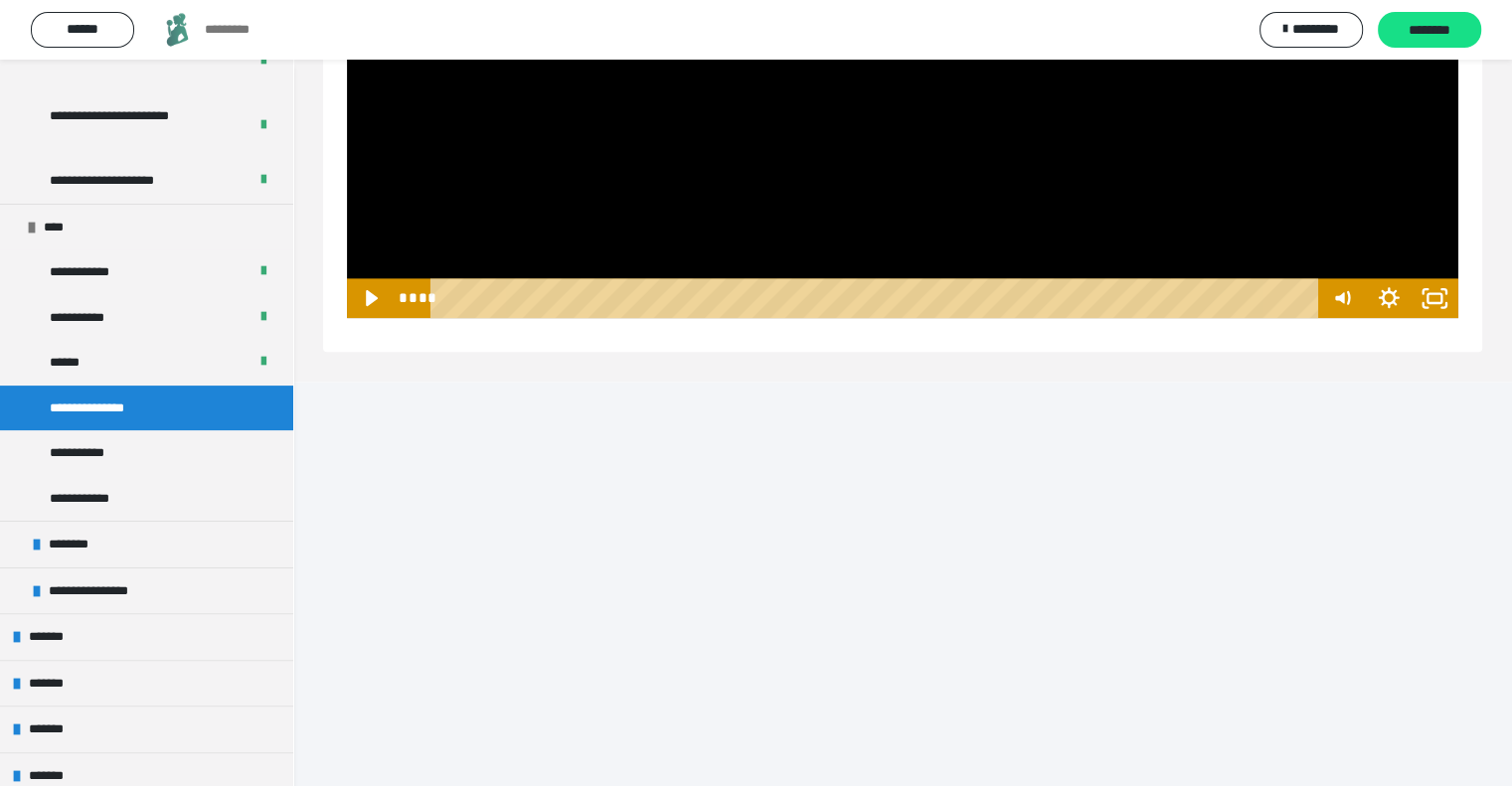 type 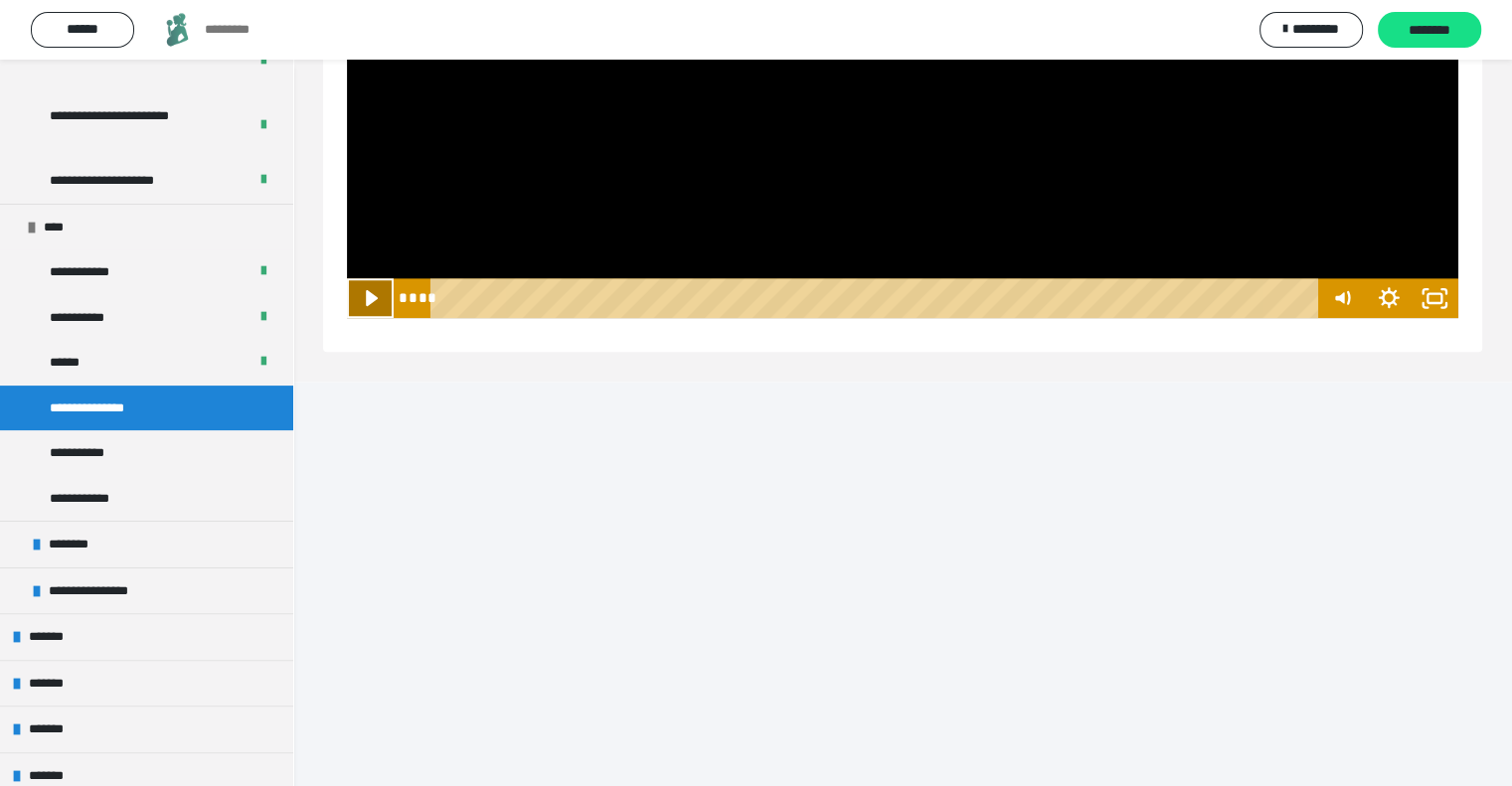 click 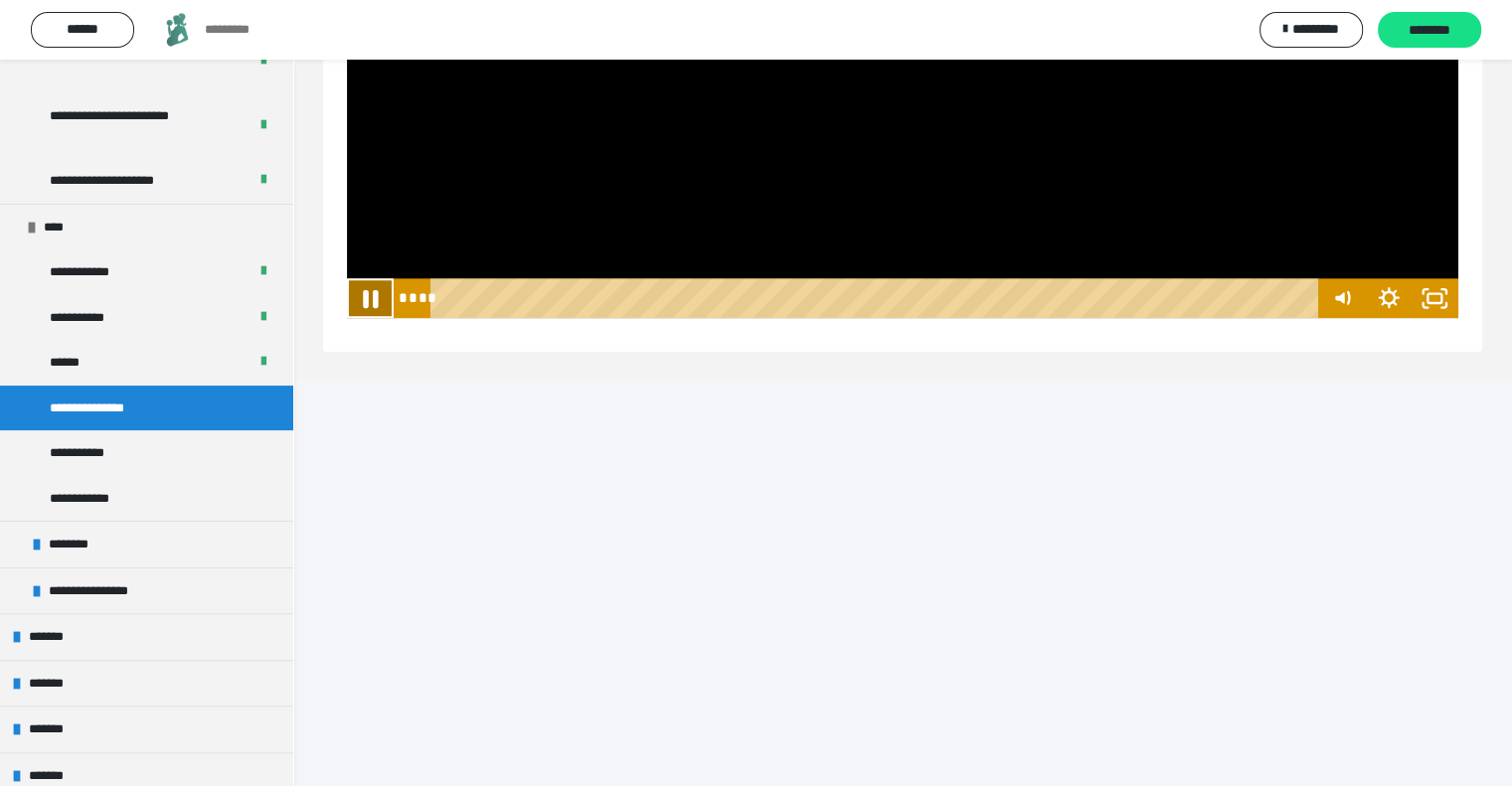 click 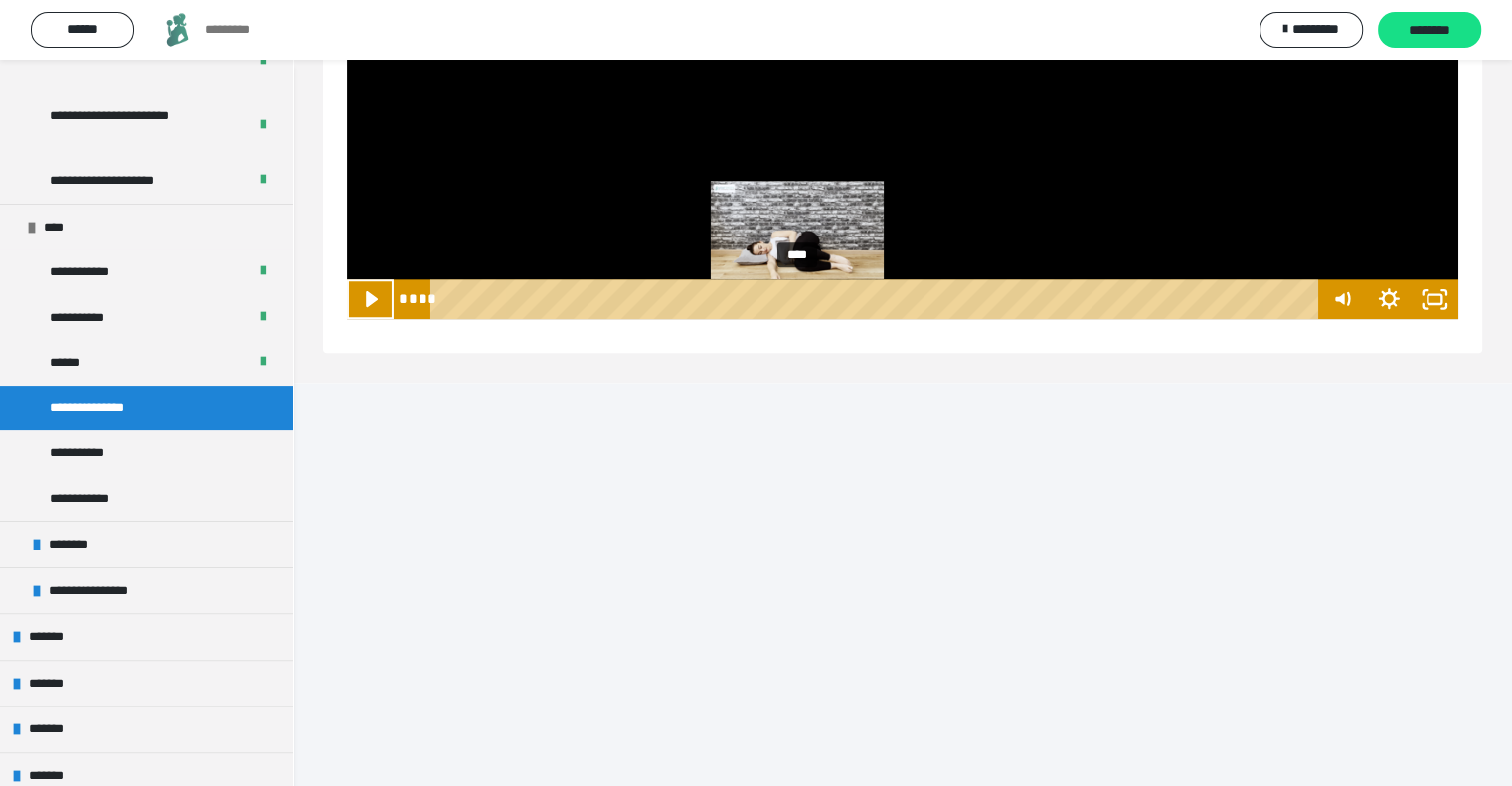 scroll, scrollTop: 2463, scrollLeft: 0, axis: vertical 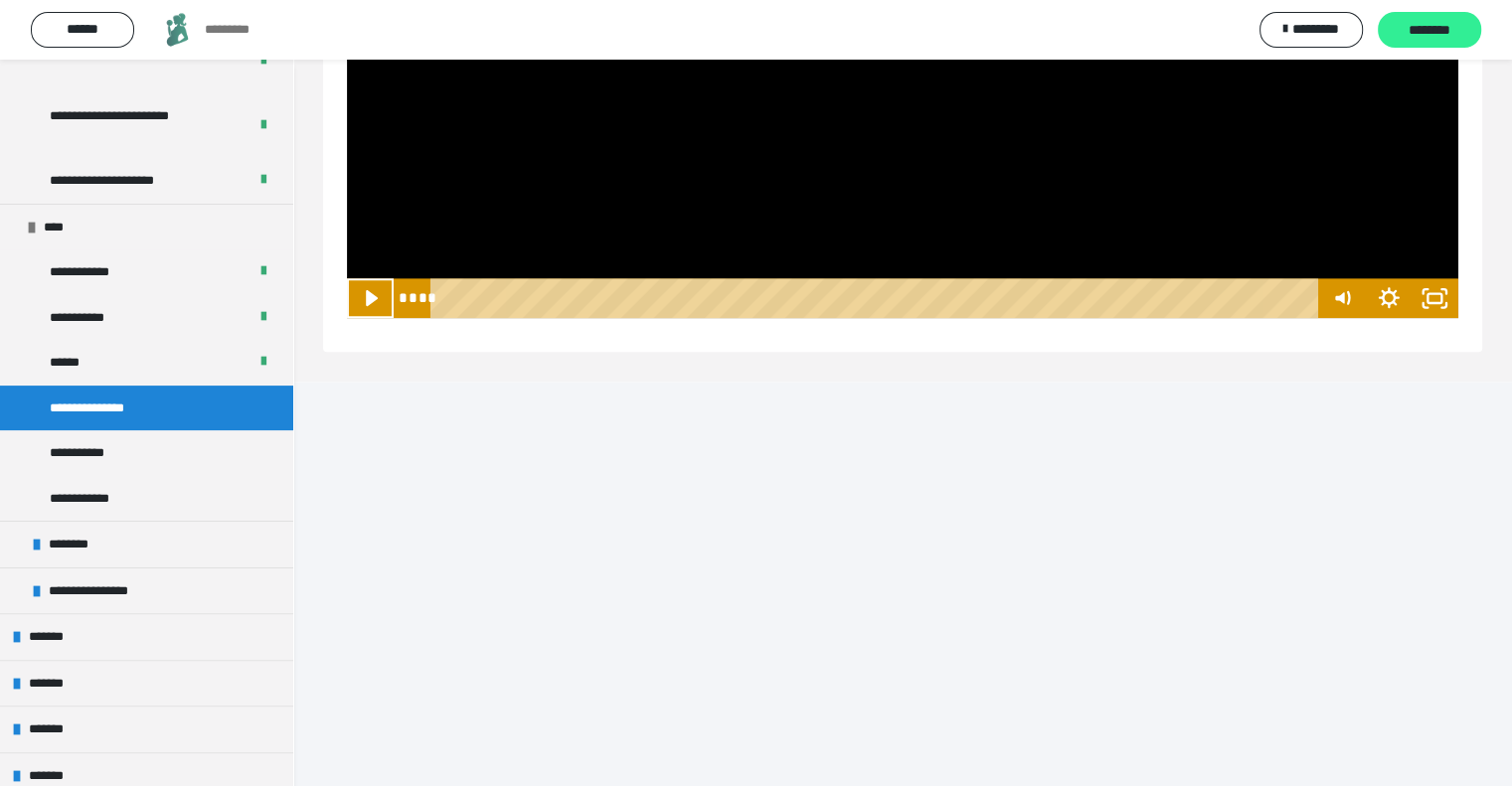 drag, startPoint x: 1432, startPoint y: 23, endPoint x: 1406, endPoint y: 35, distance: 28.635642 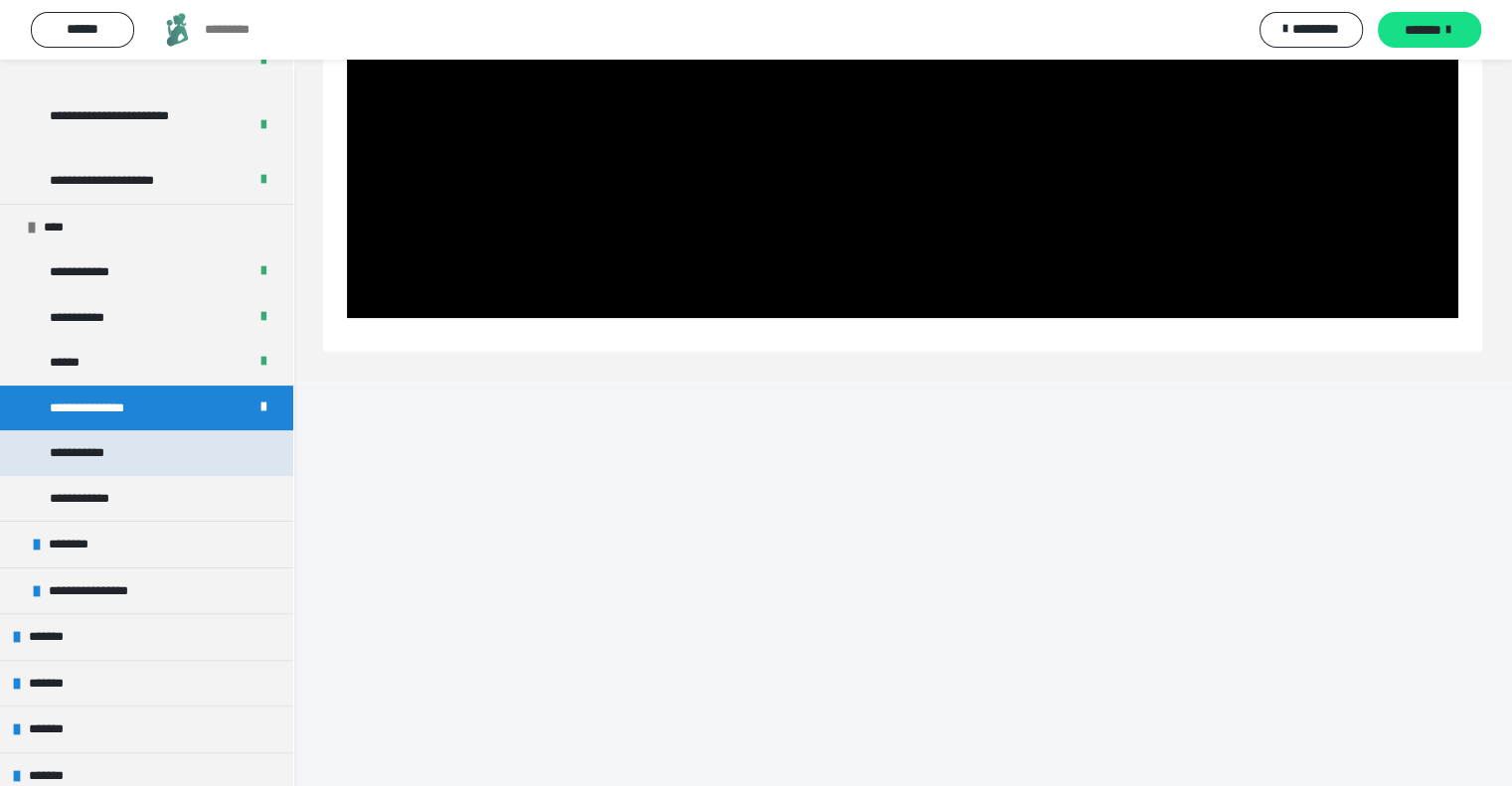 click on "**********" at bounding box center [146, 453] 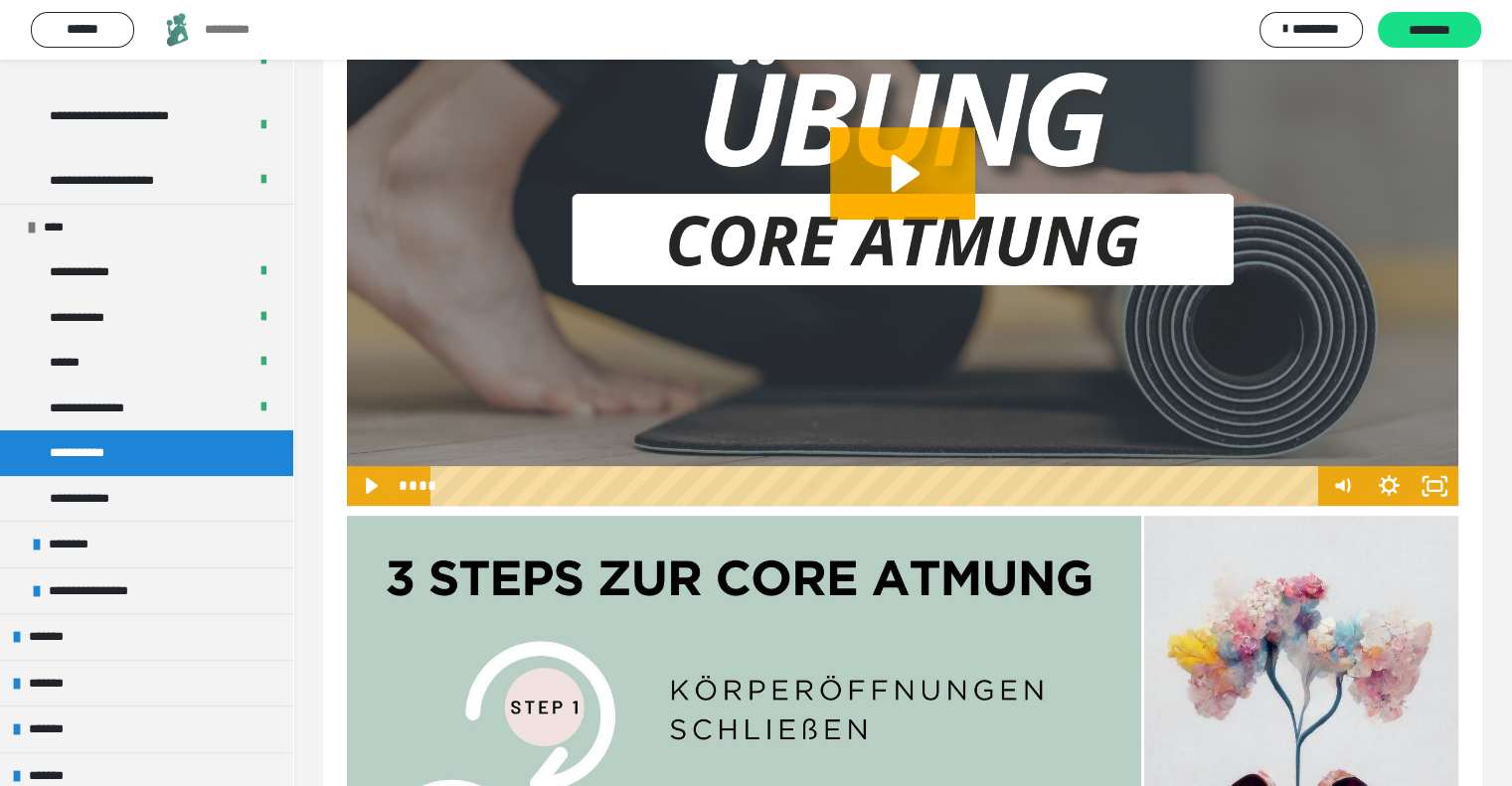 scroll, scrollTop: 926, scrollLeft: 0, axis: vertical 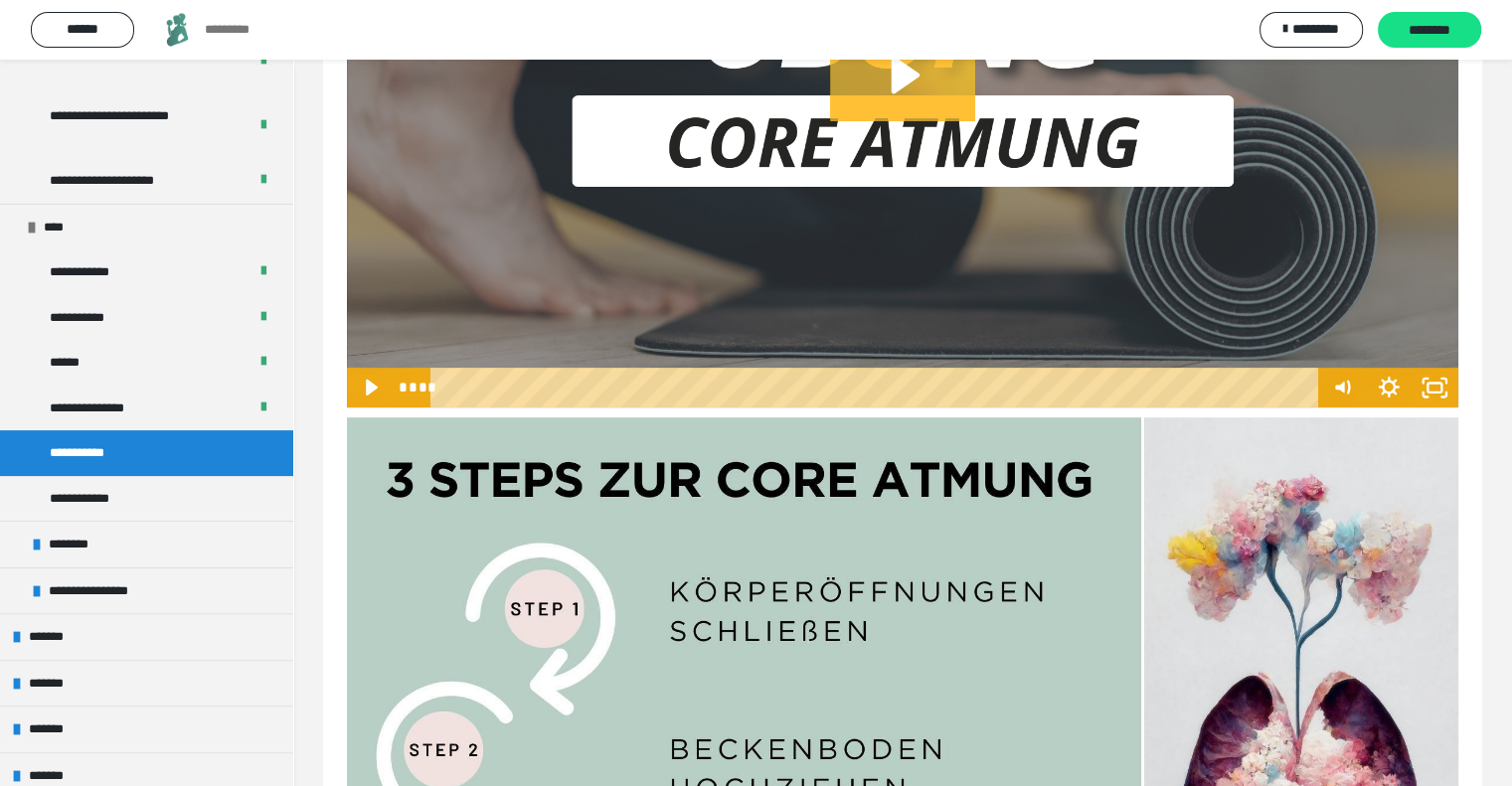 click 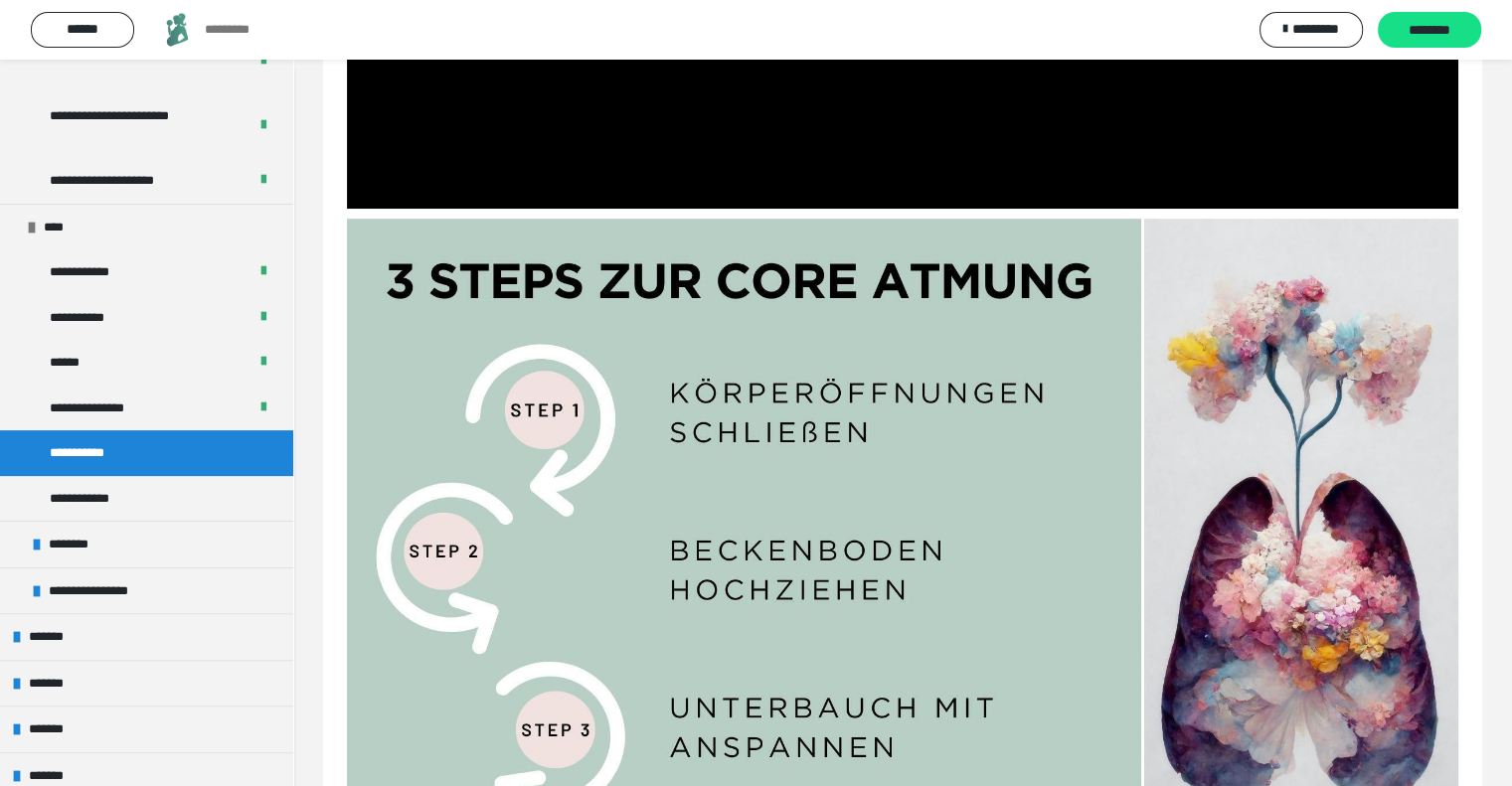 scroll, scrollTop: 1025, scrollLeft: 0, axis: vertical 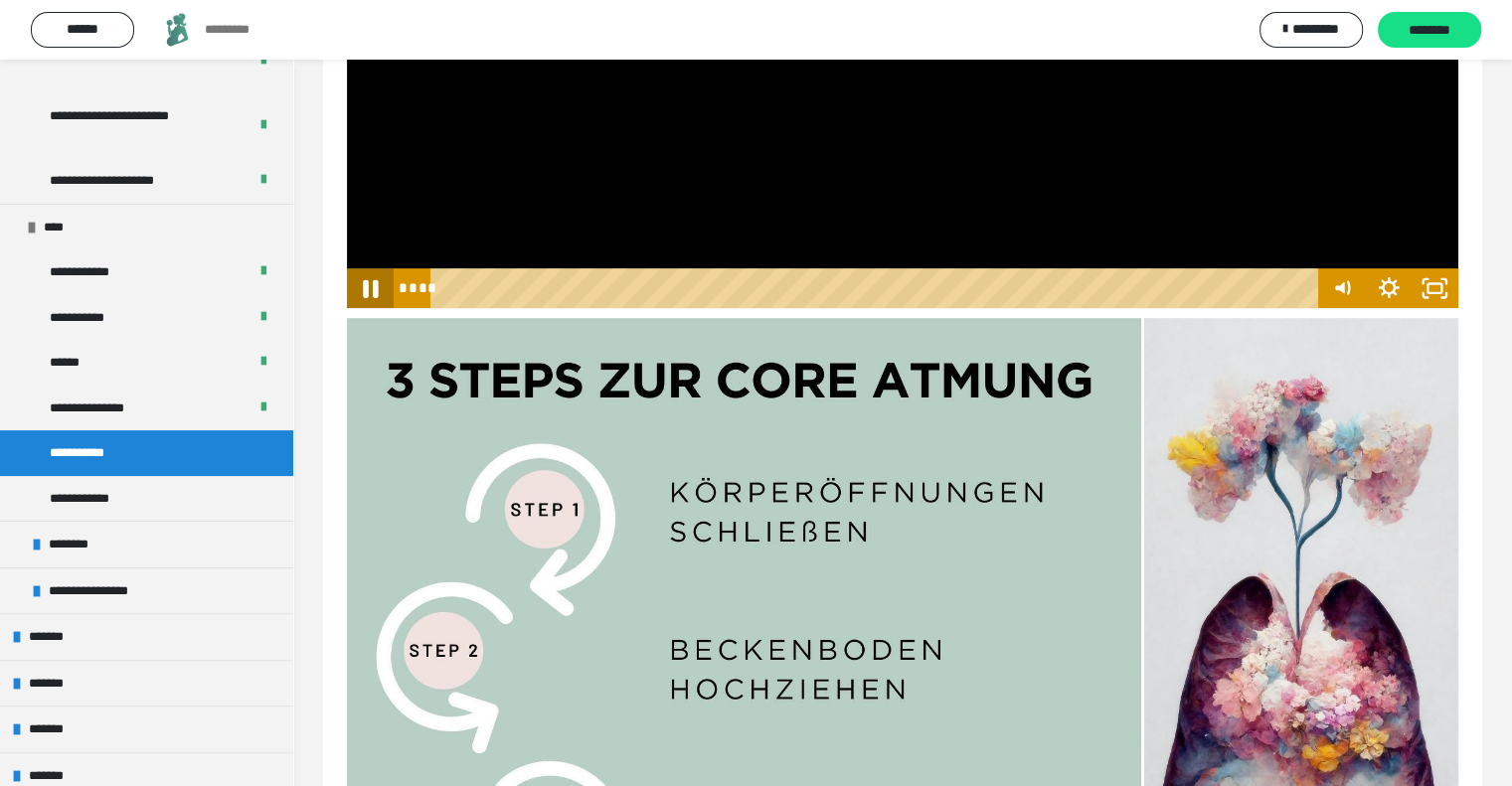 click 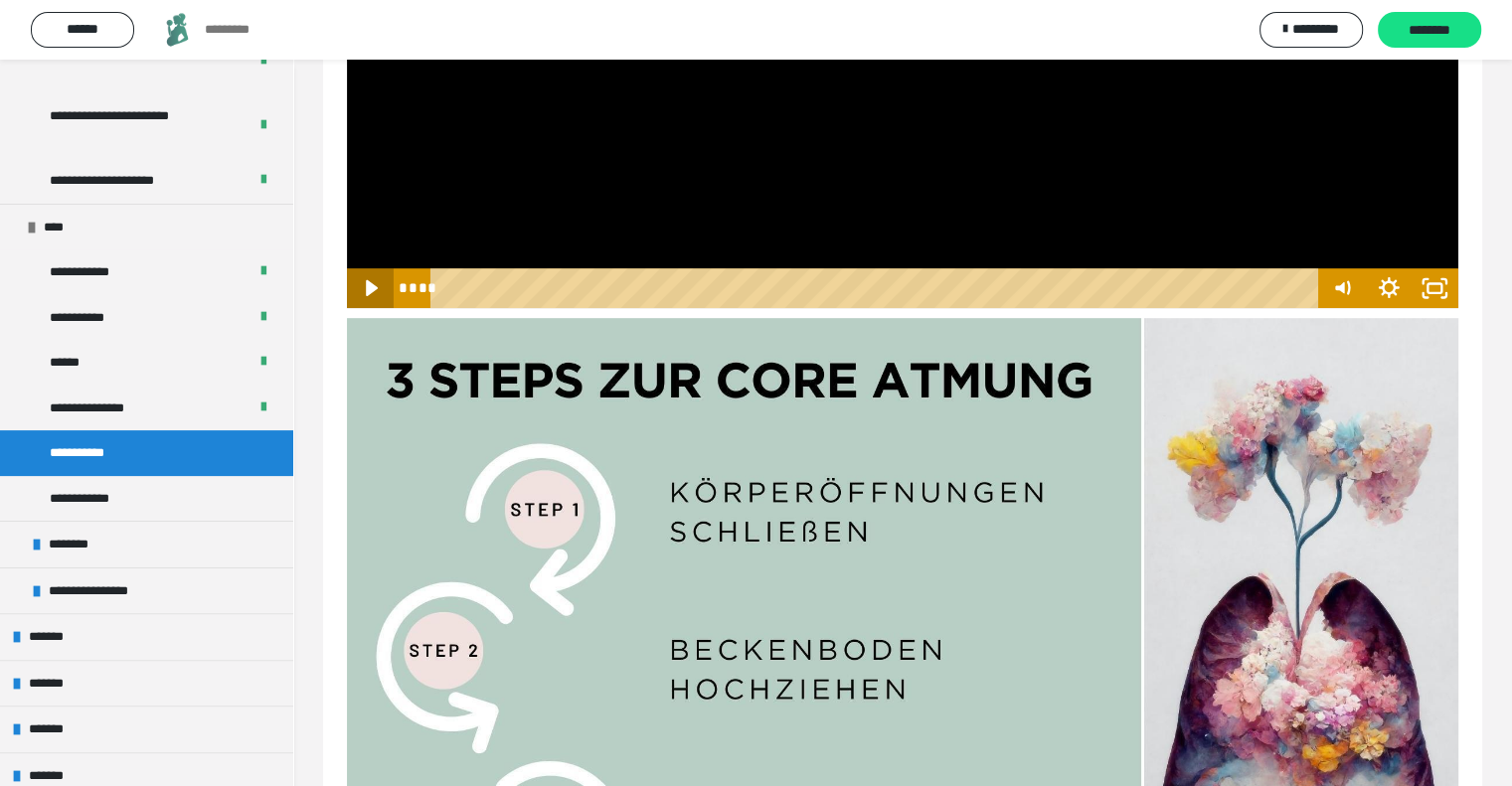 type 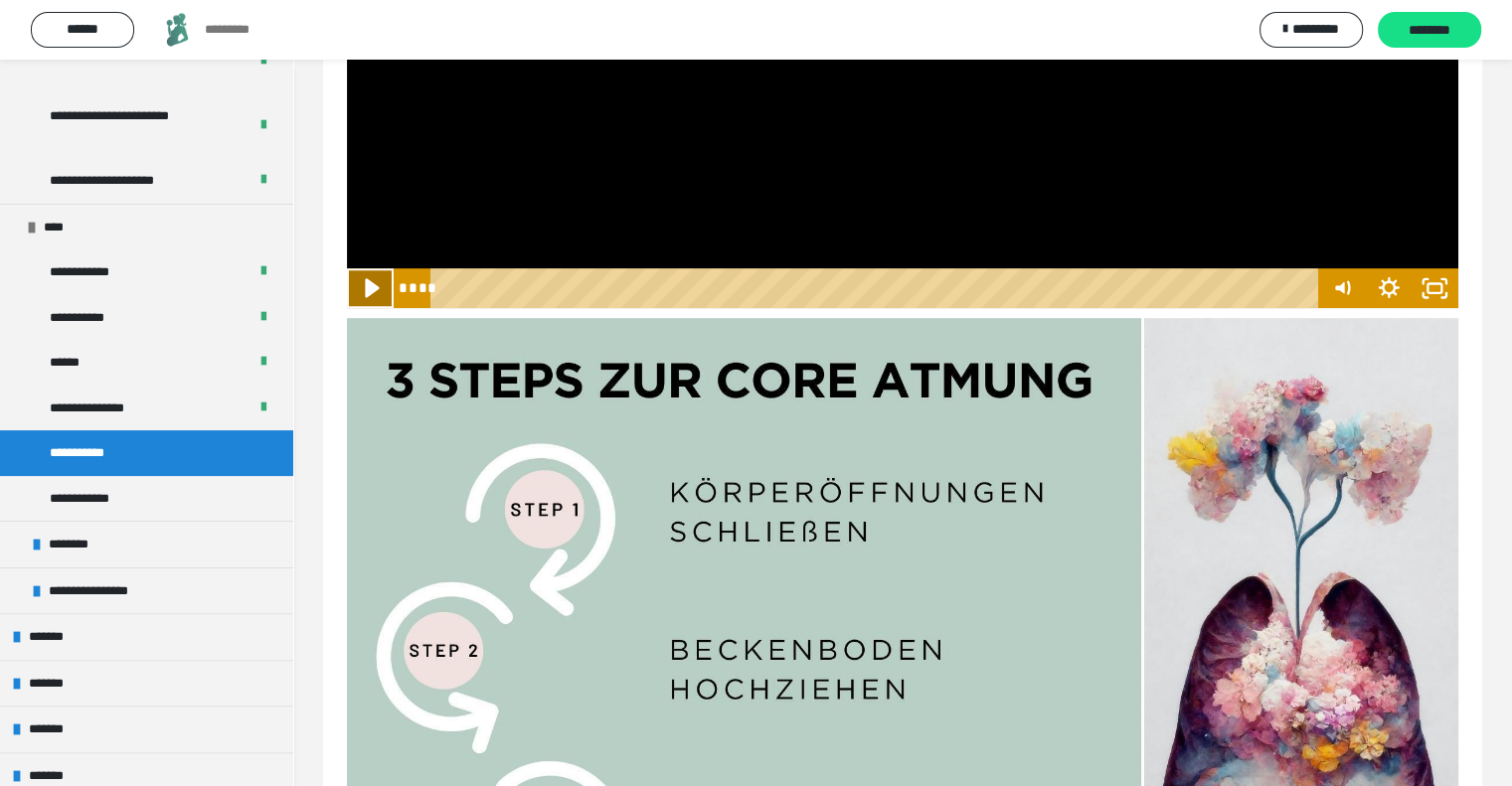 click 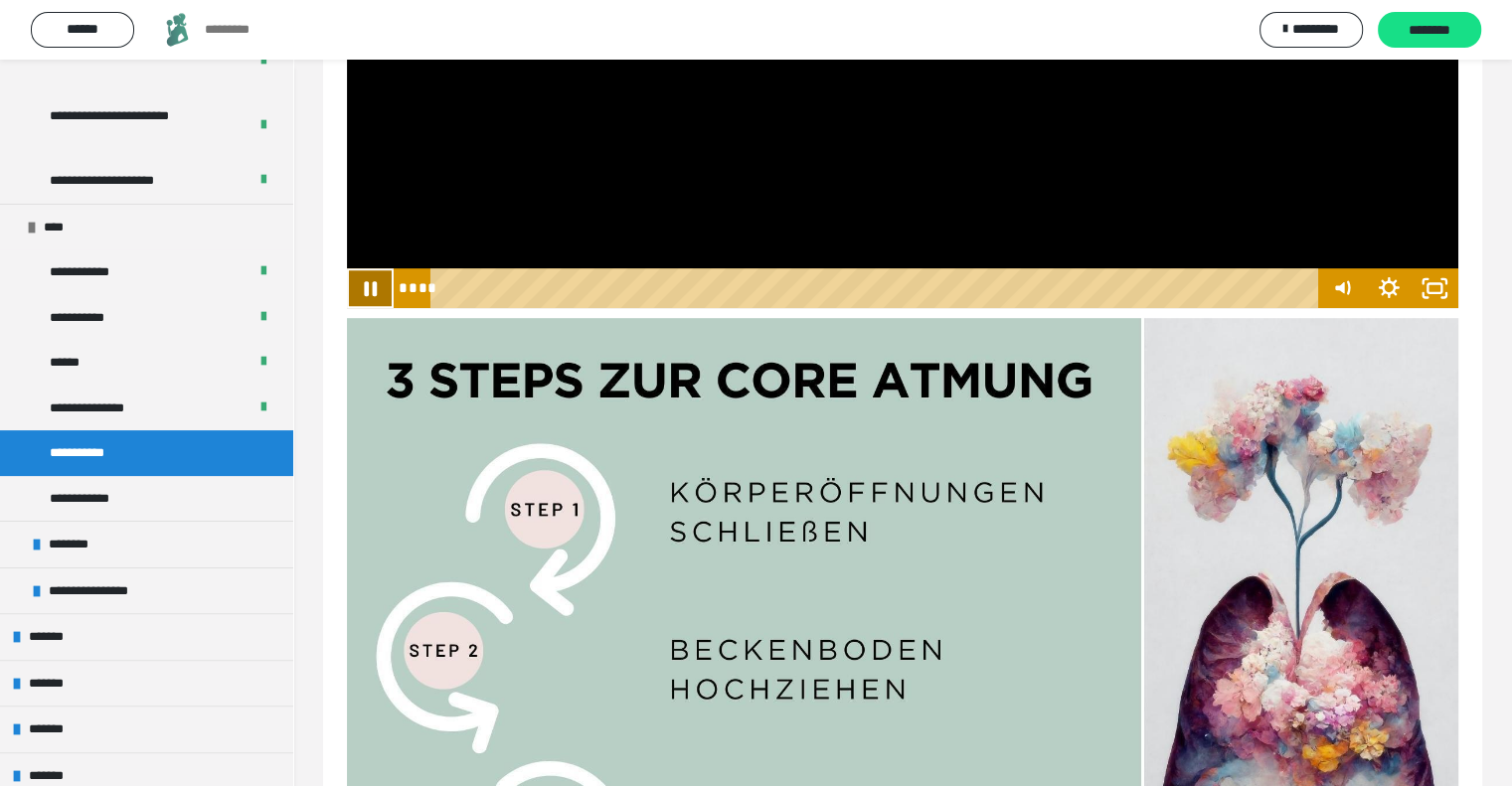 click 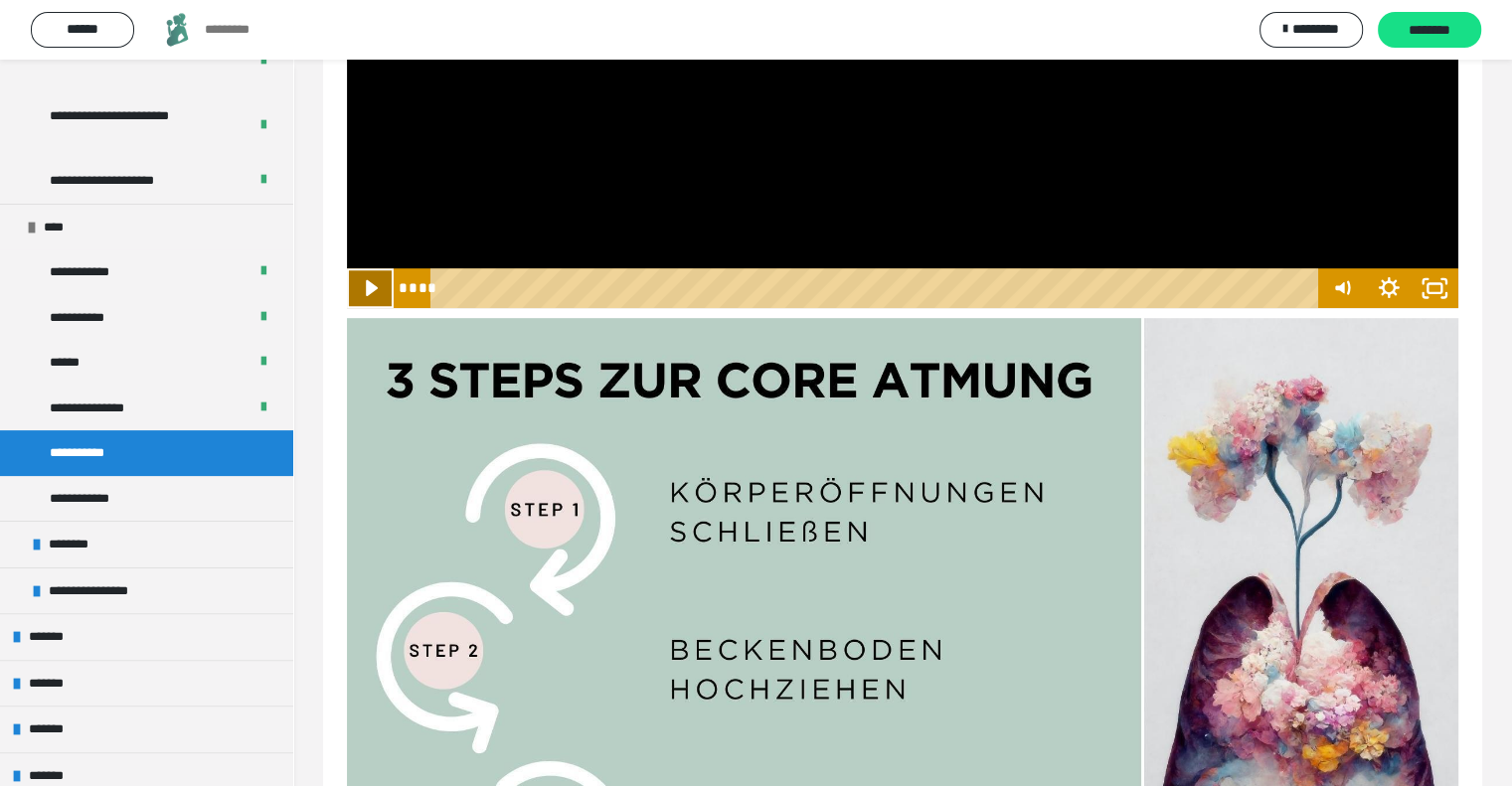 click 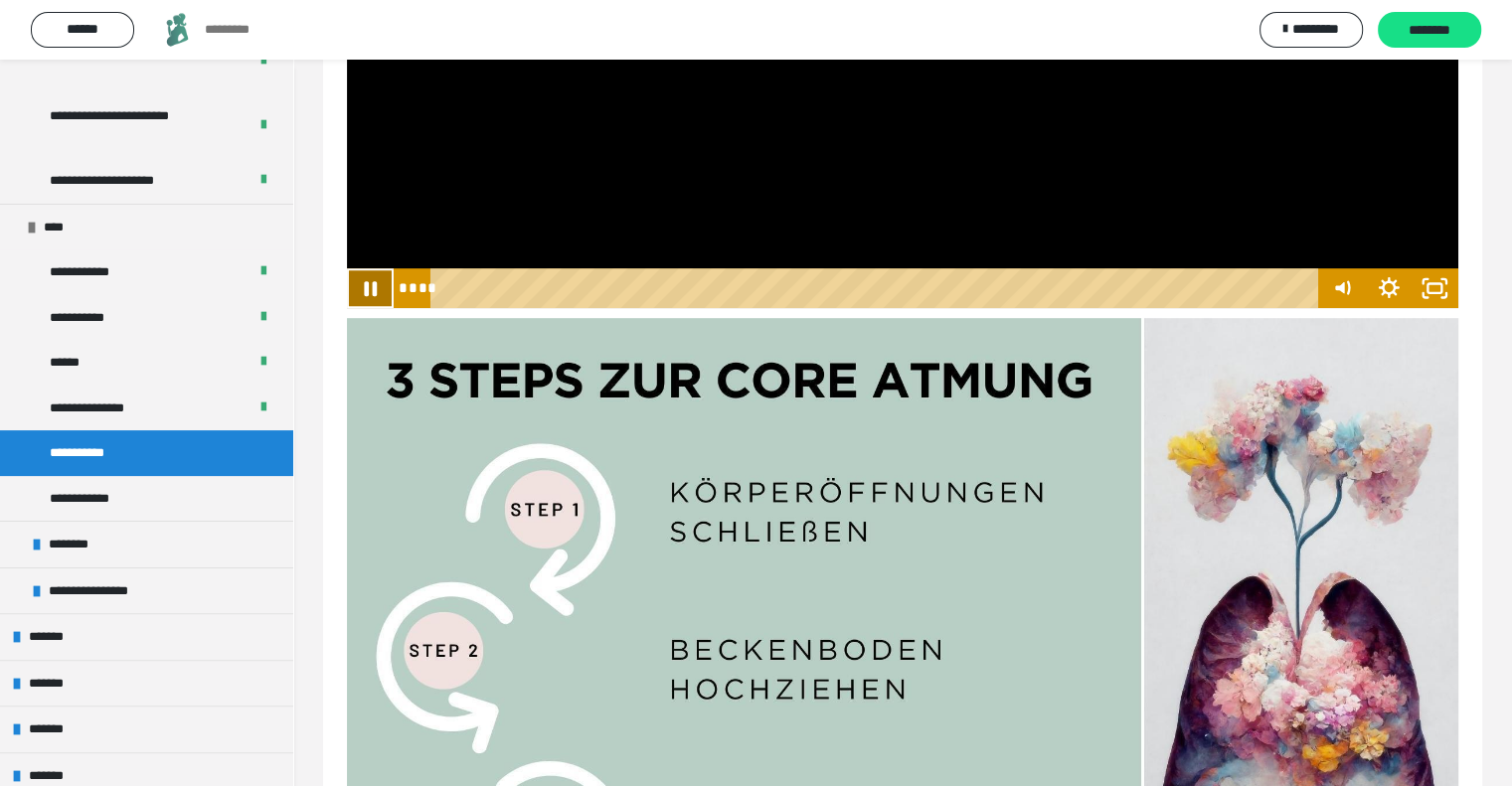 drag, startPoint x: 370, startPoint y: 609, endPoint x: 384, endPoint y: 589, distance: 24.41311 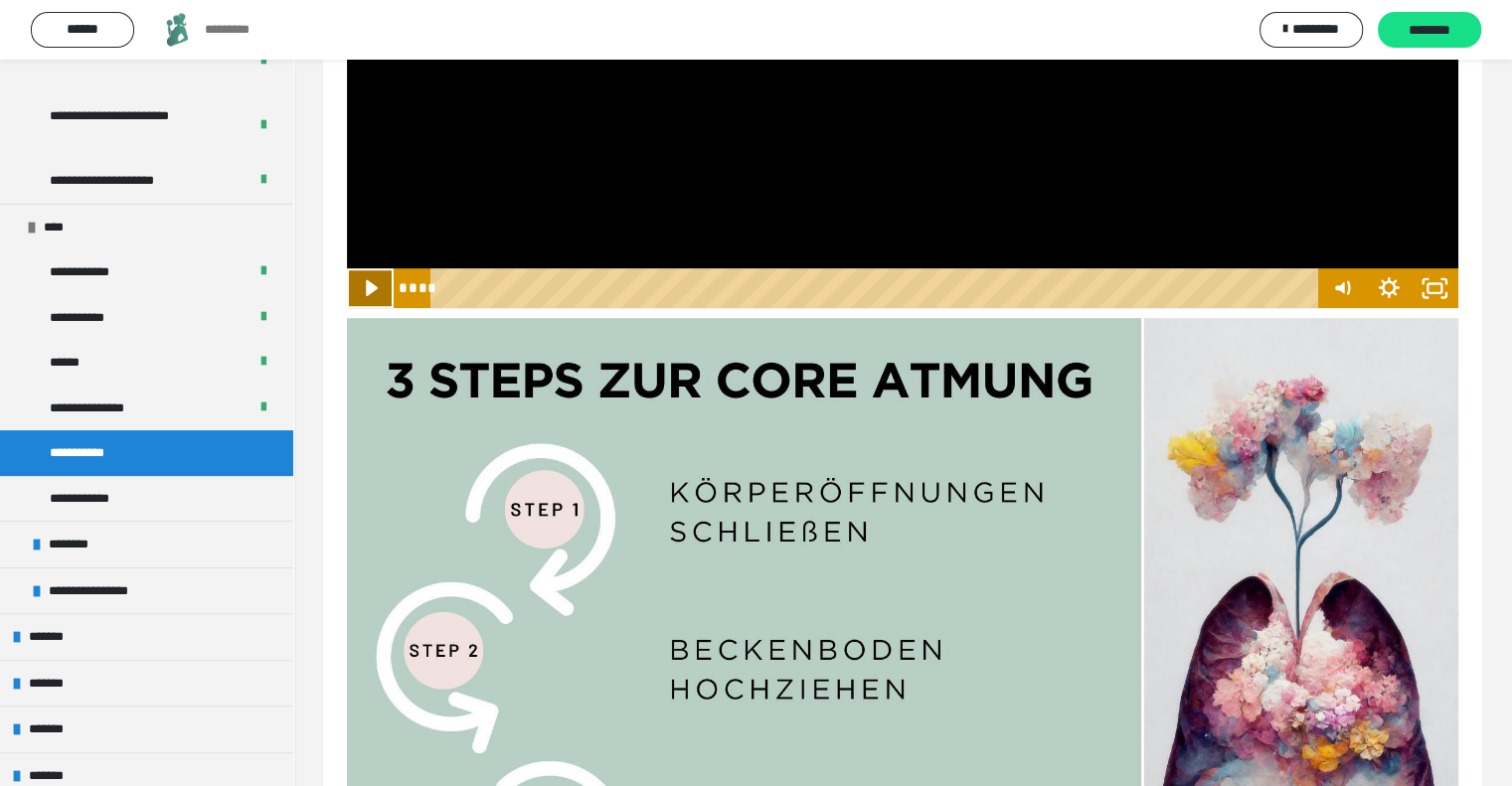 click 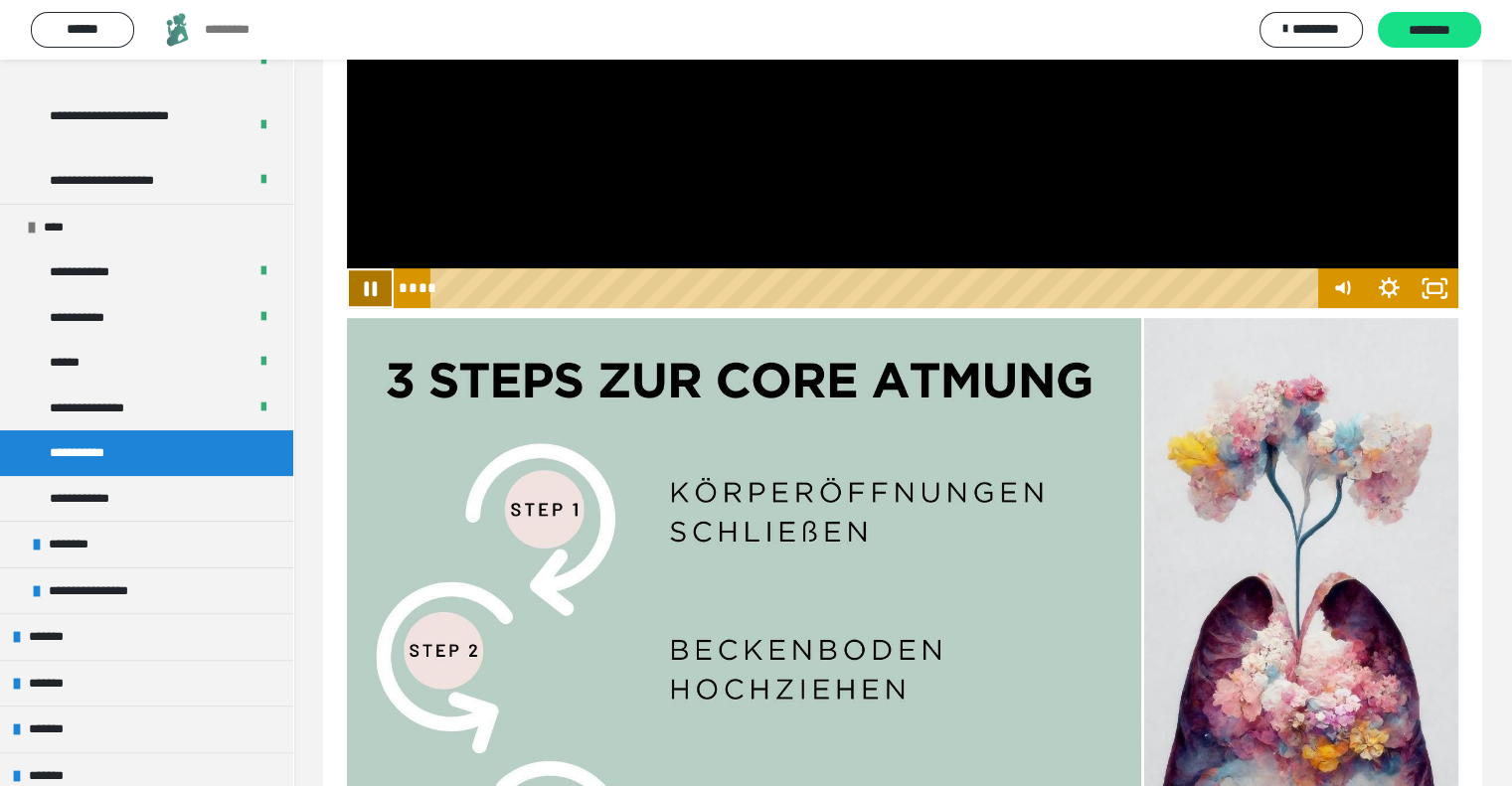 click 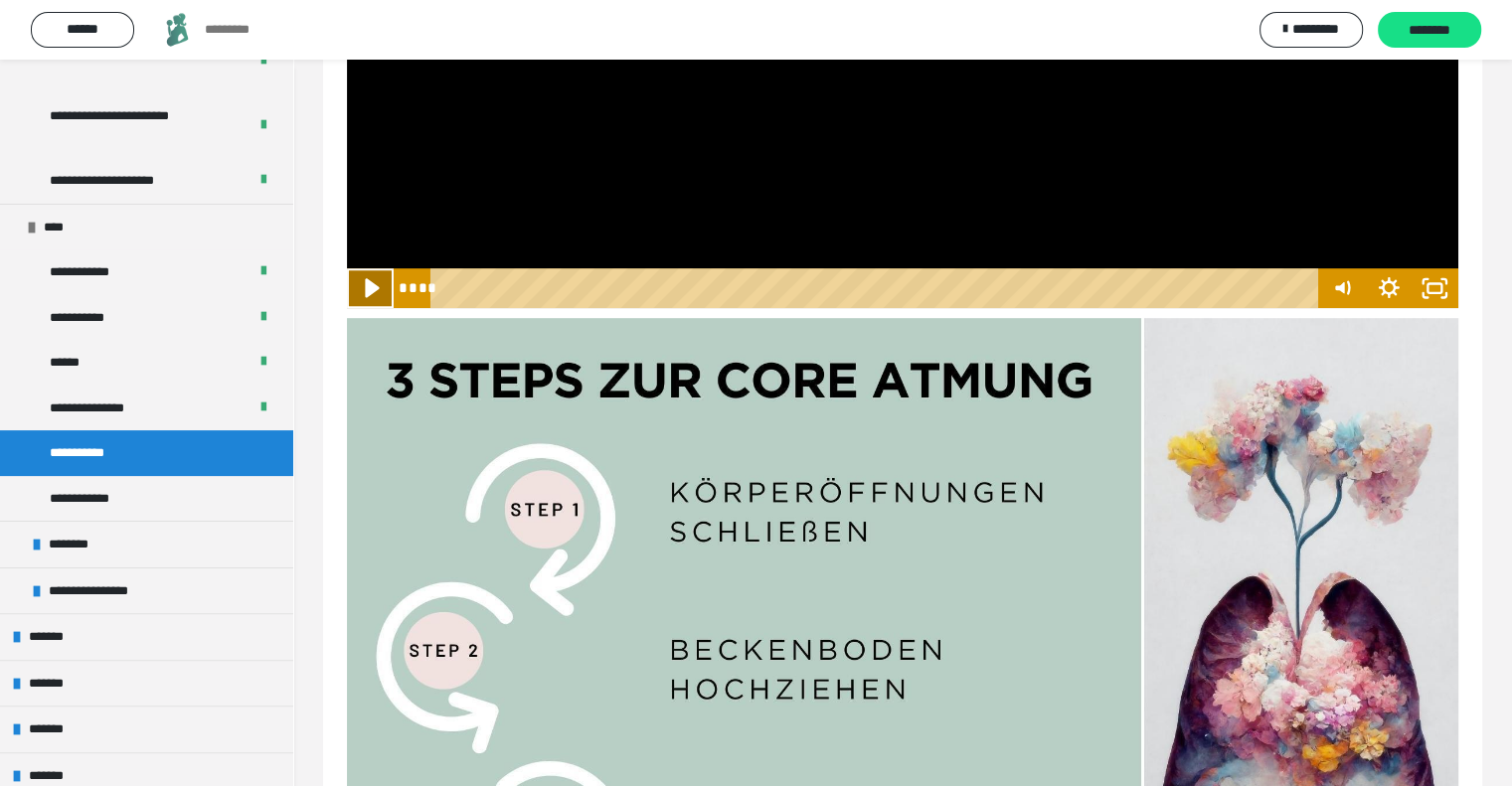 click 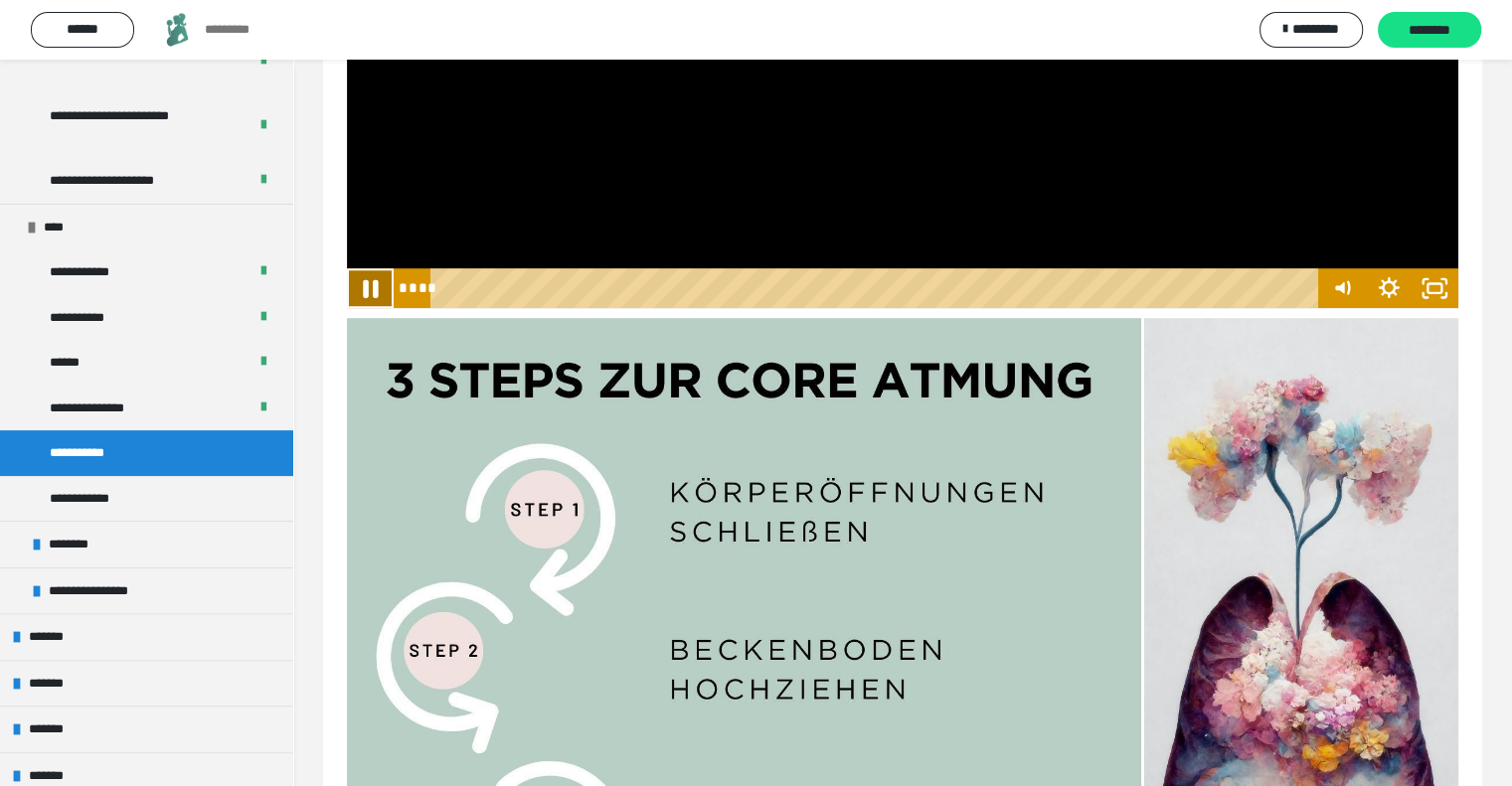 click 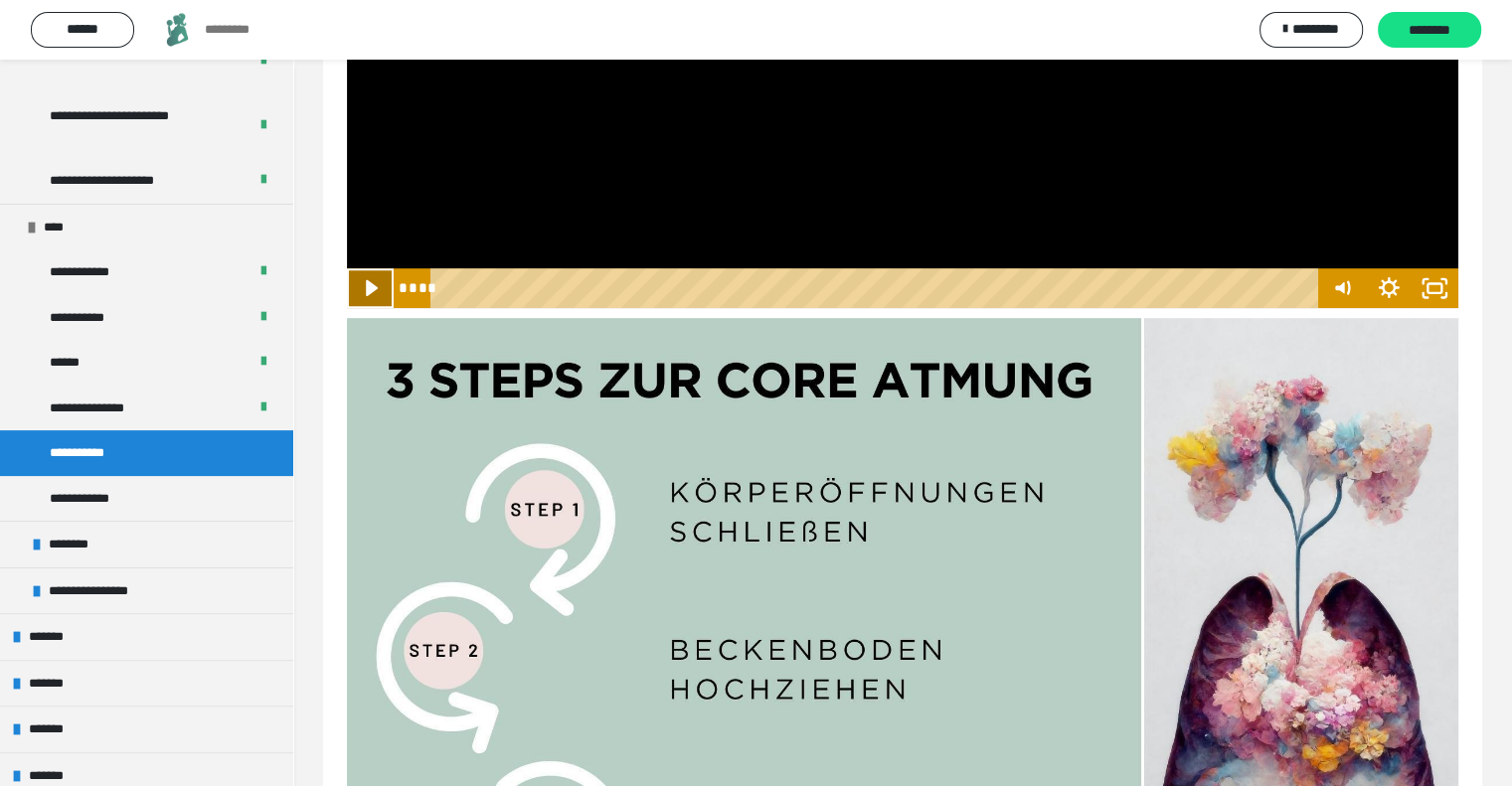 click 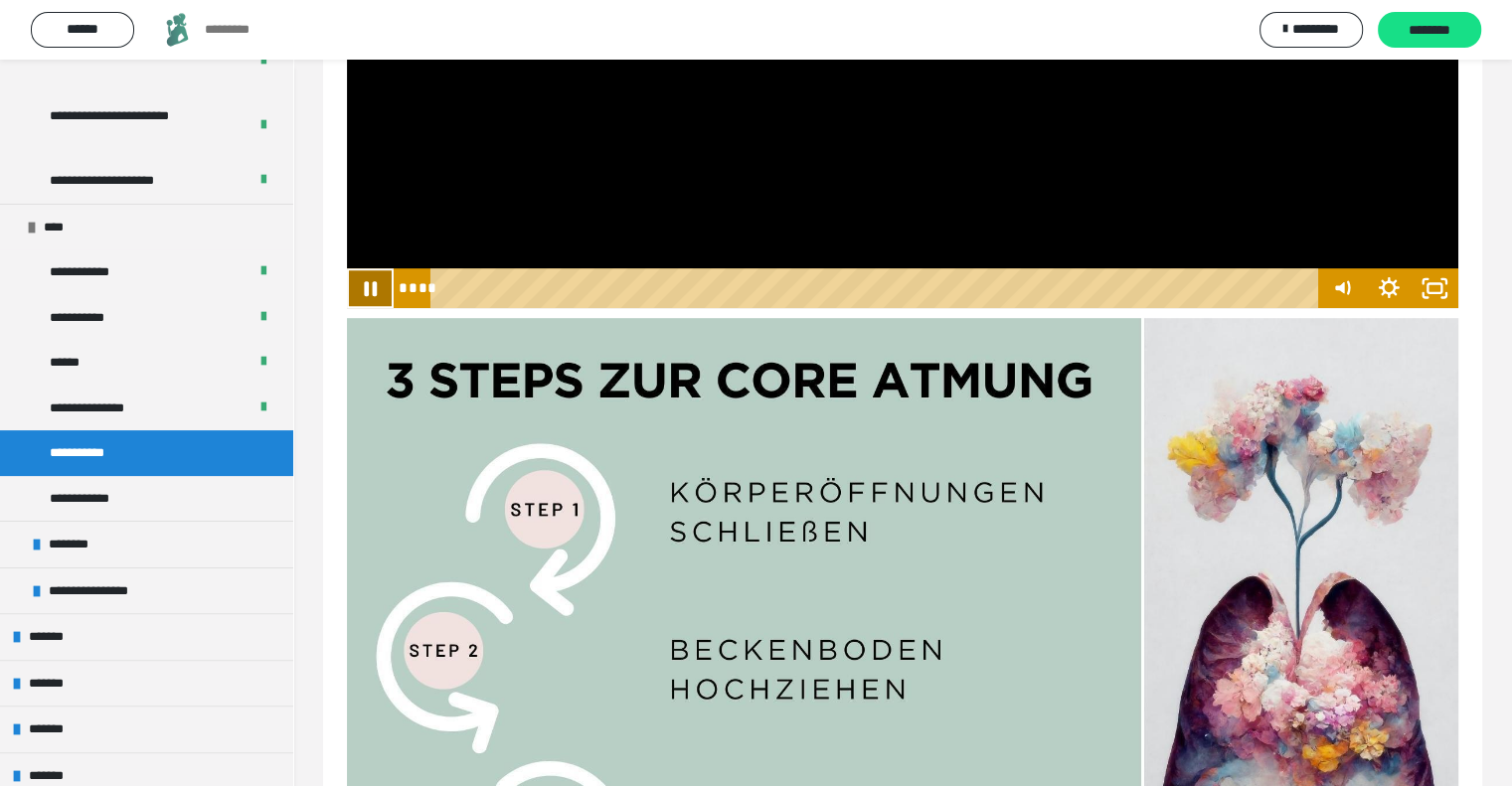 click 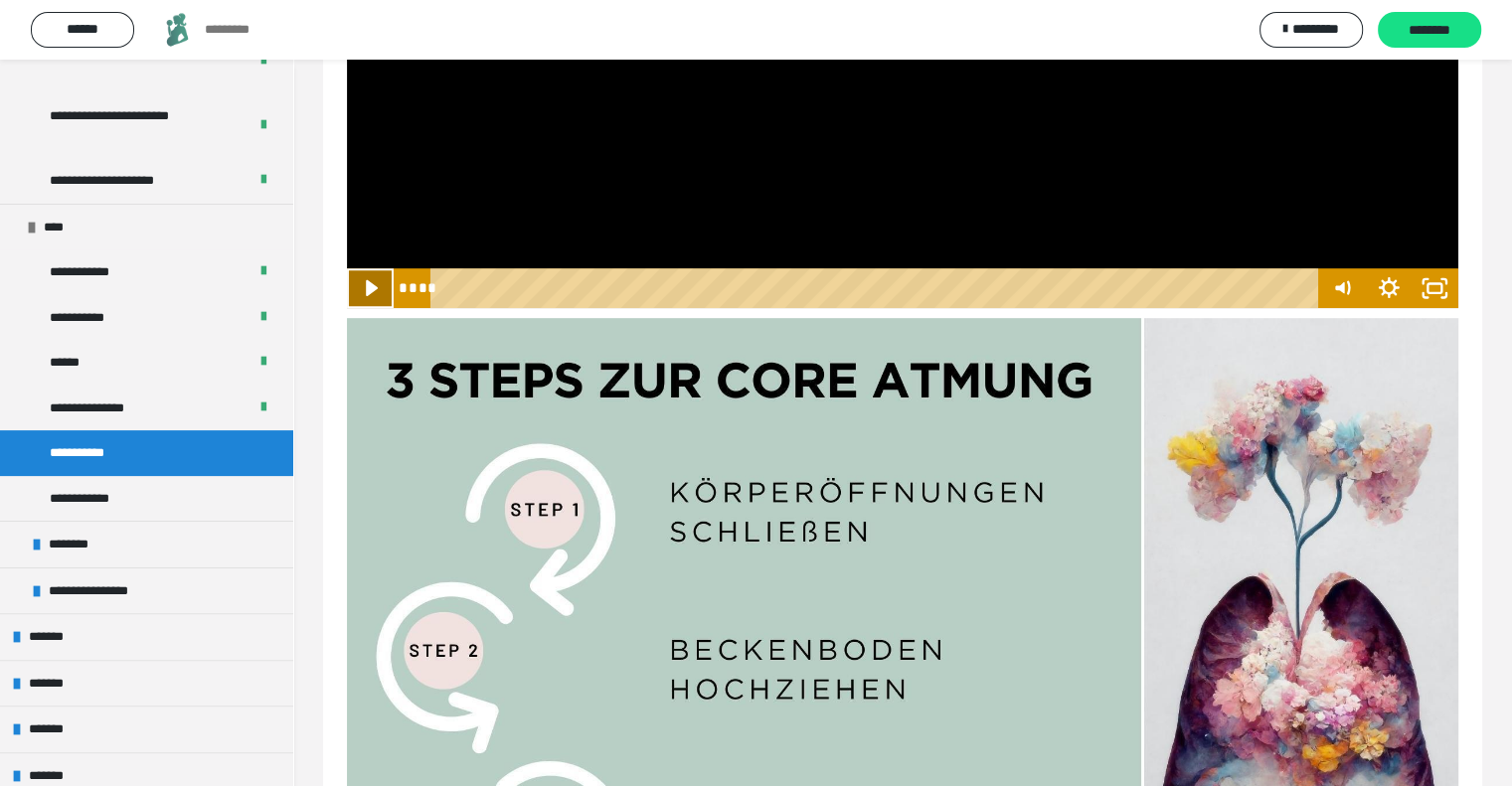 click 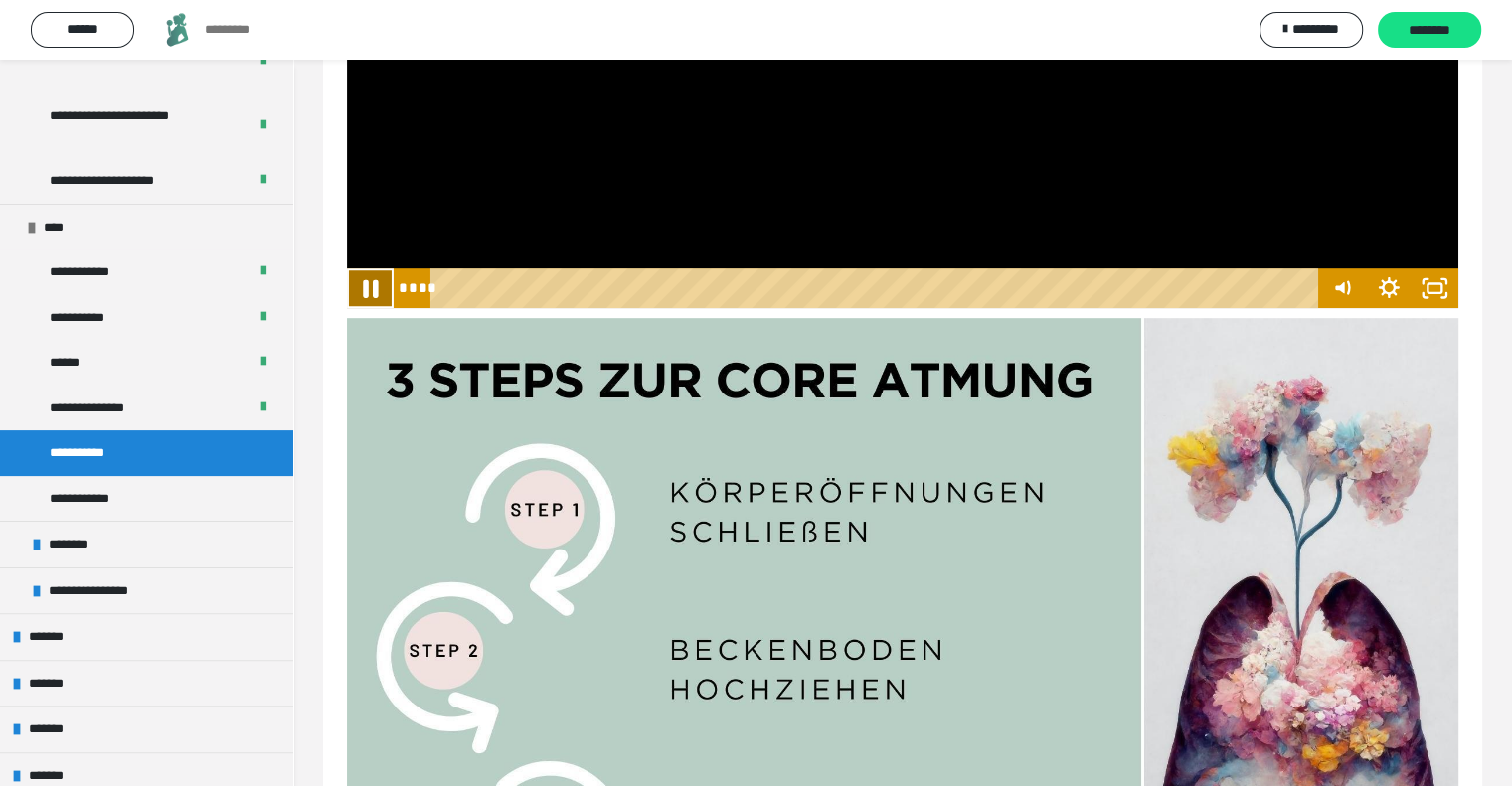 click 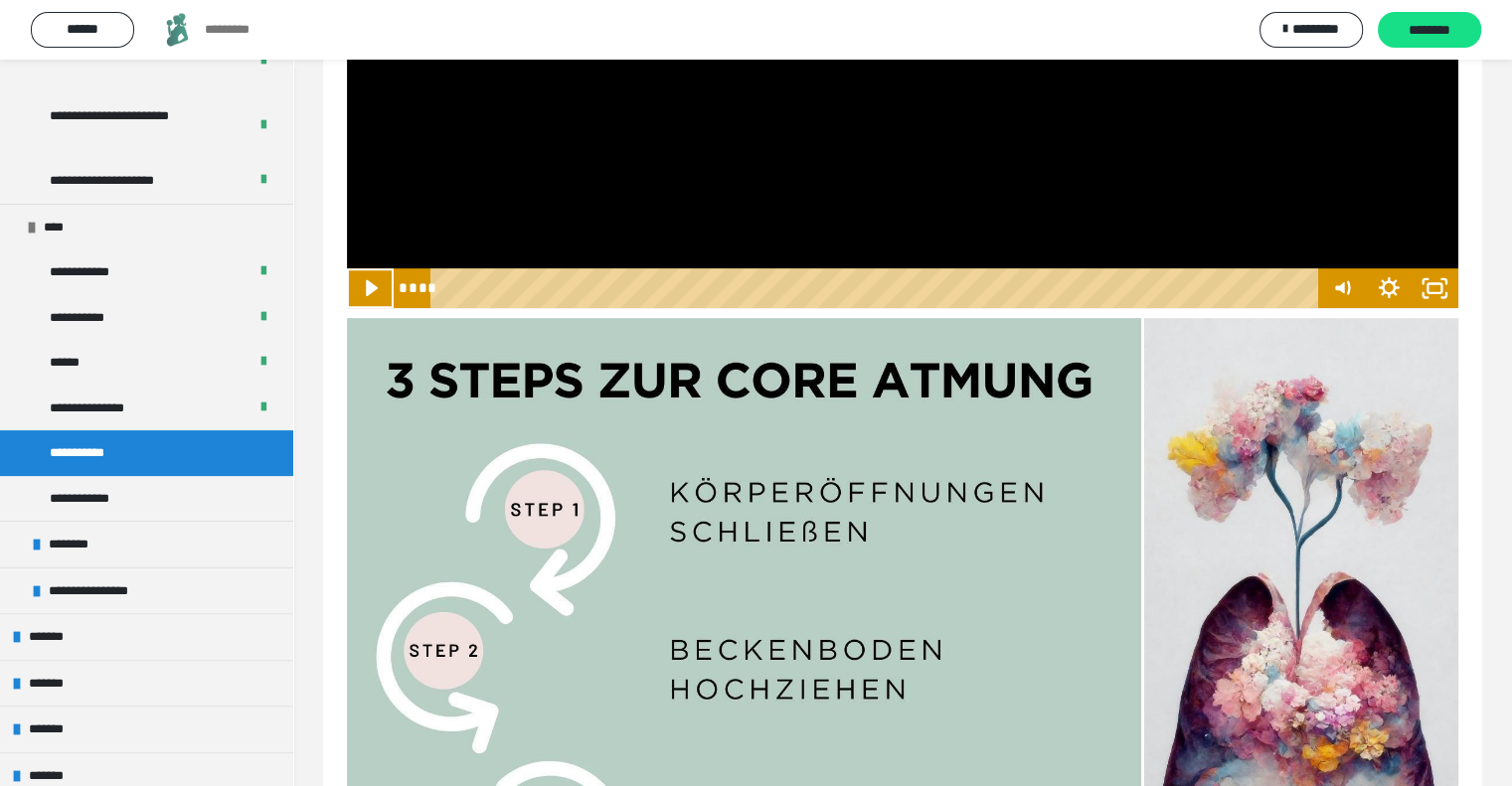 click 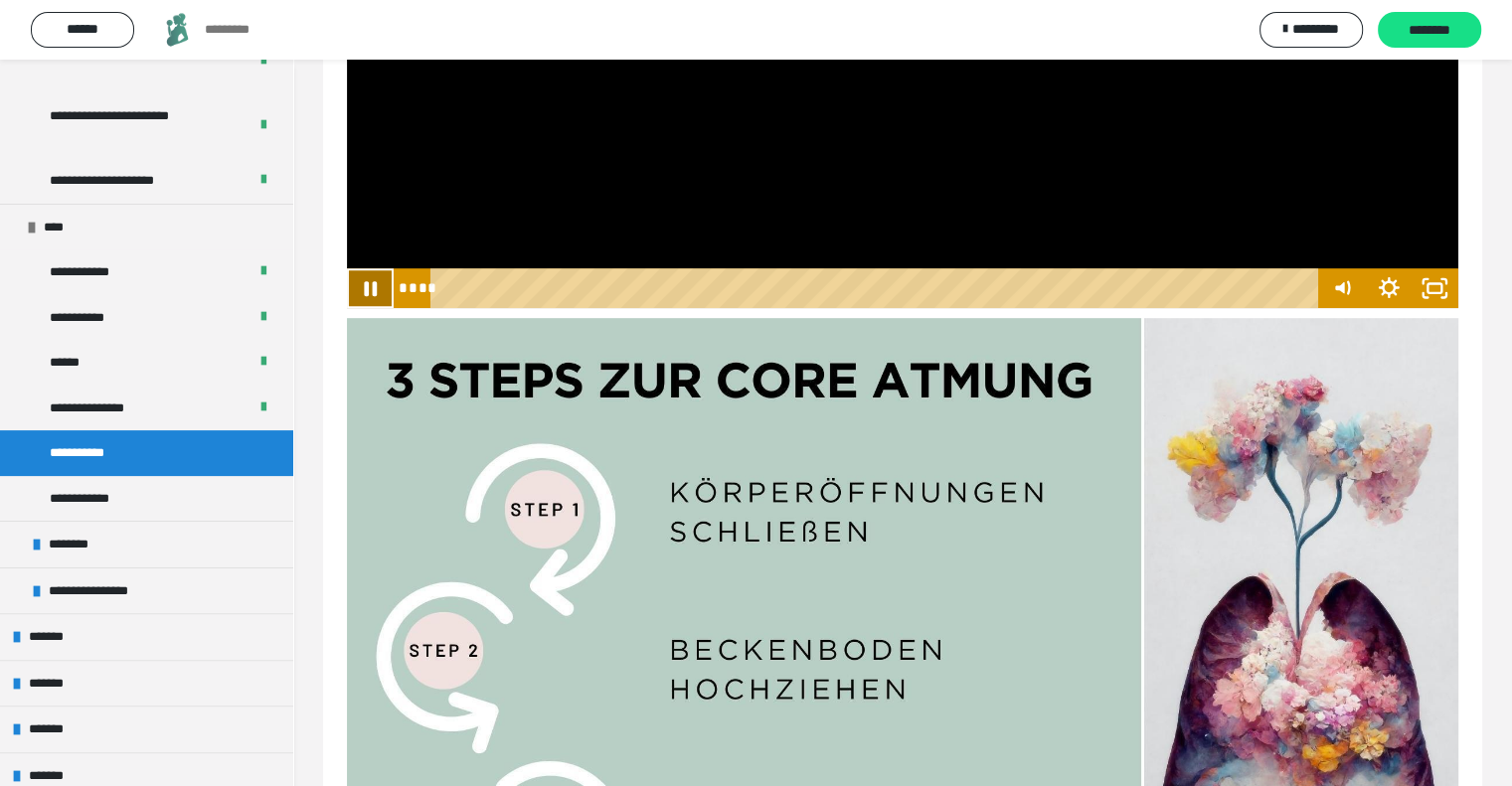 click 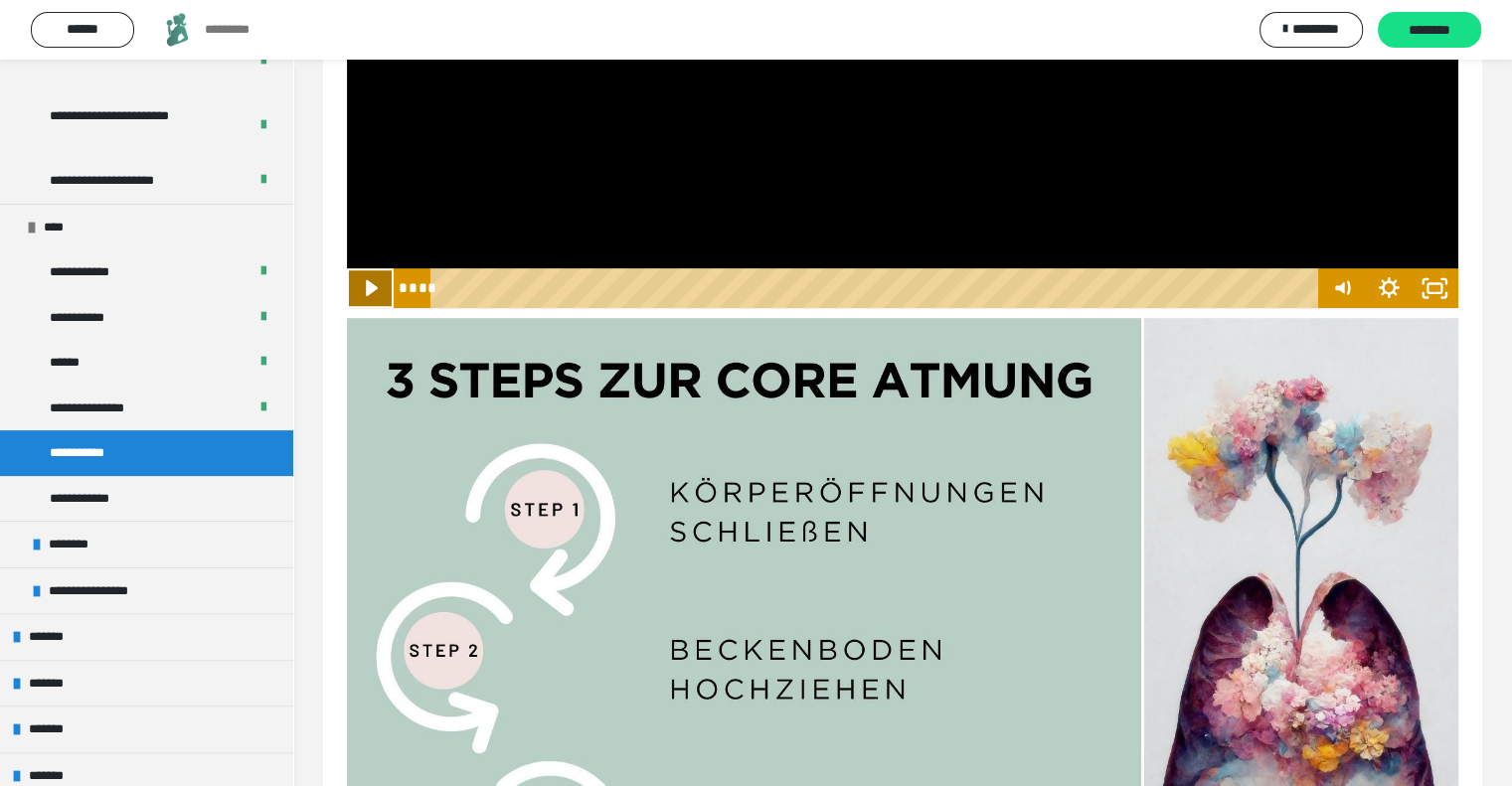 click 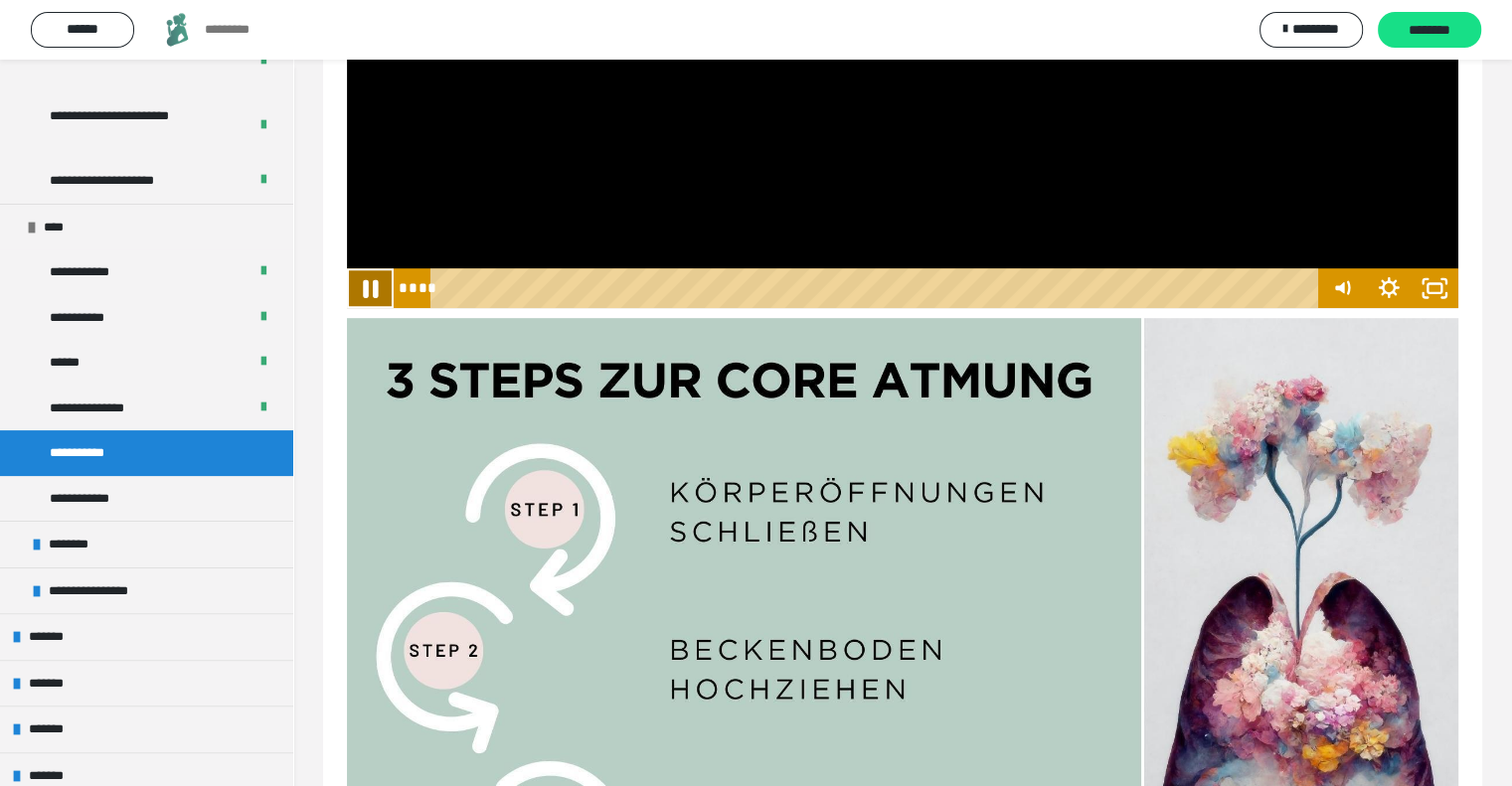 click 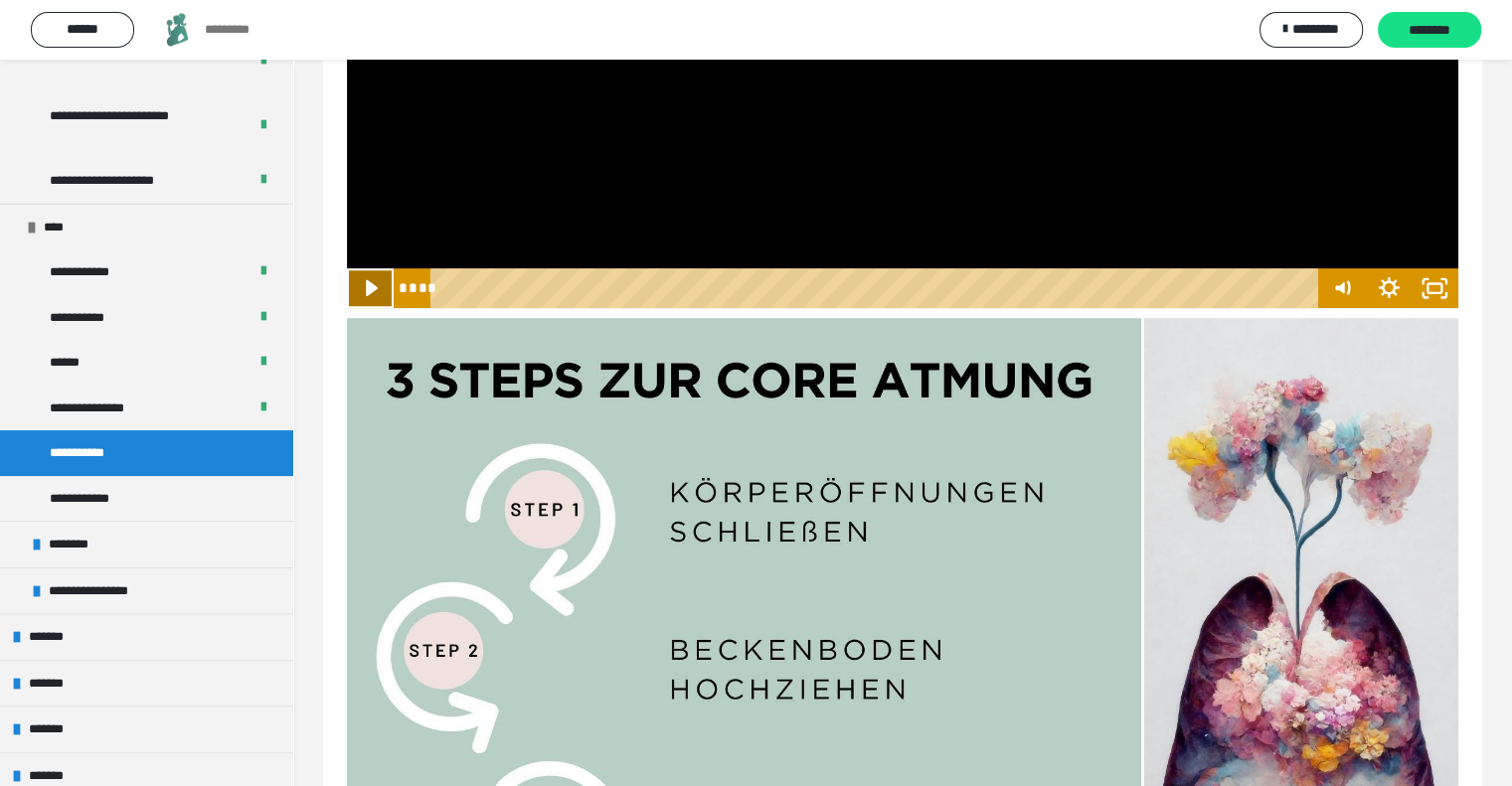 click 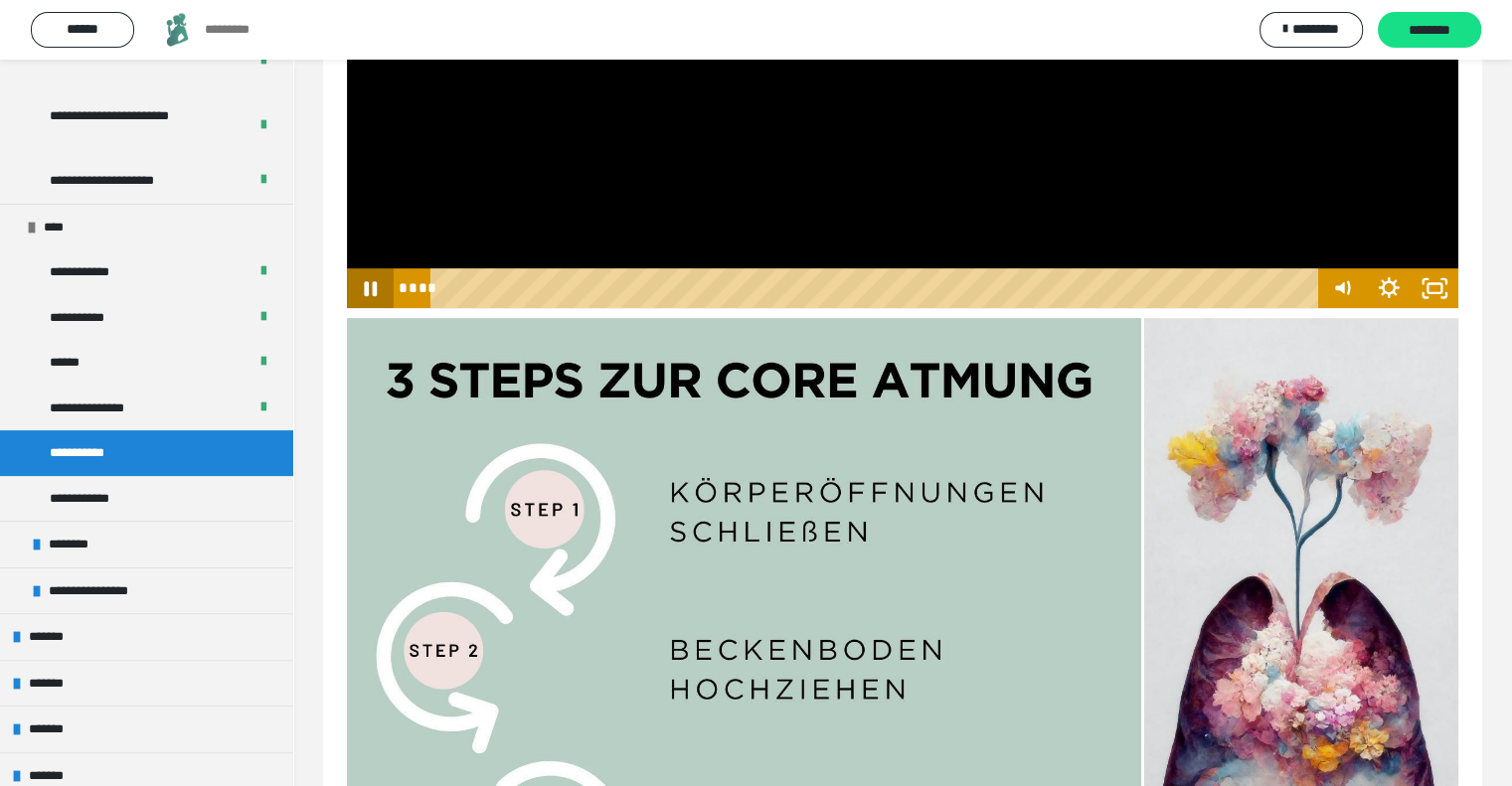 click 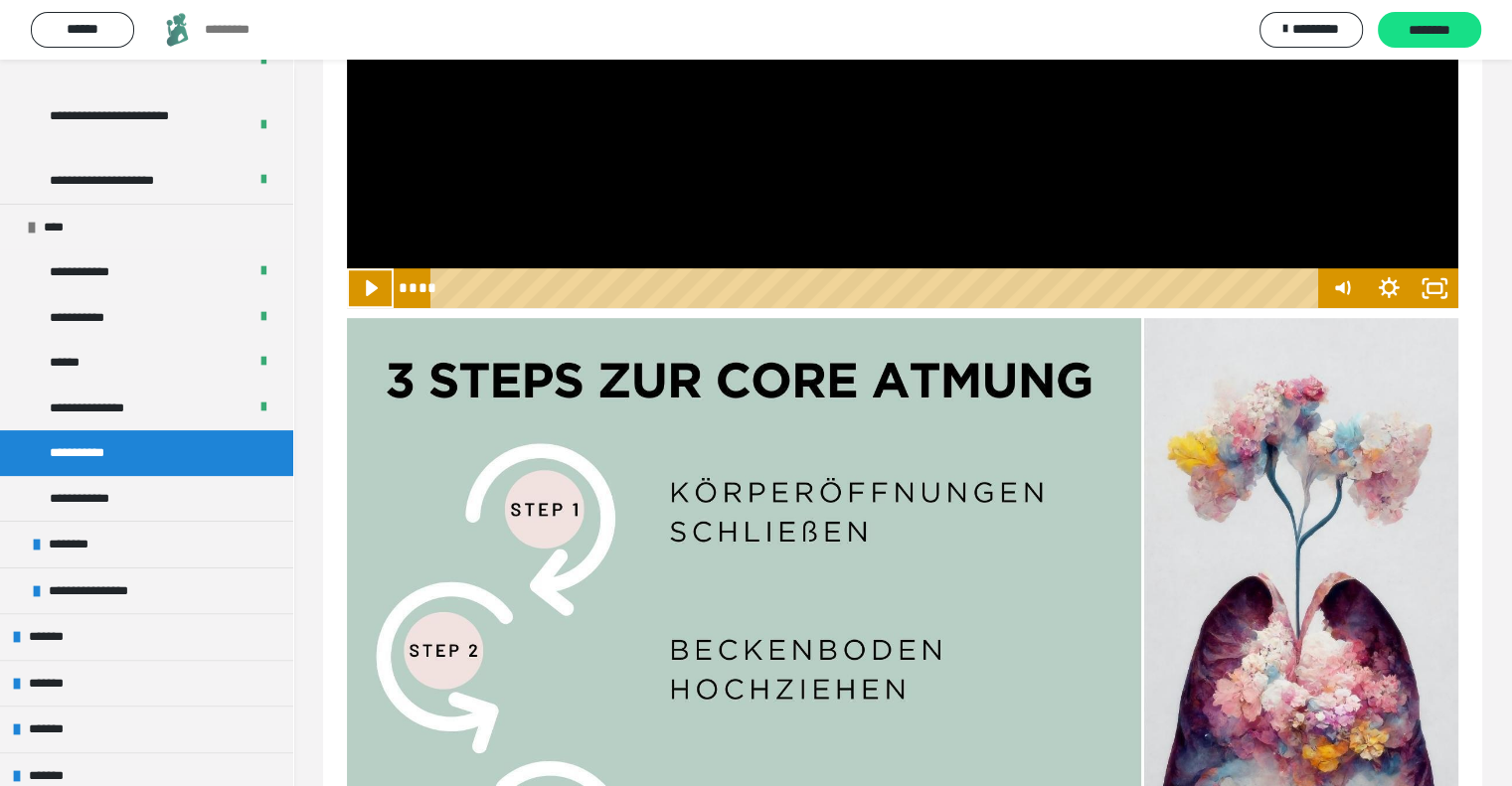 click 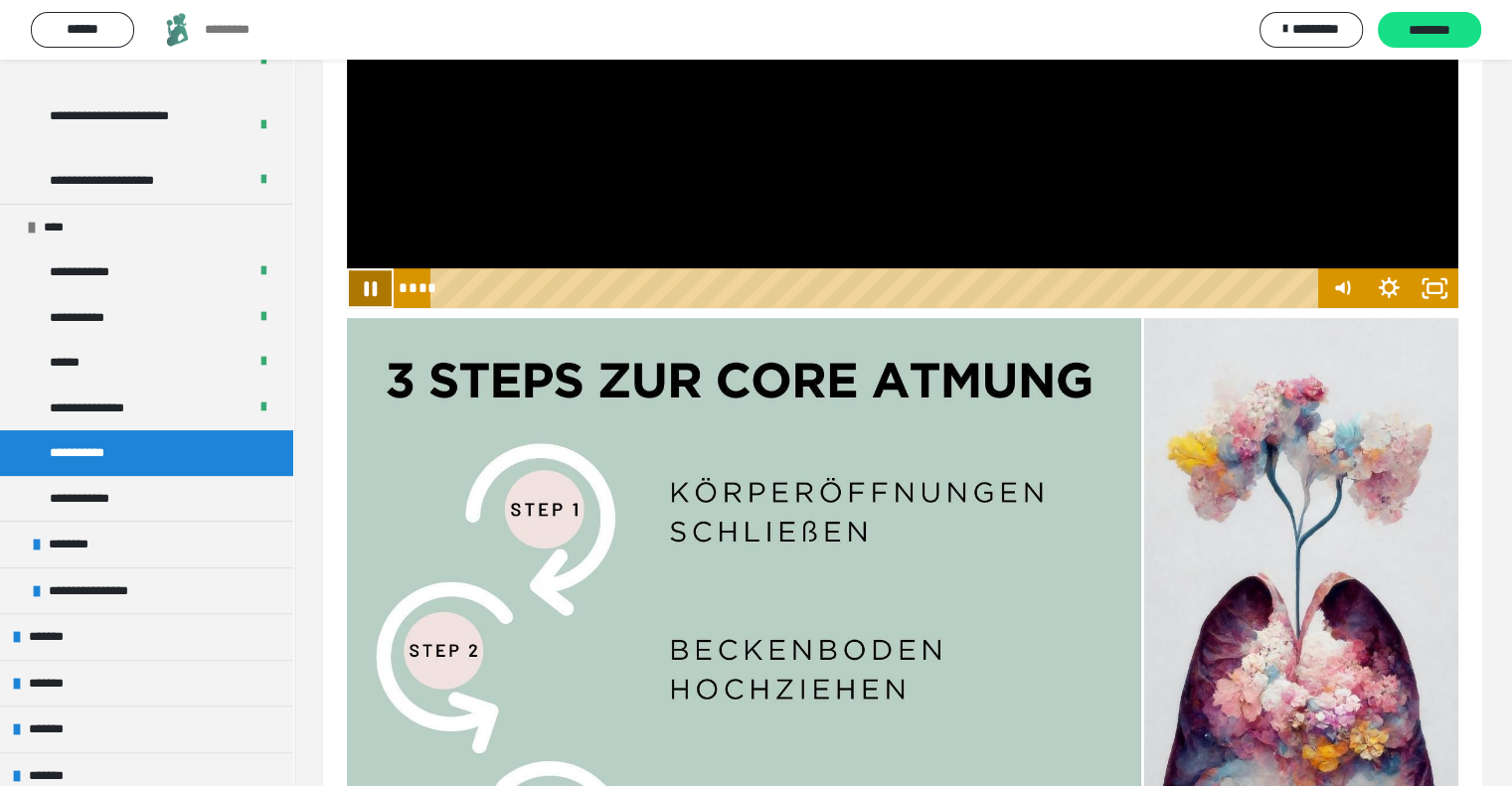 click 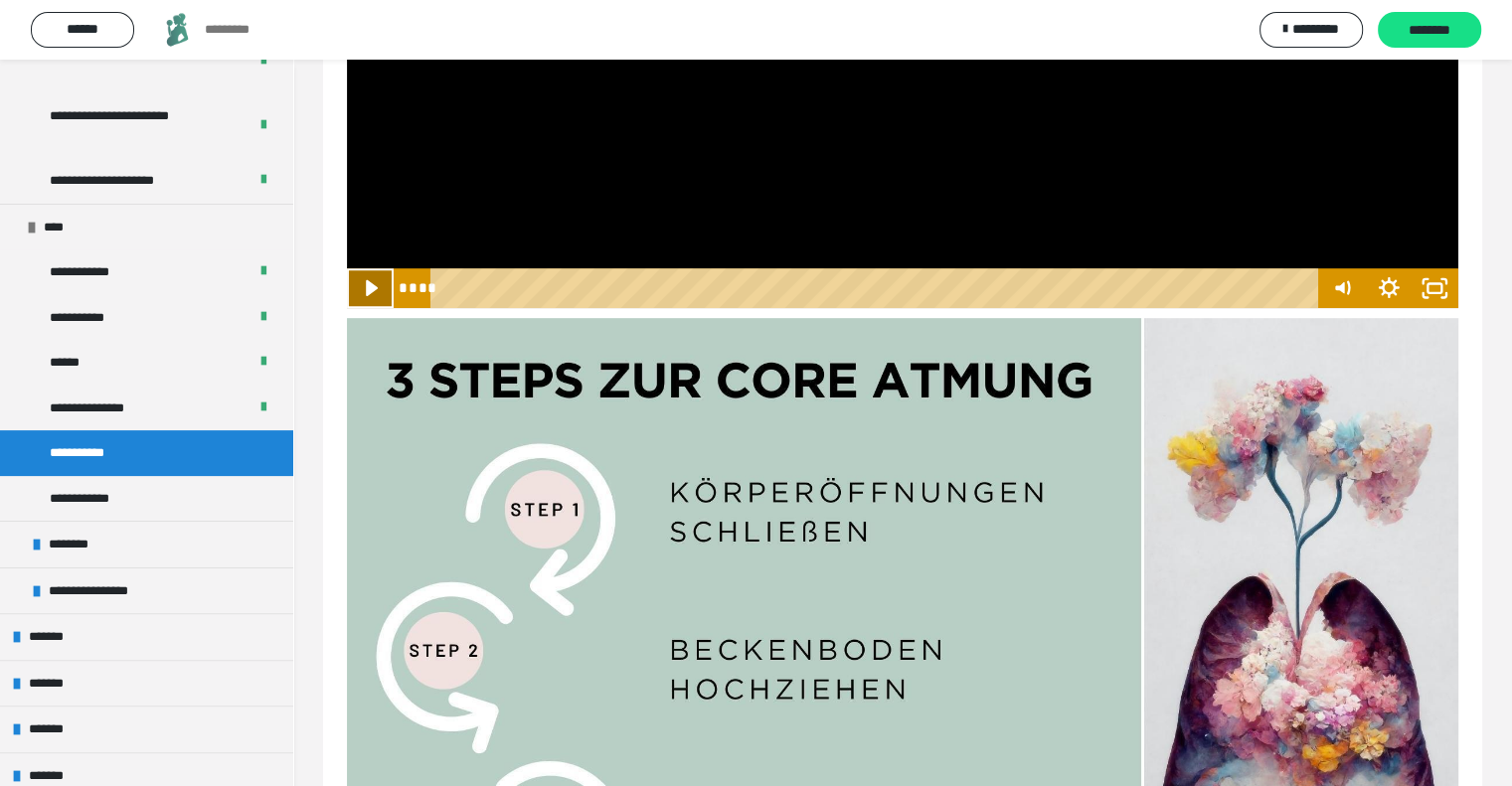 click 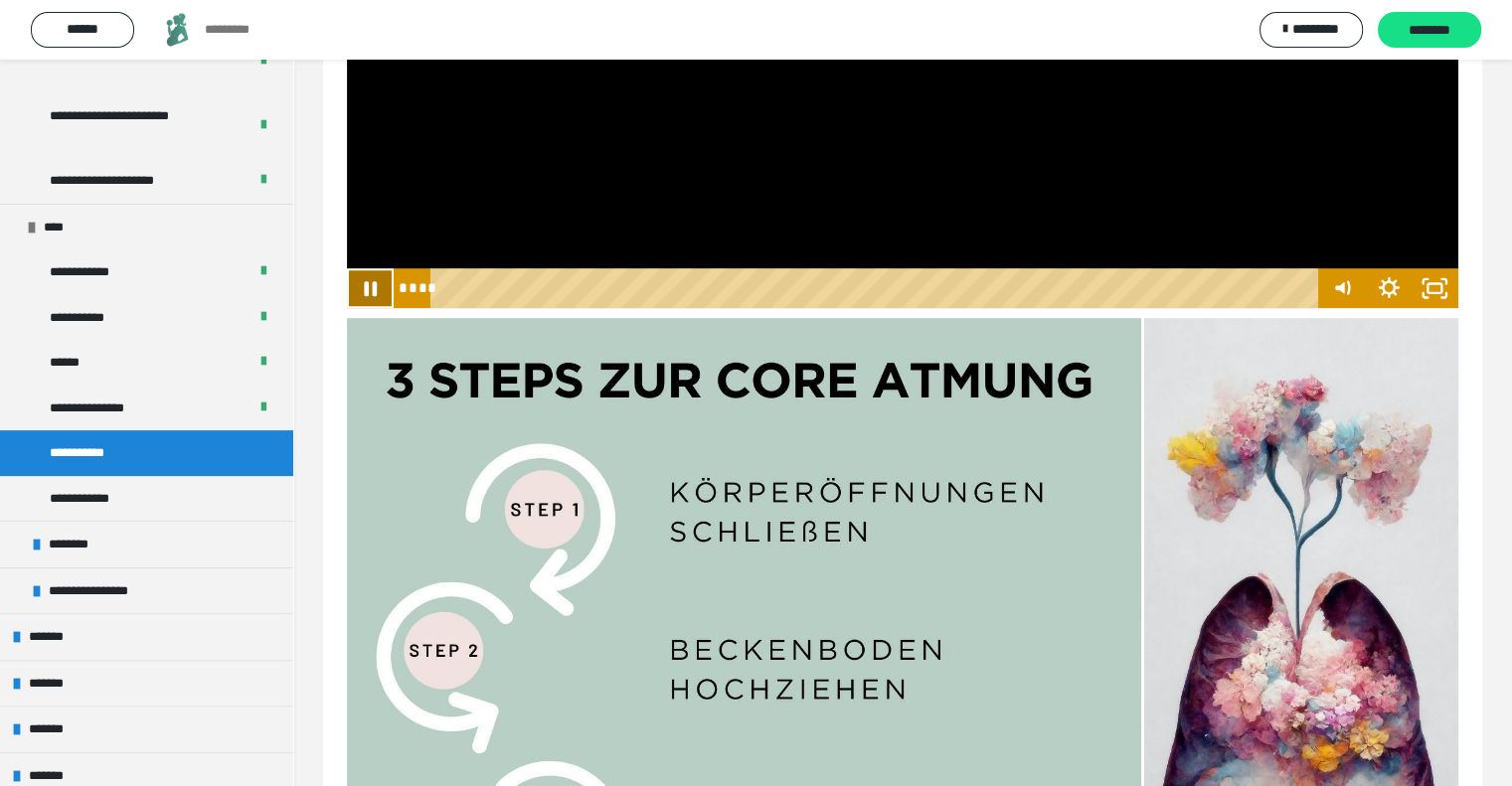 click 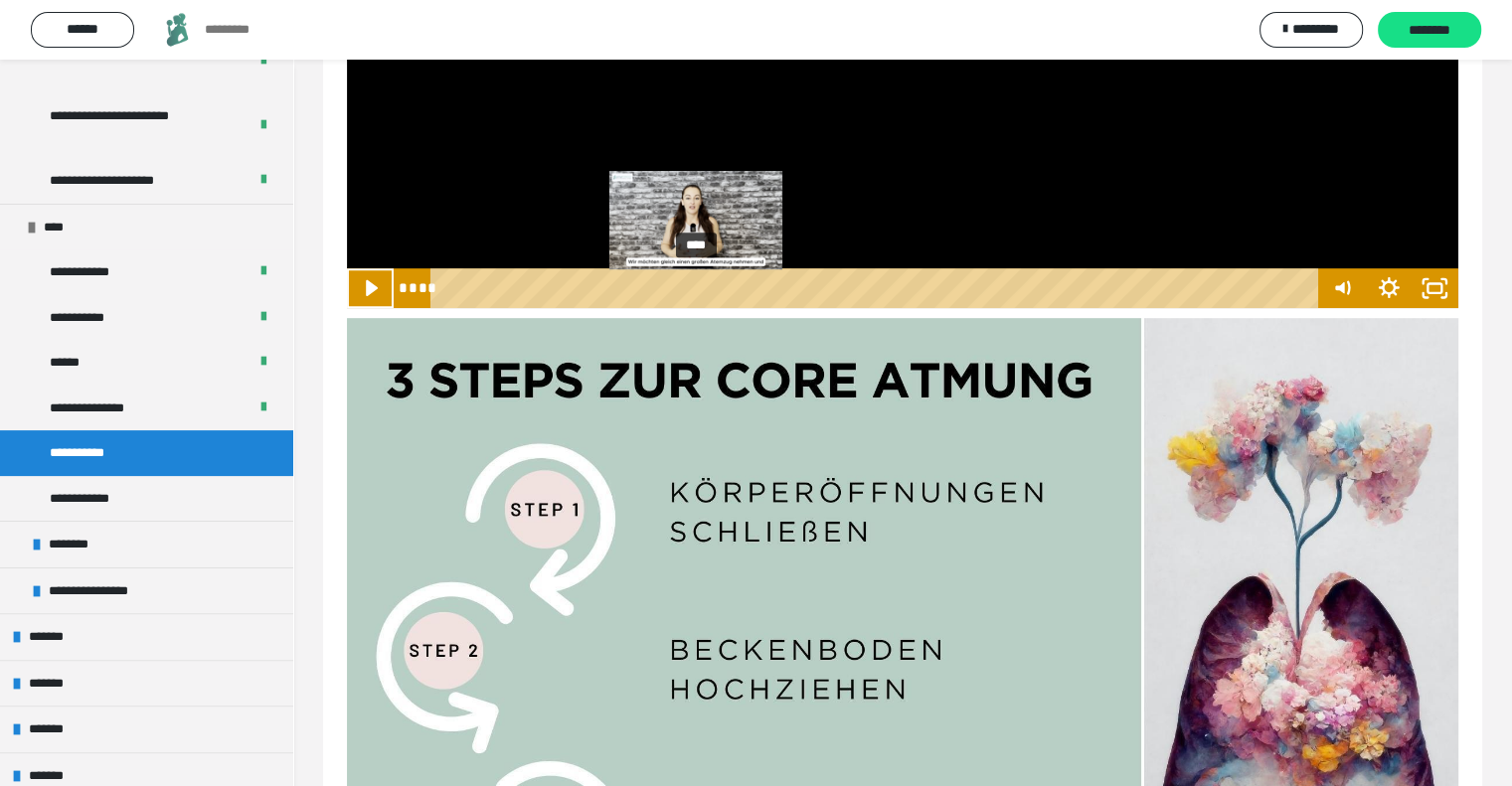 click on "****" at bounding box center (877, 288) 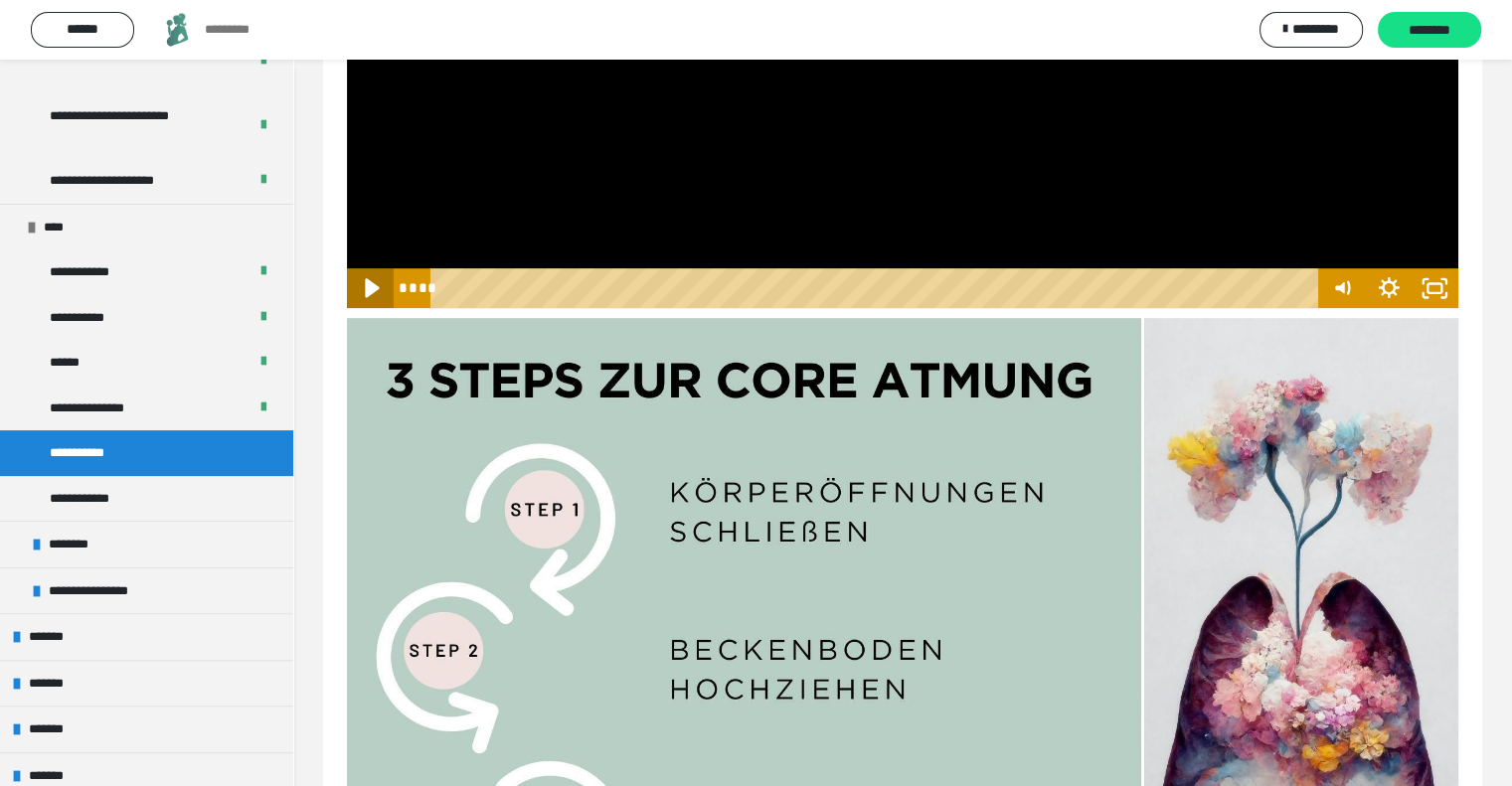 click 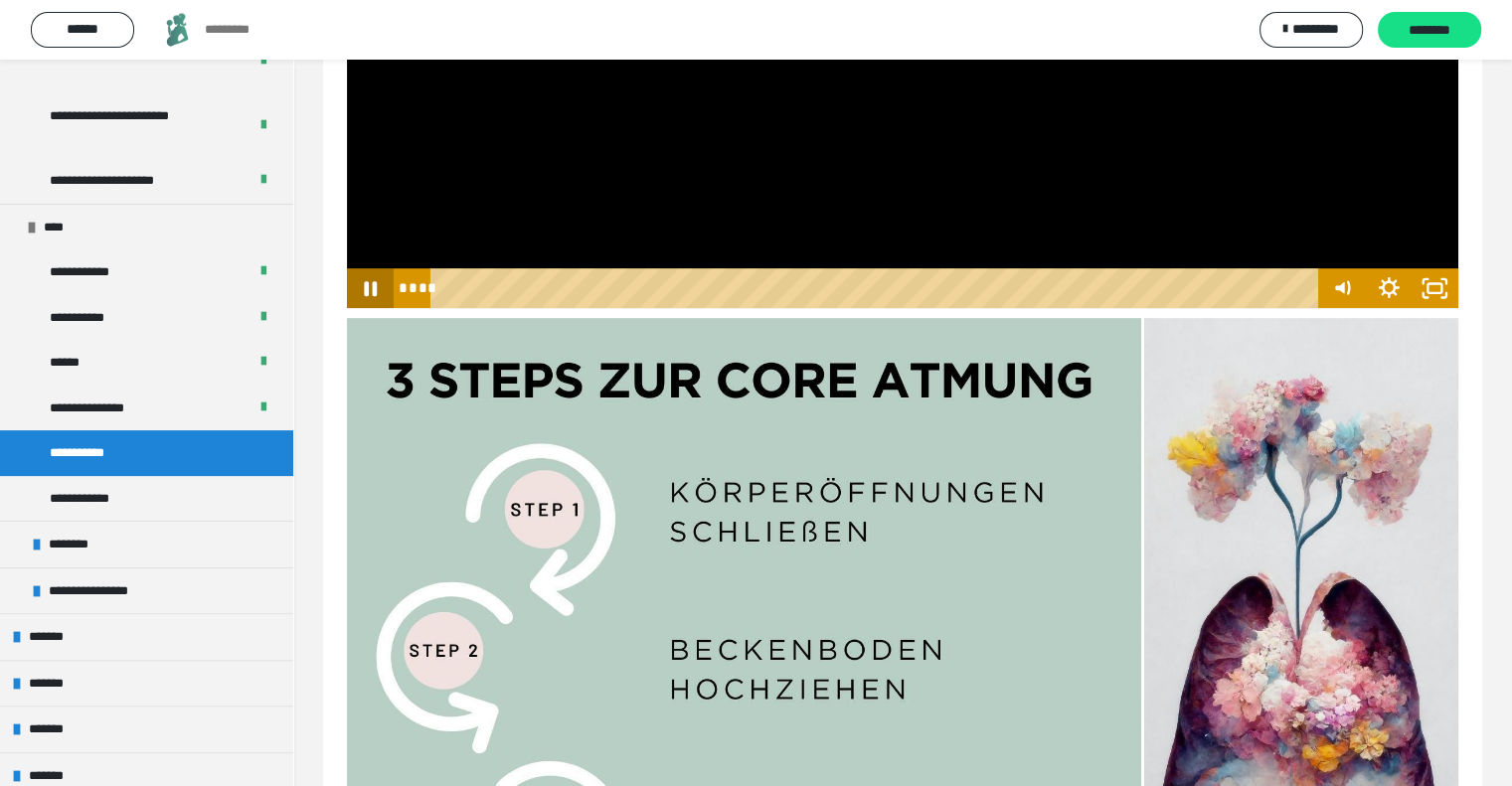 click 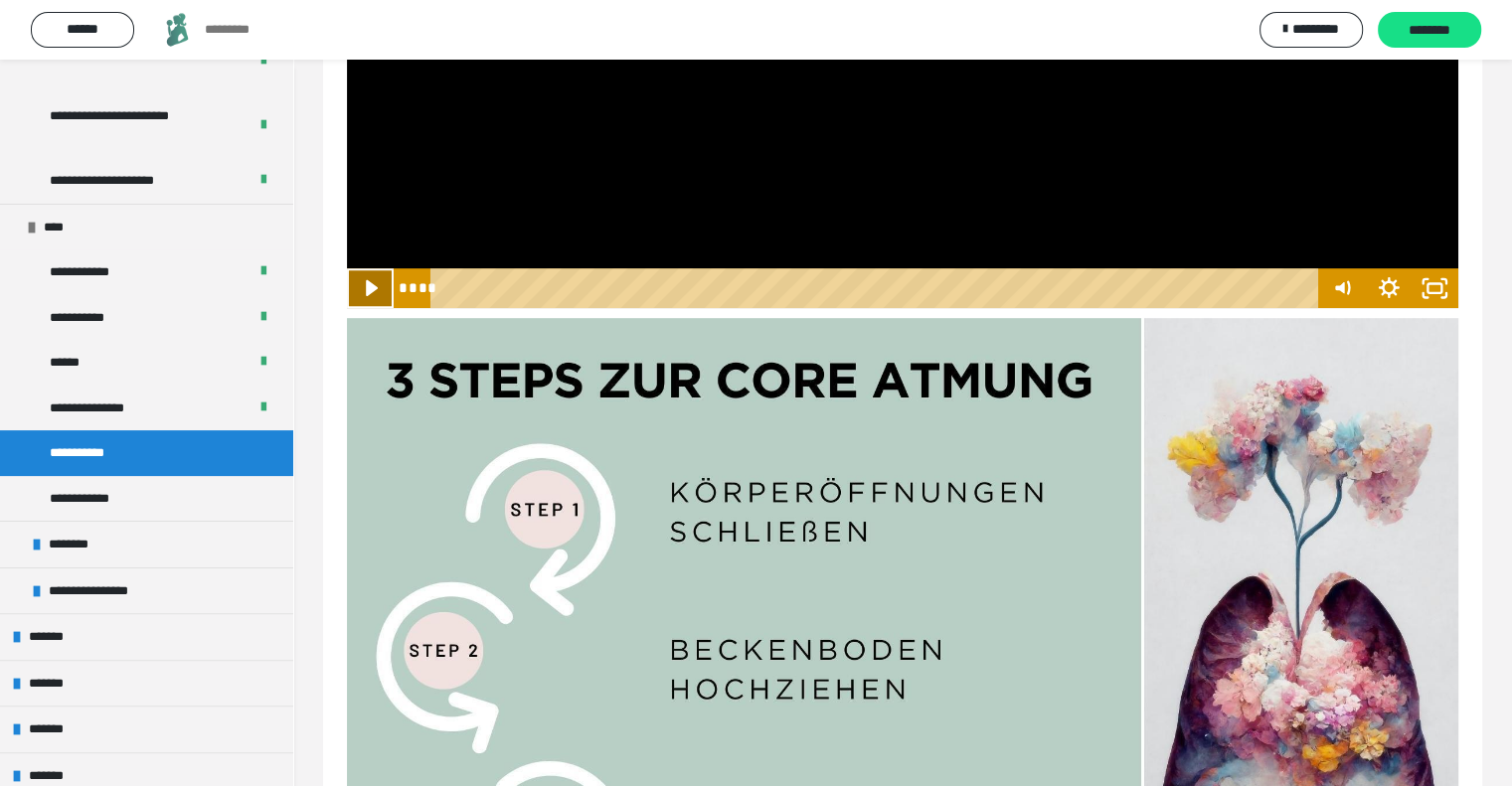 click 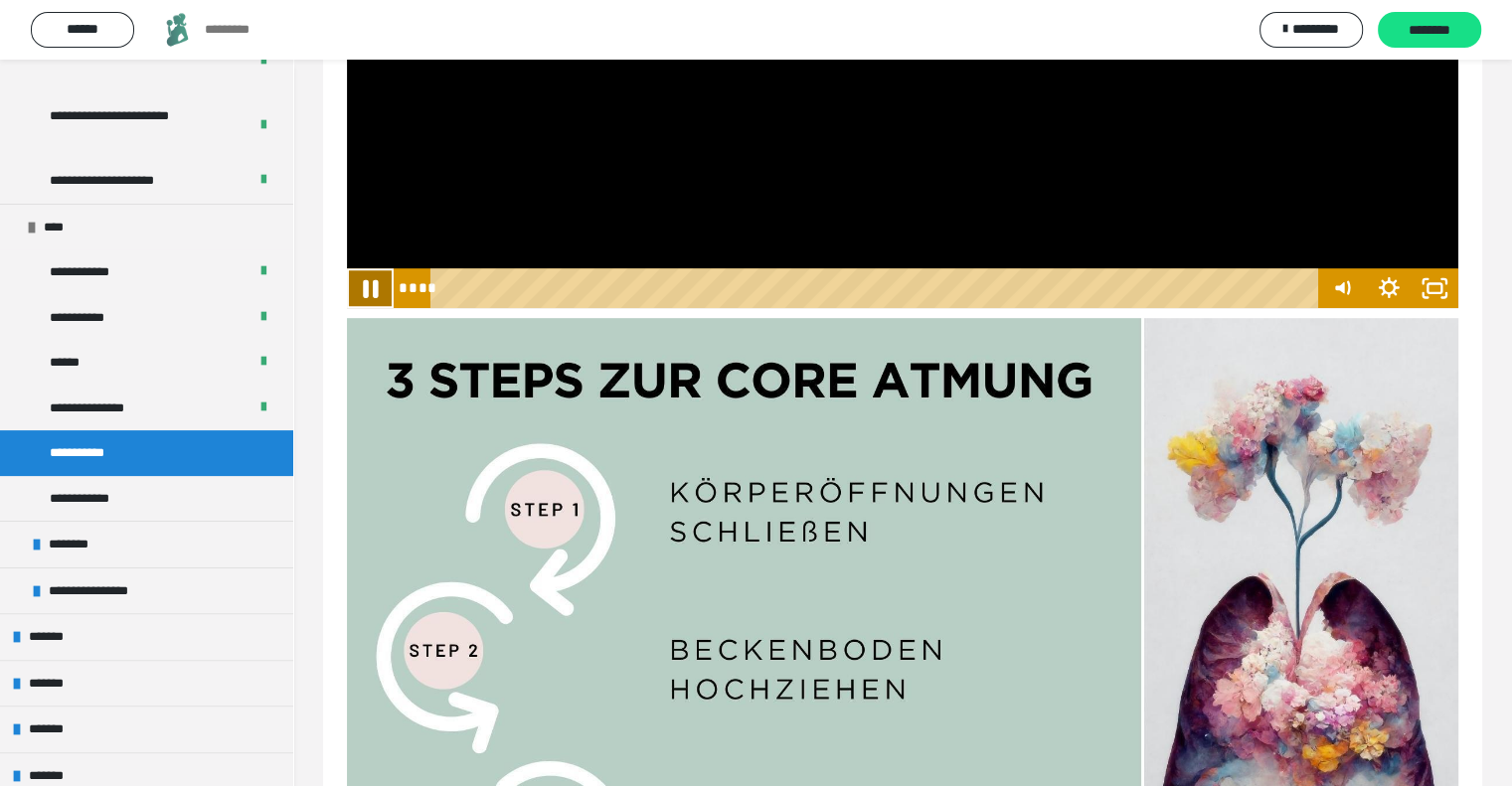 click 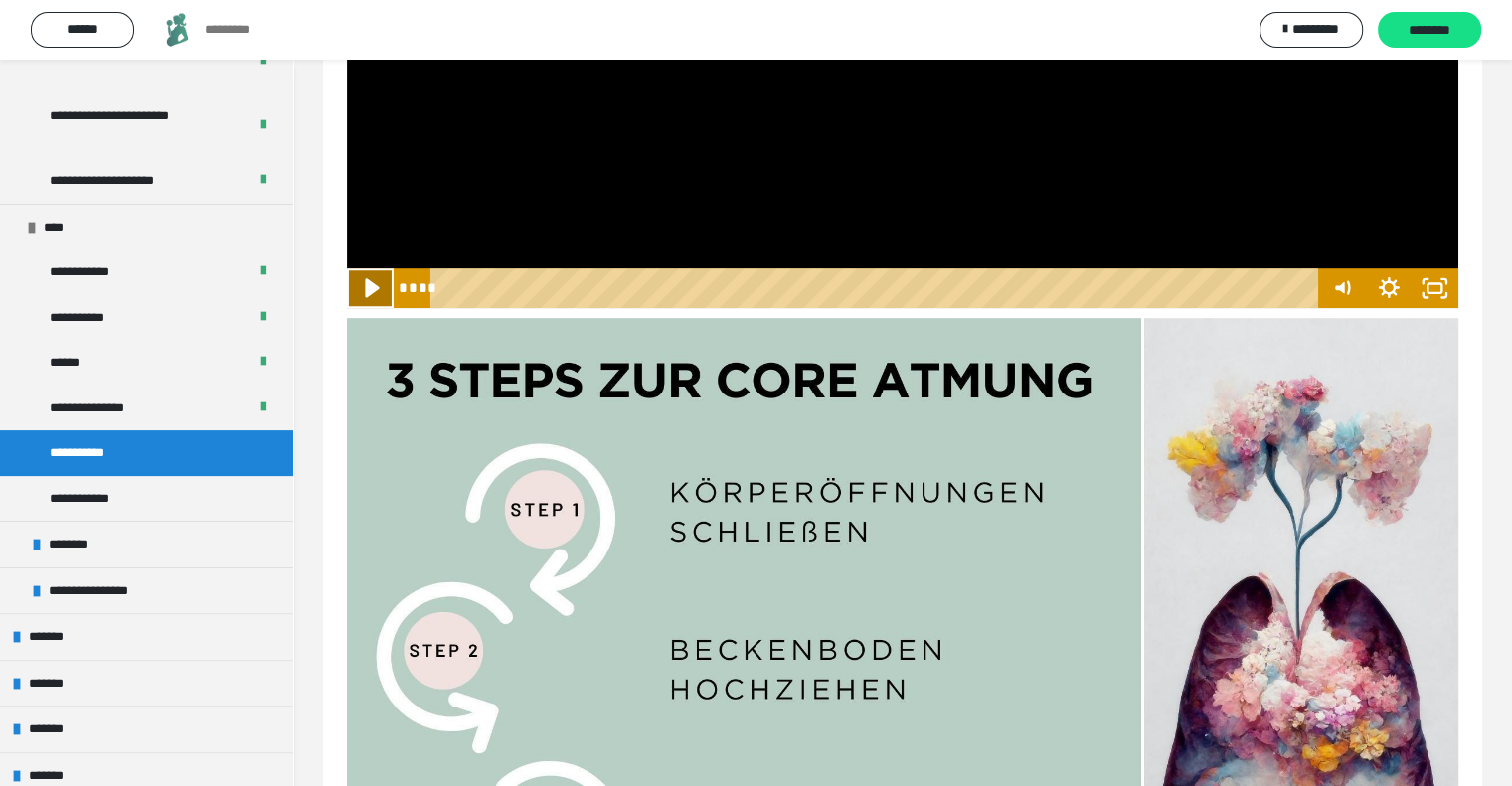 click 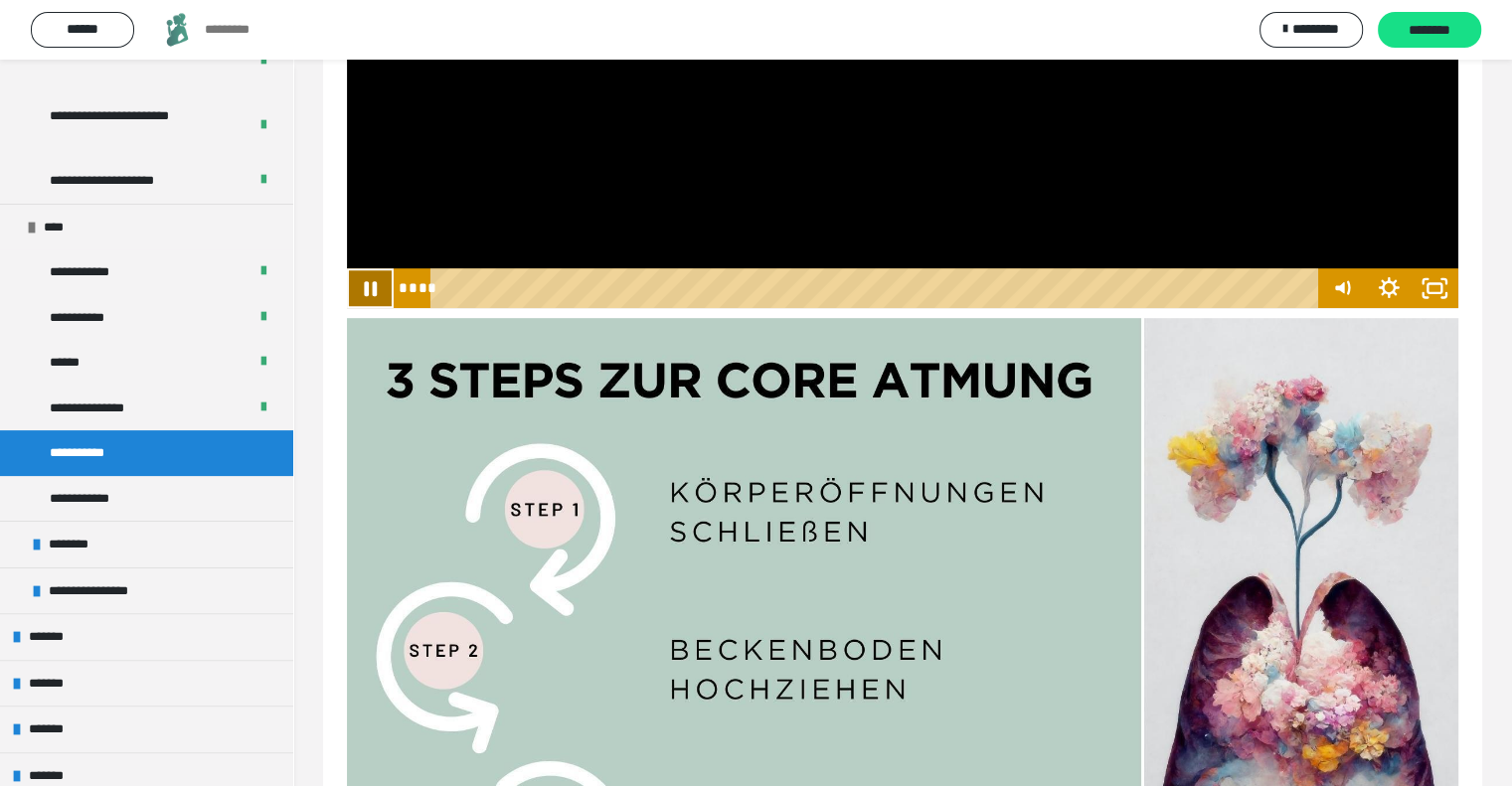 click 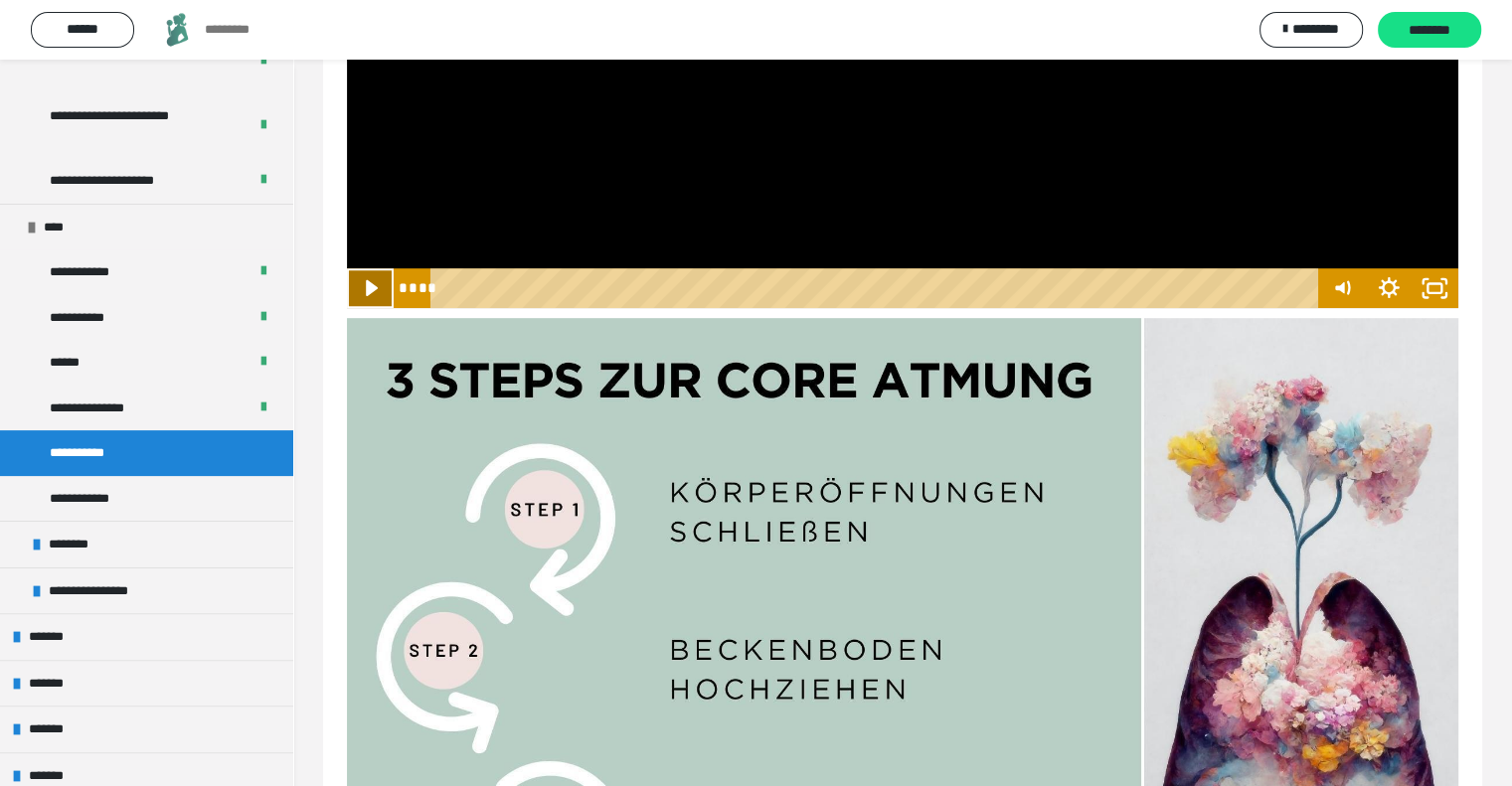 click 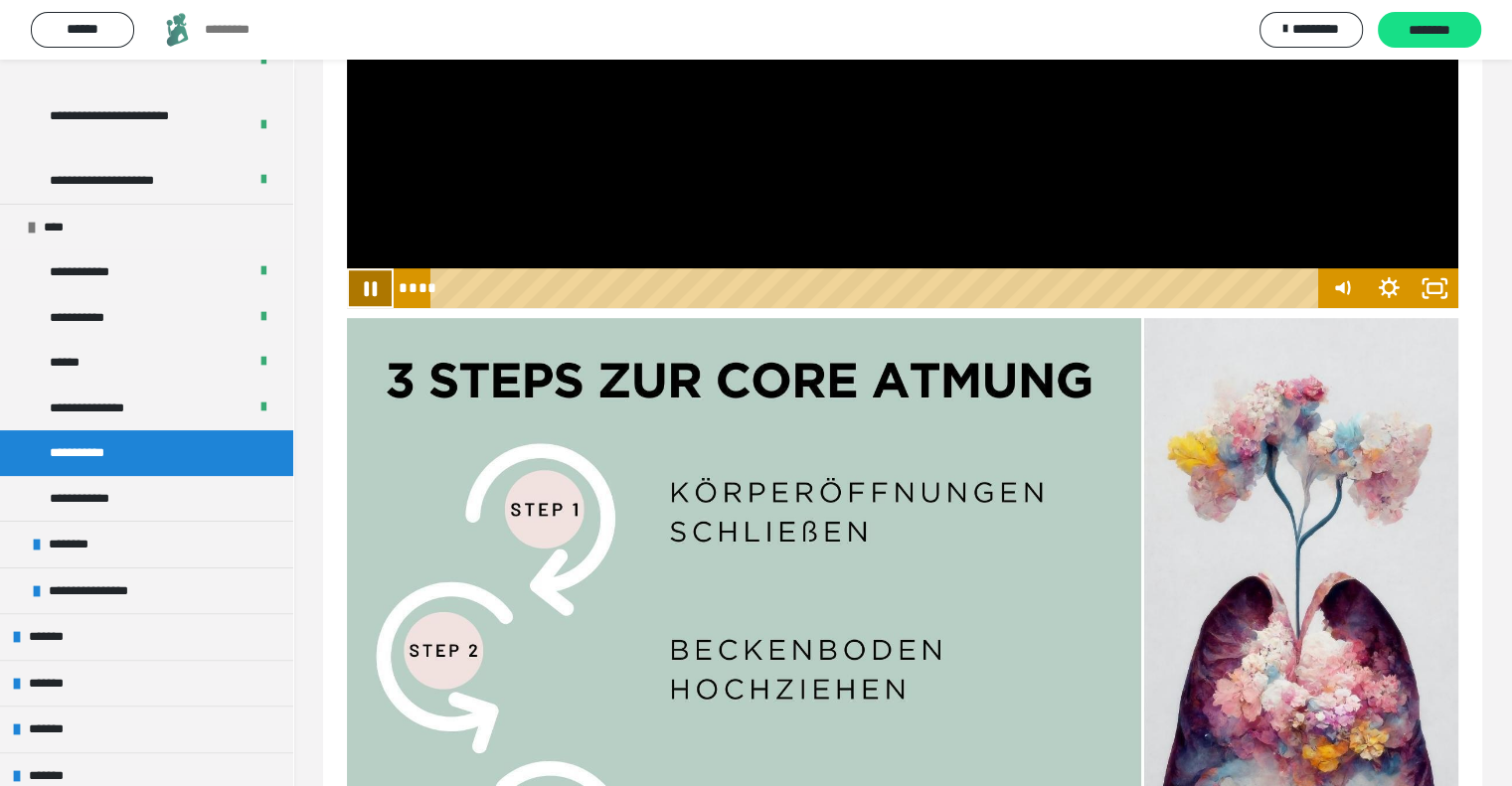click 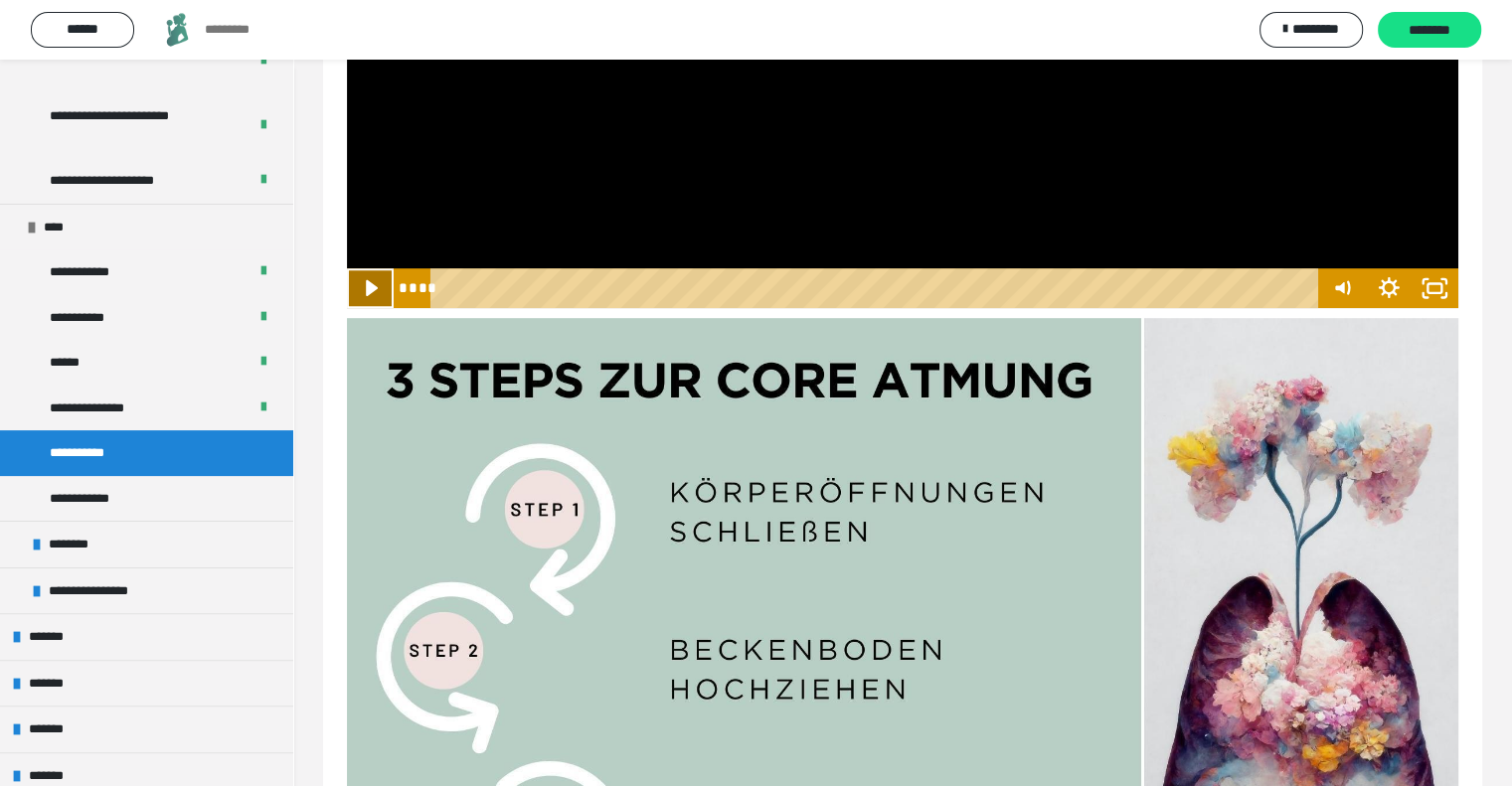 click 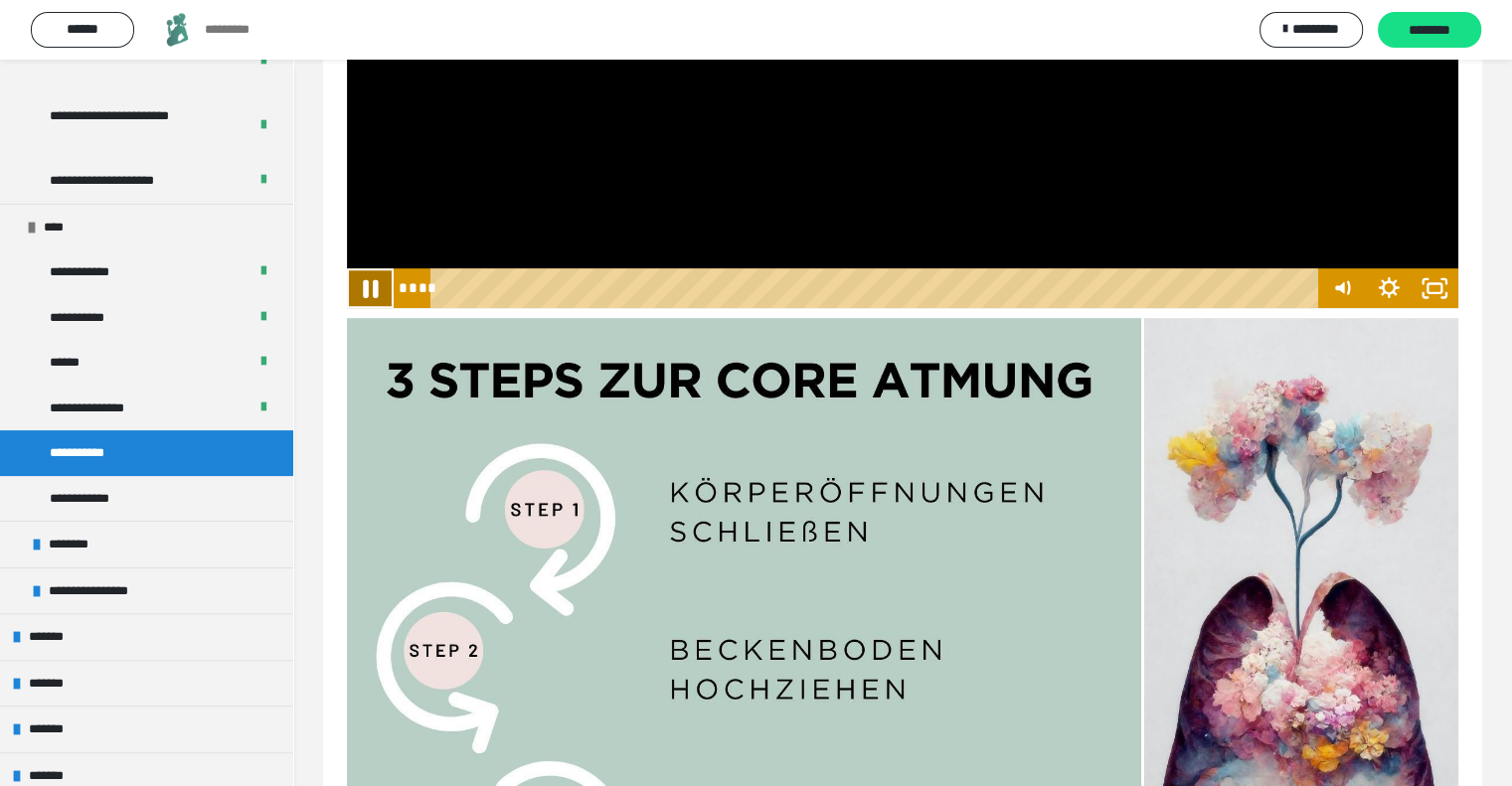 click 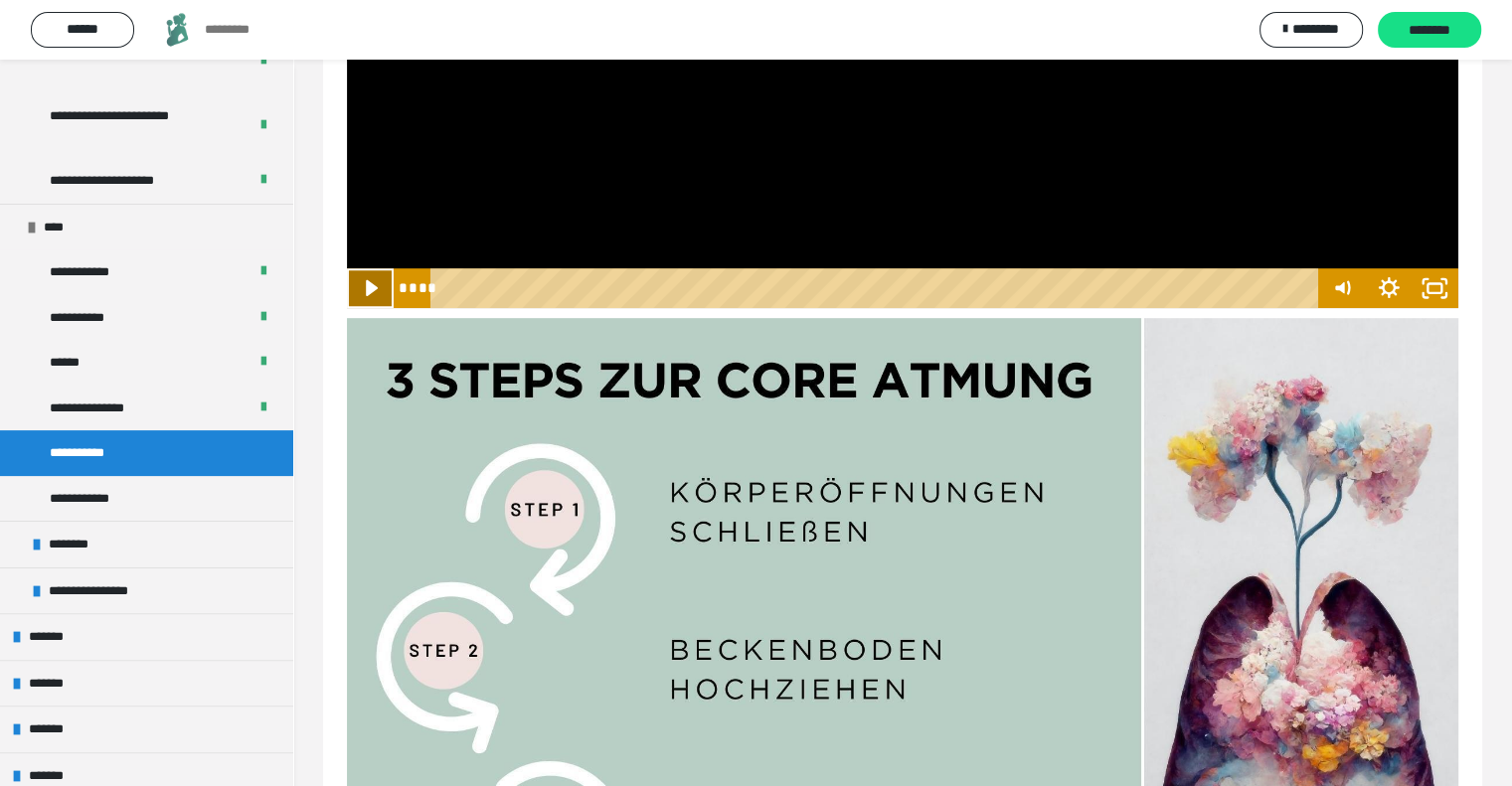 click 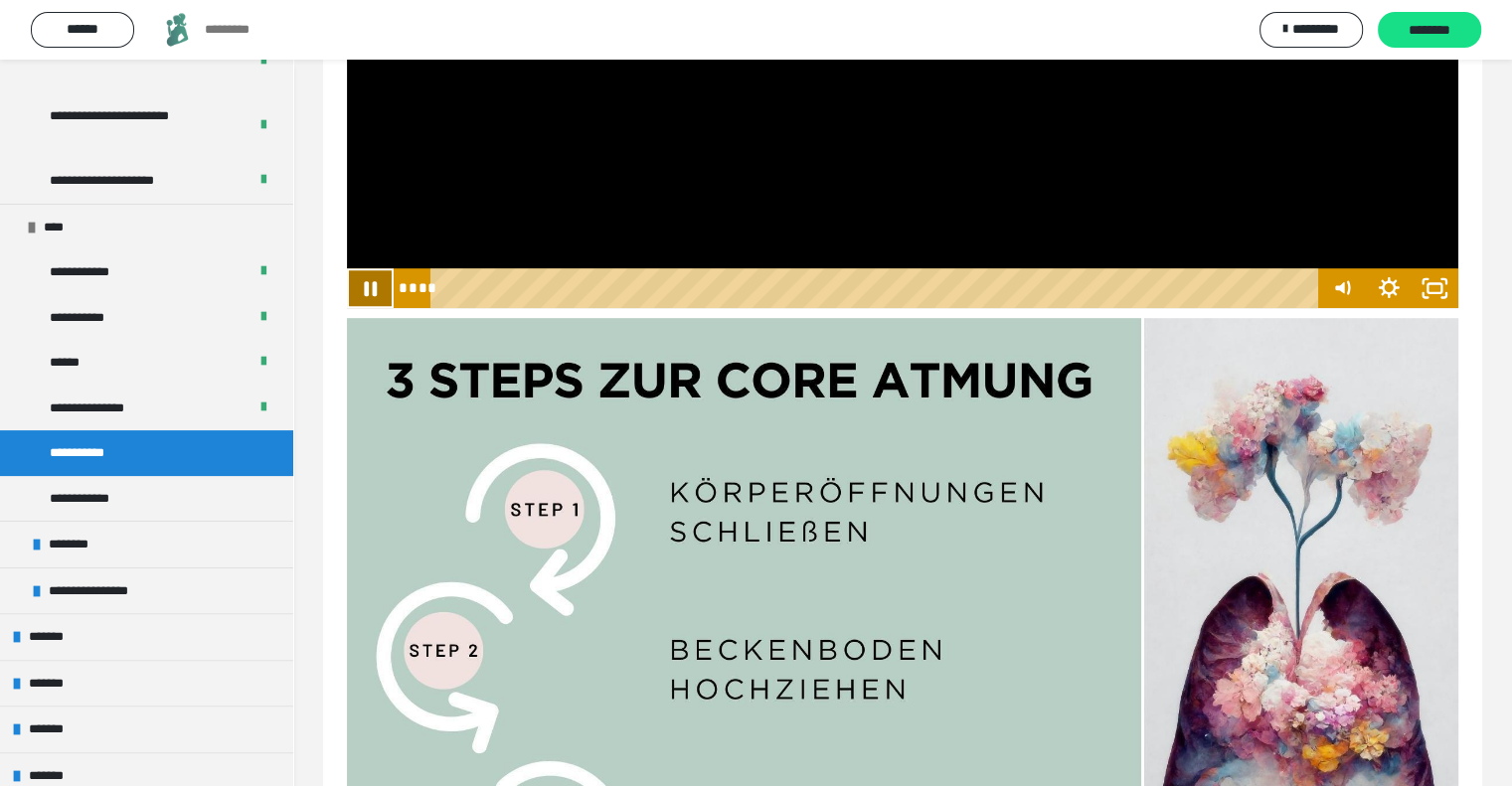 click 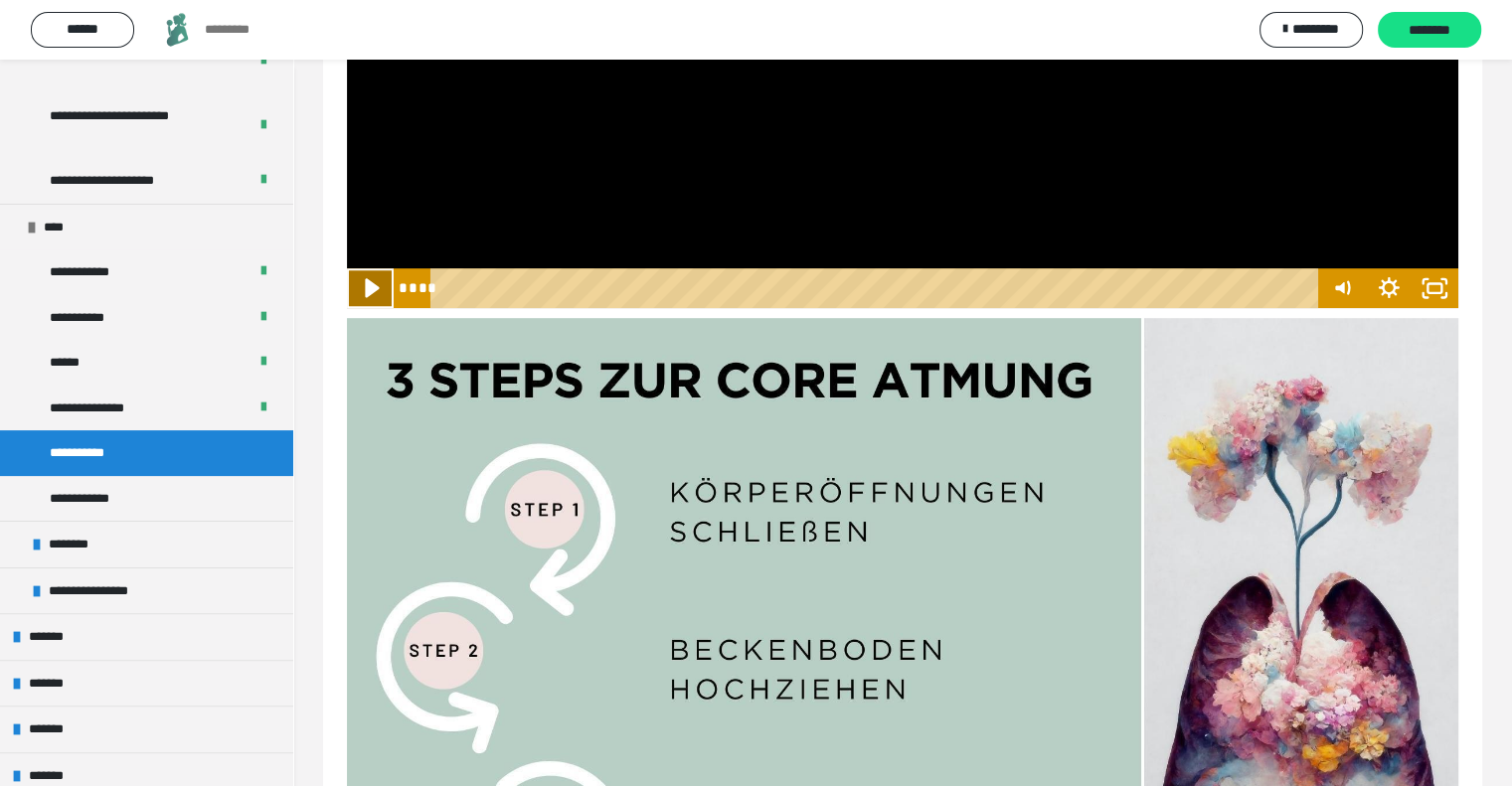 click 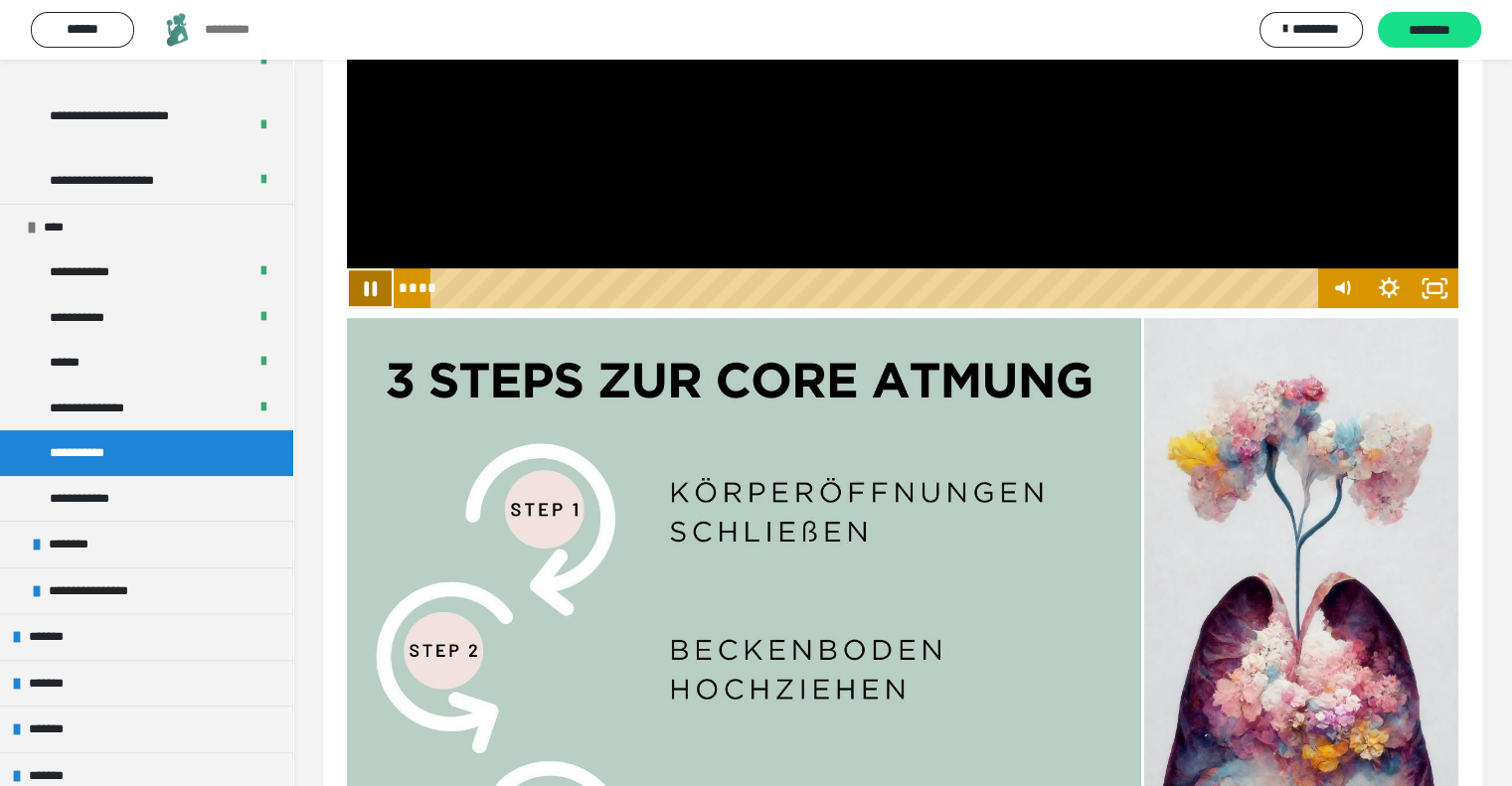 click 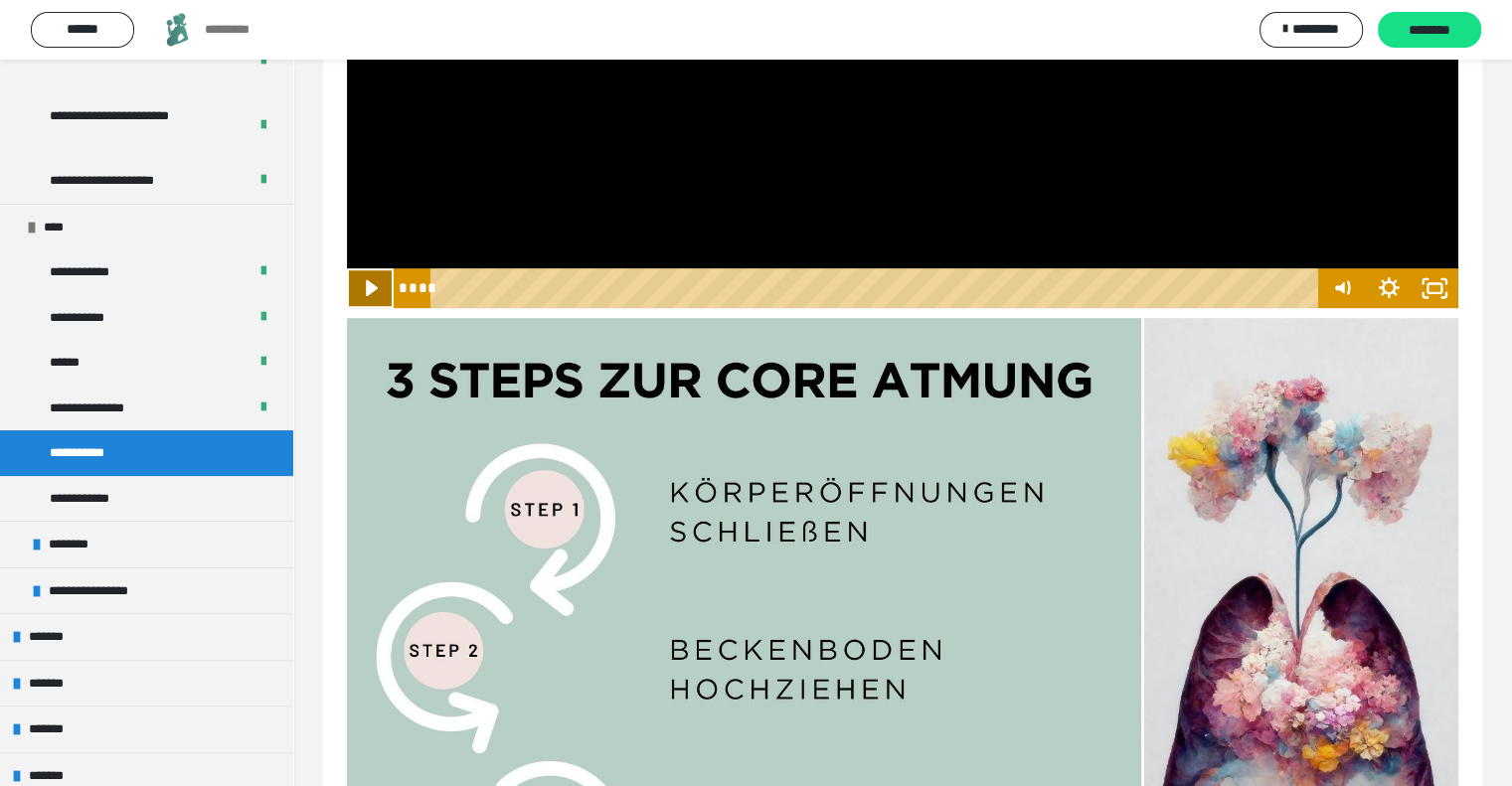 click 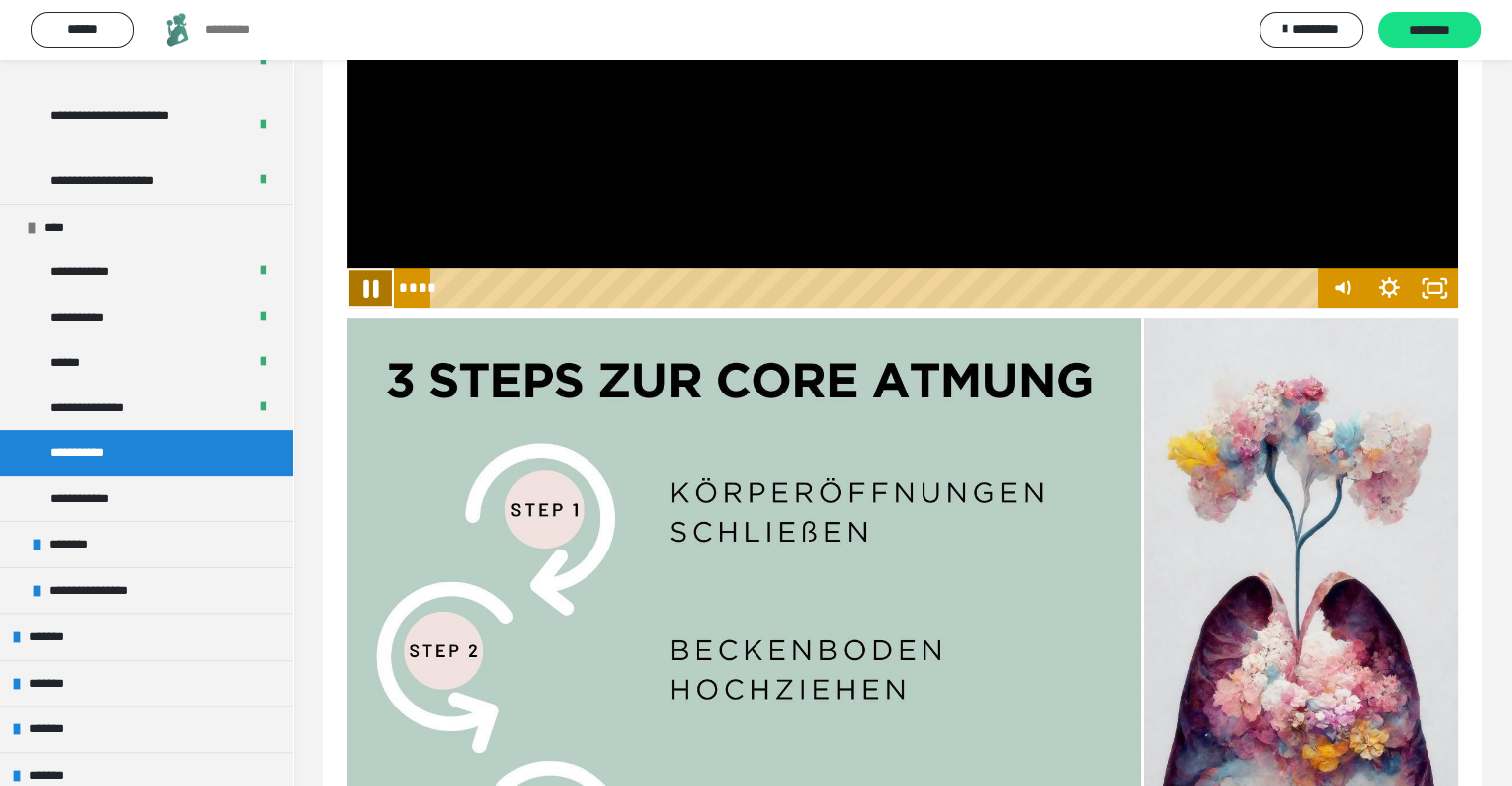 click 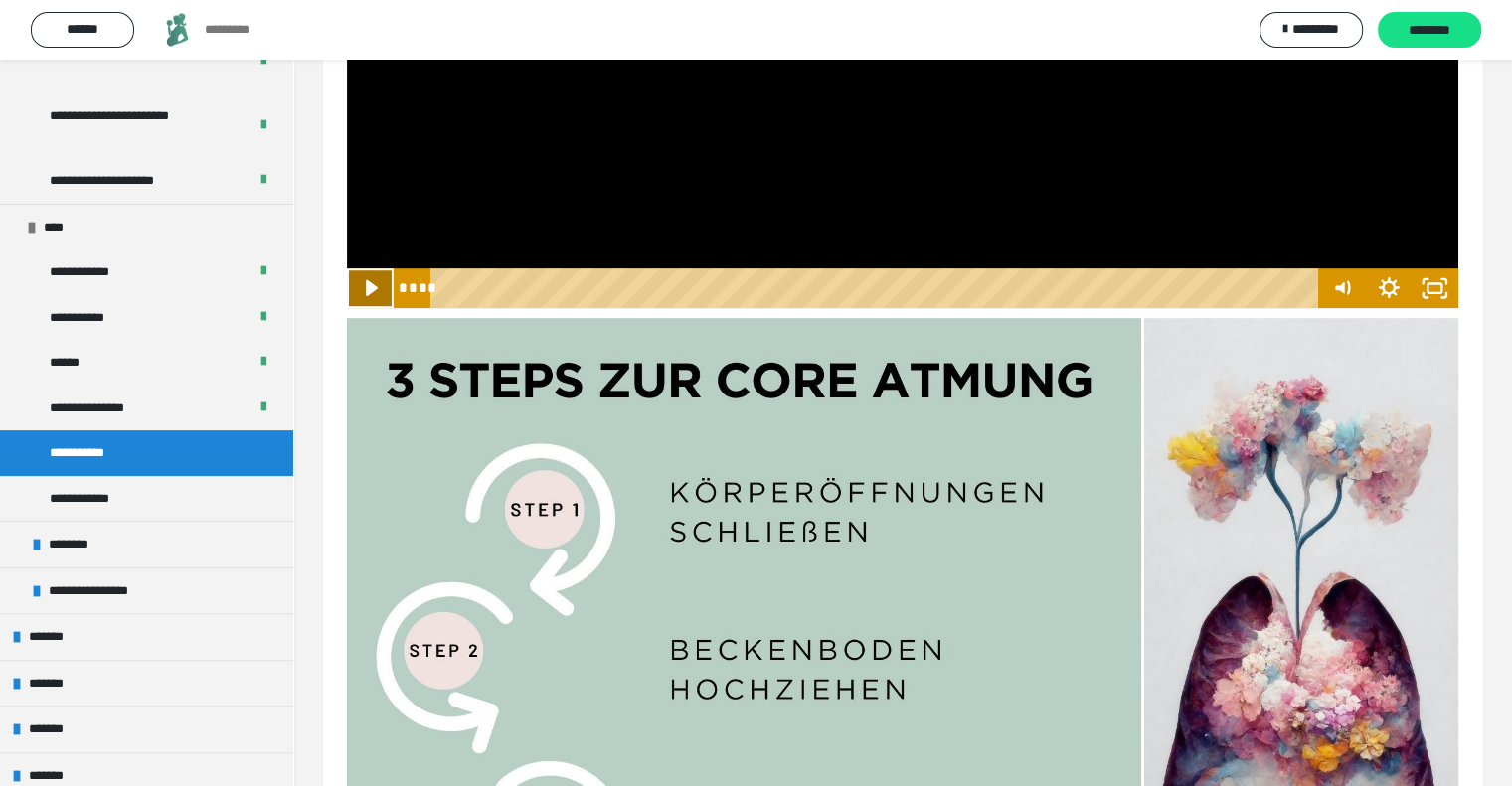 click 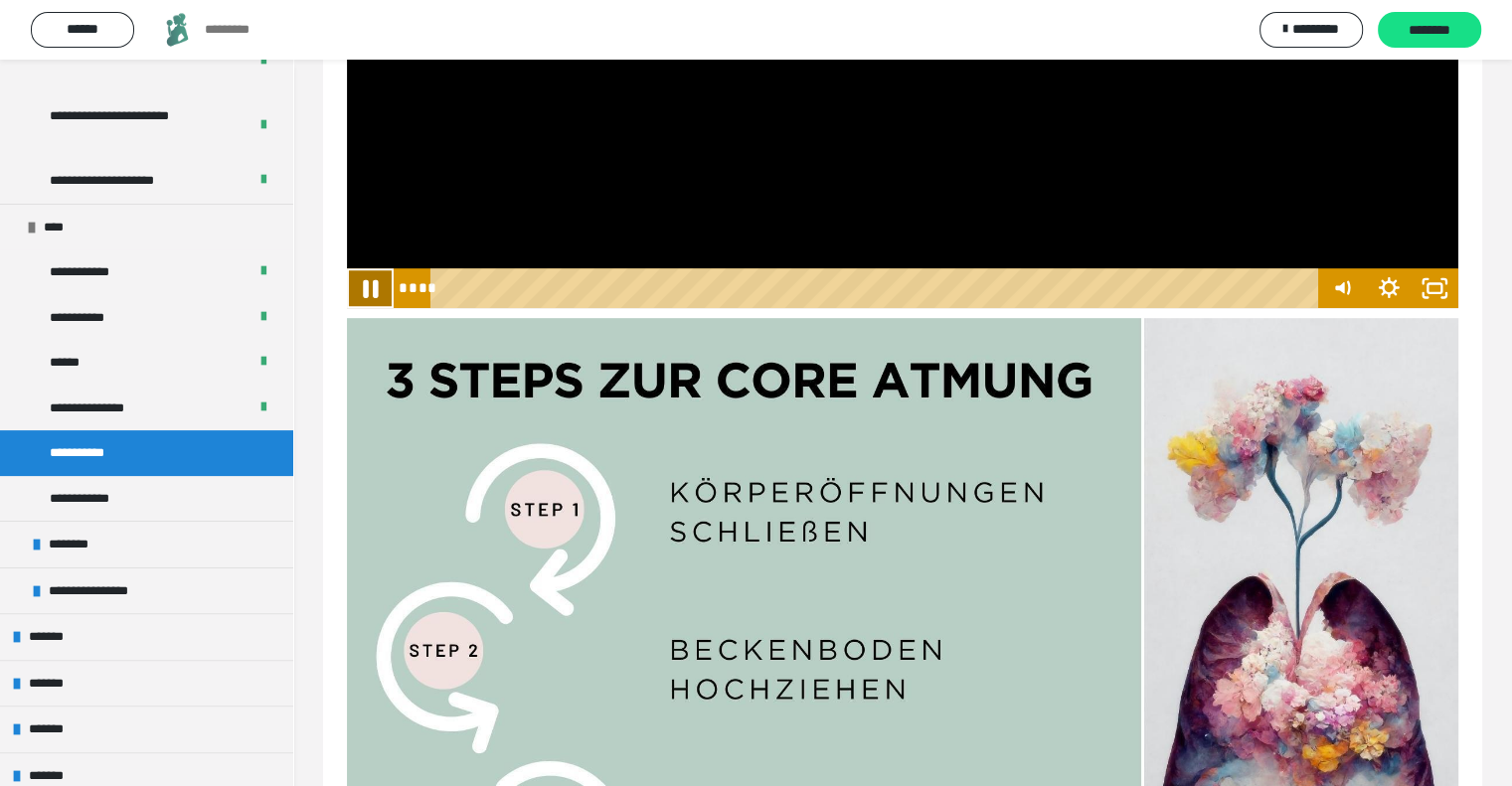 click 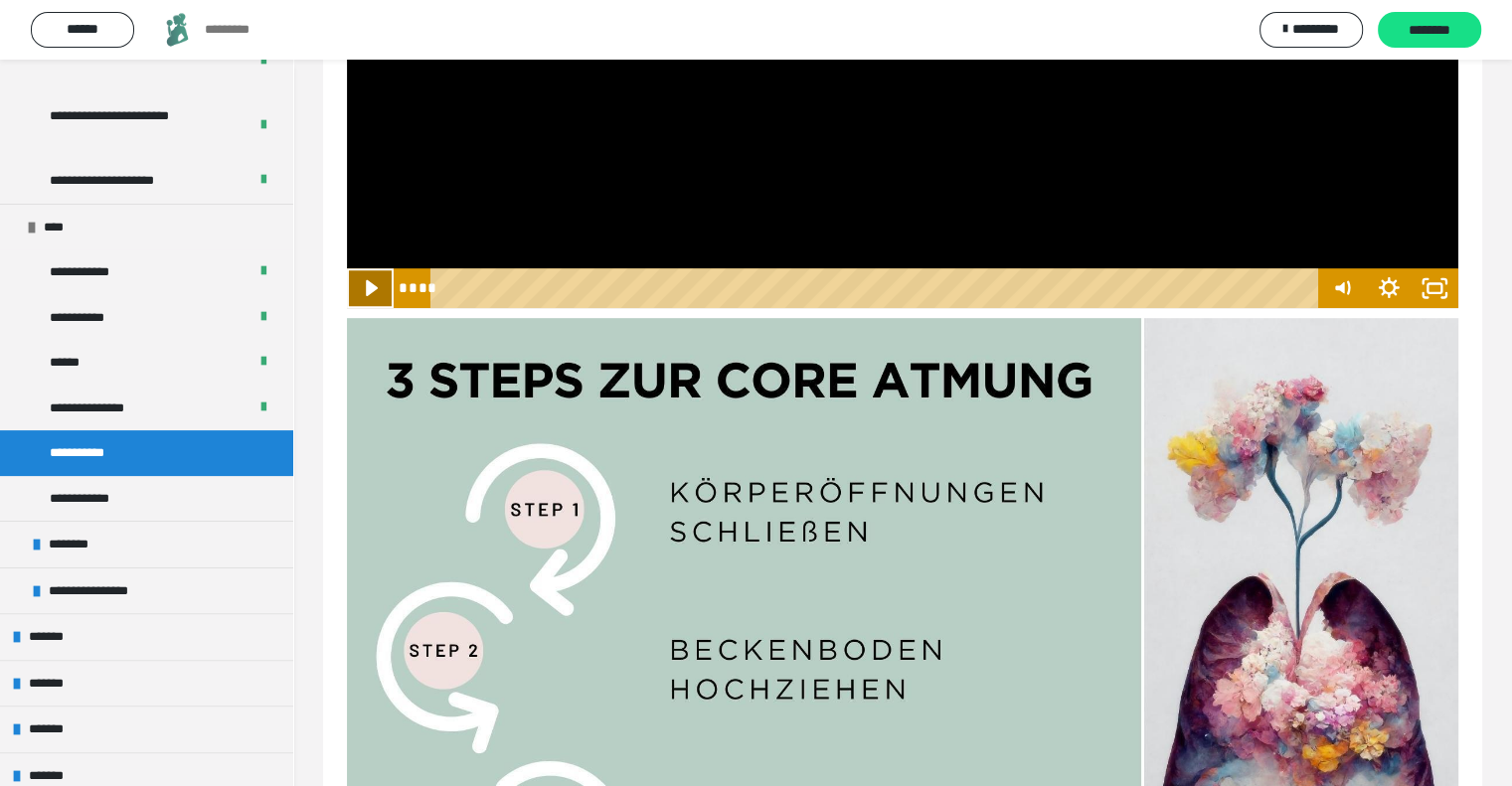 click 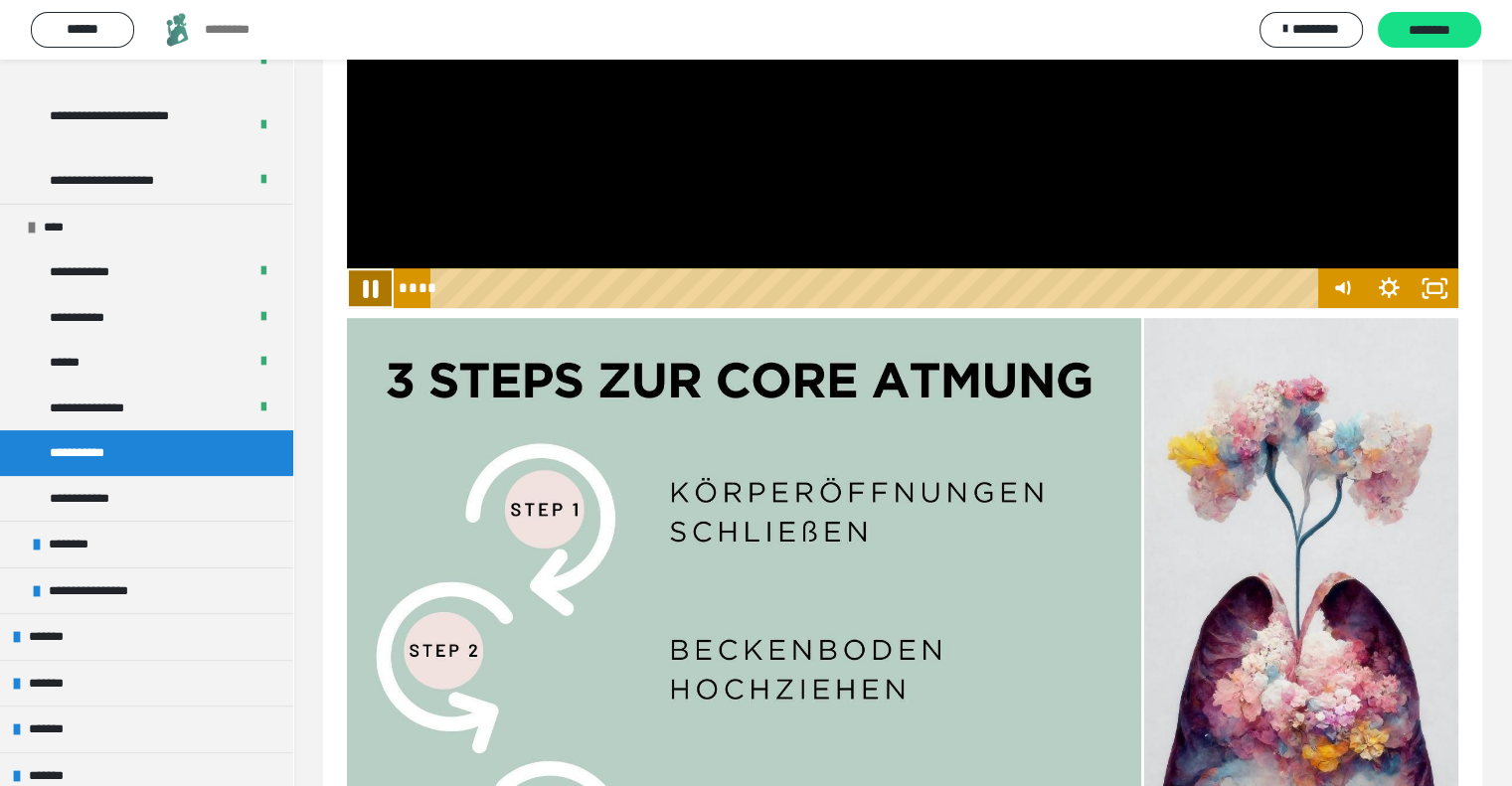 click 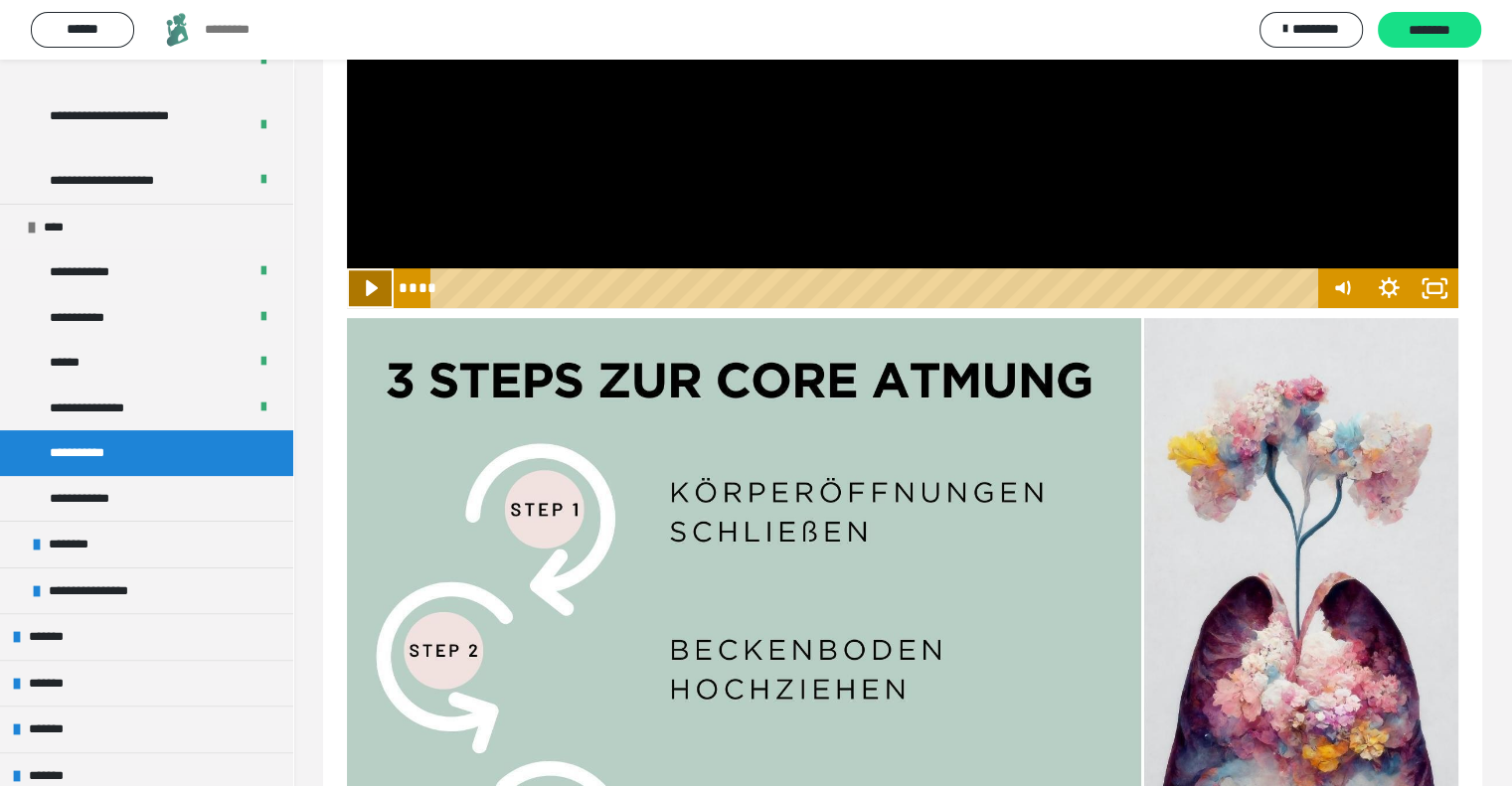 click 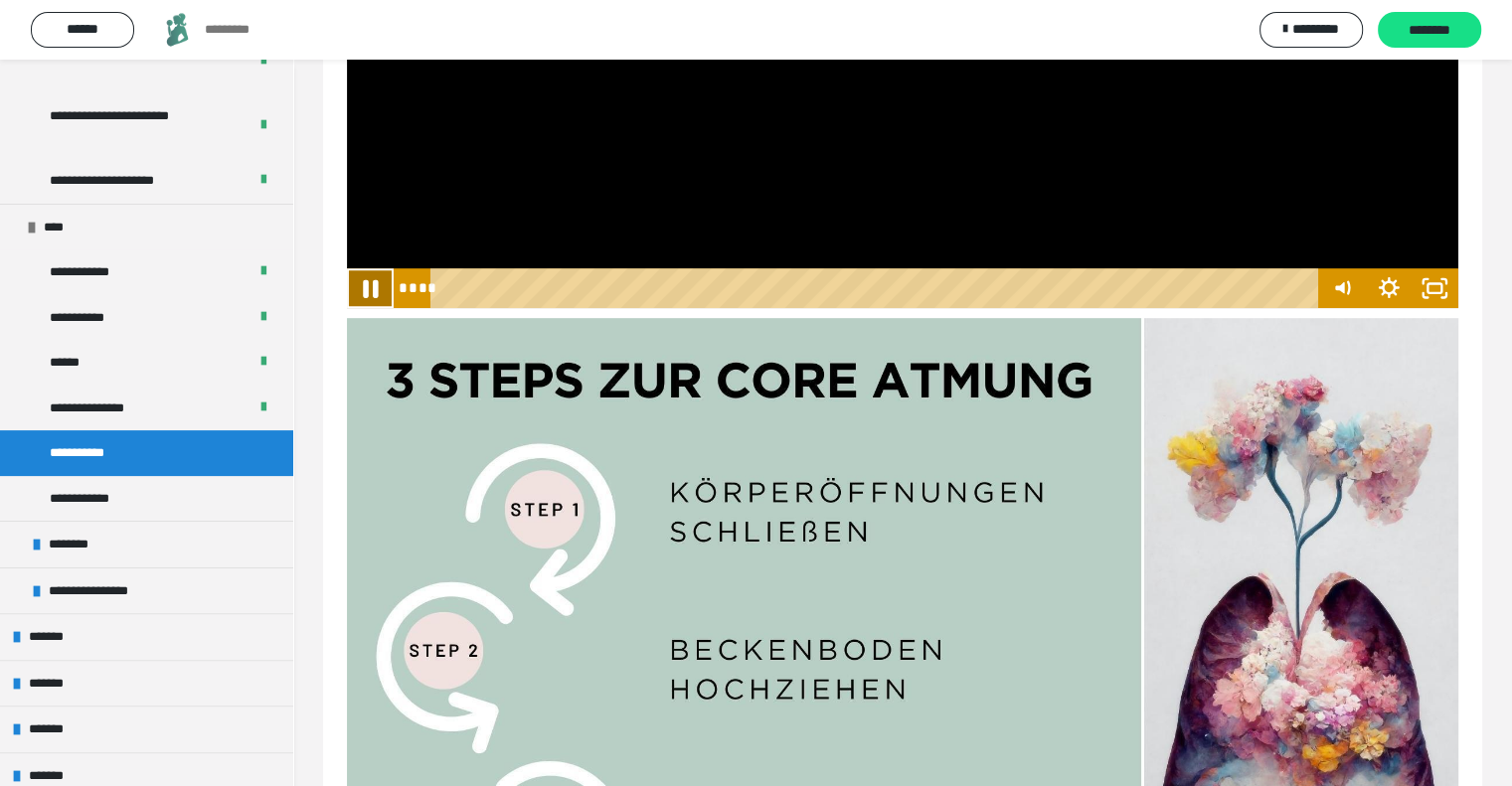 click 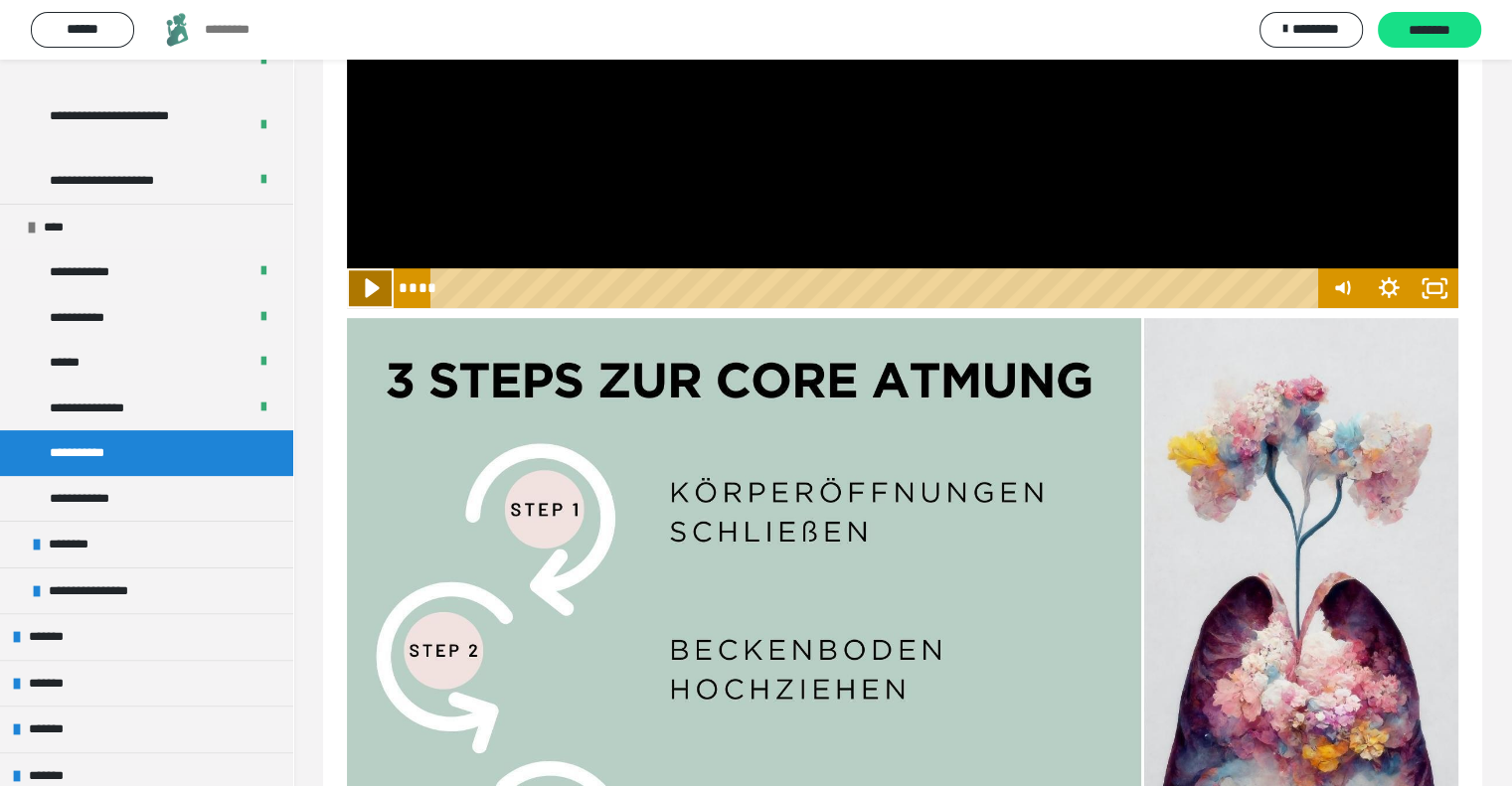click 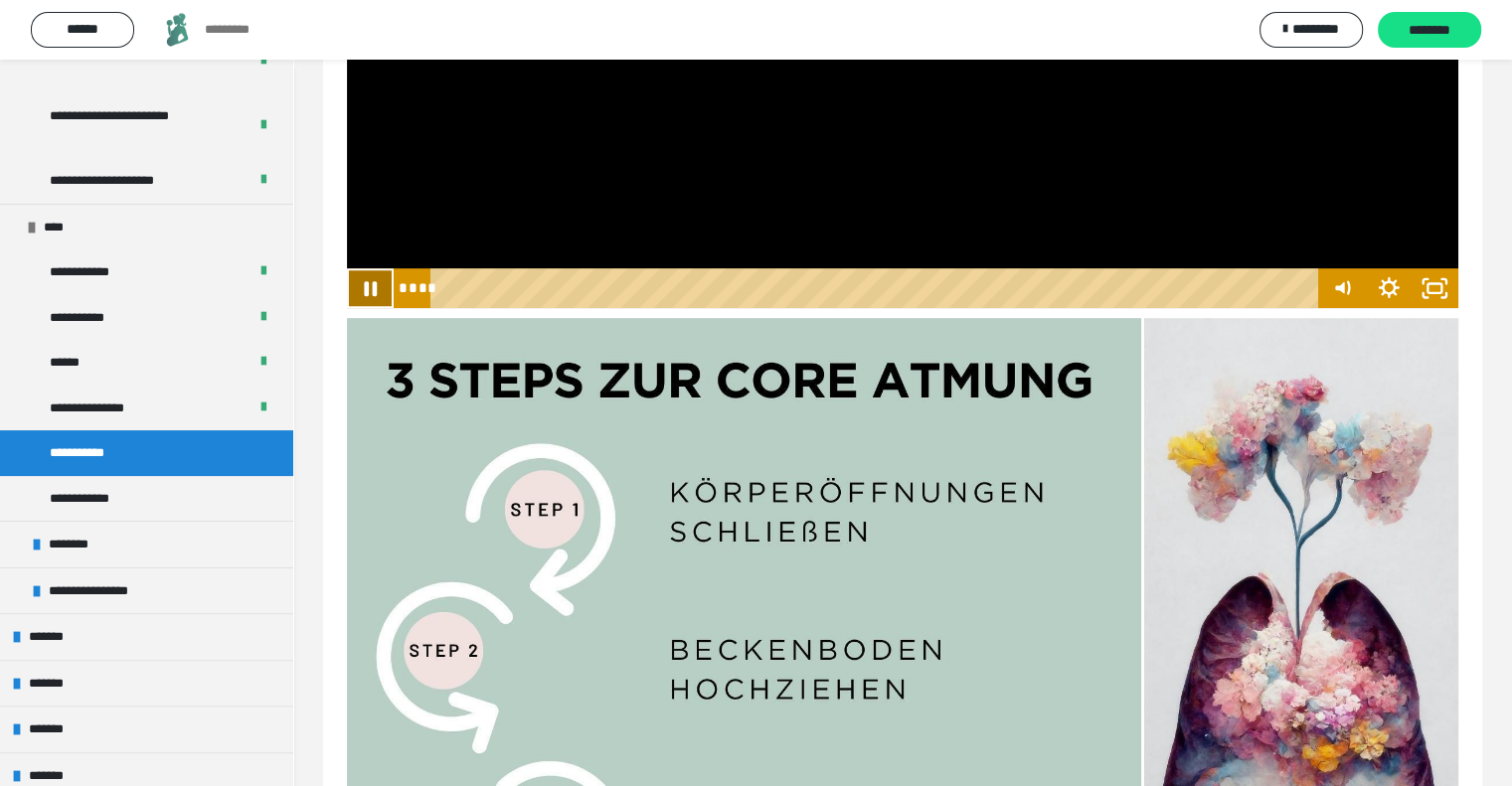 click 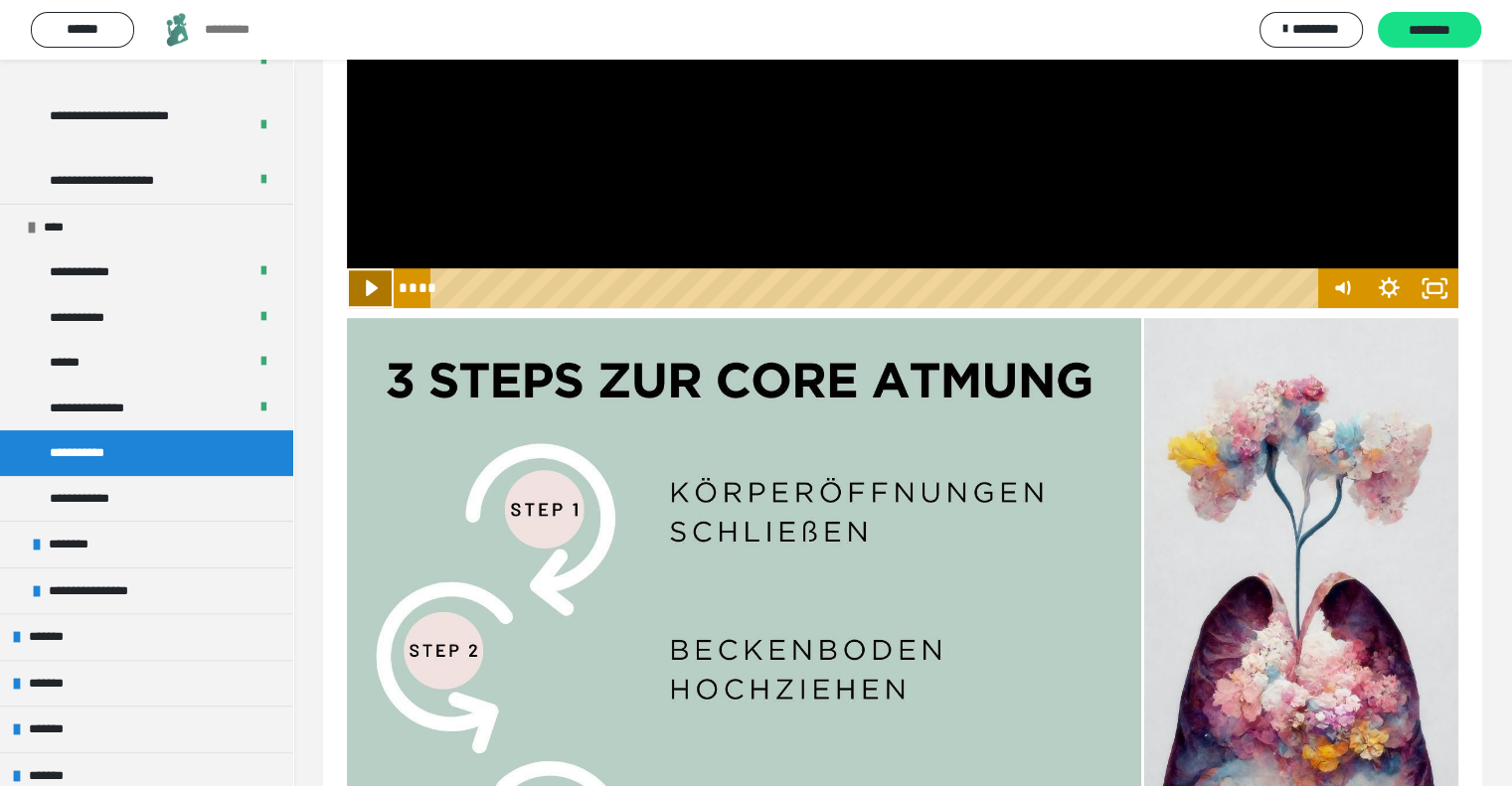 click 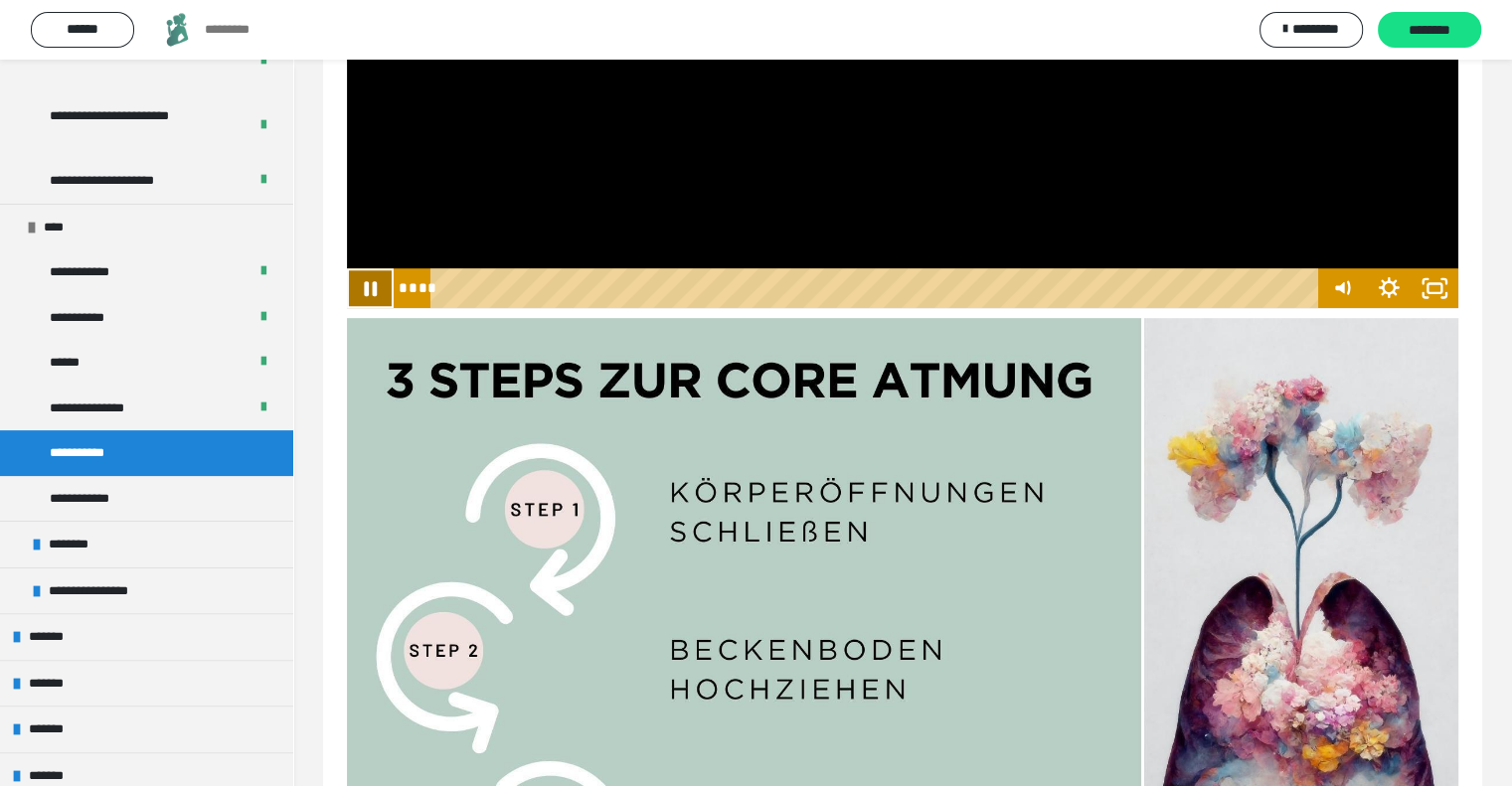 click 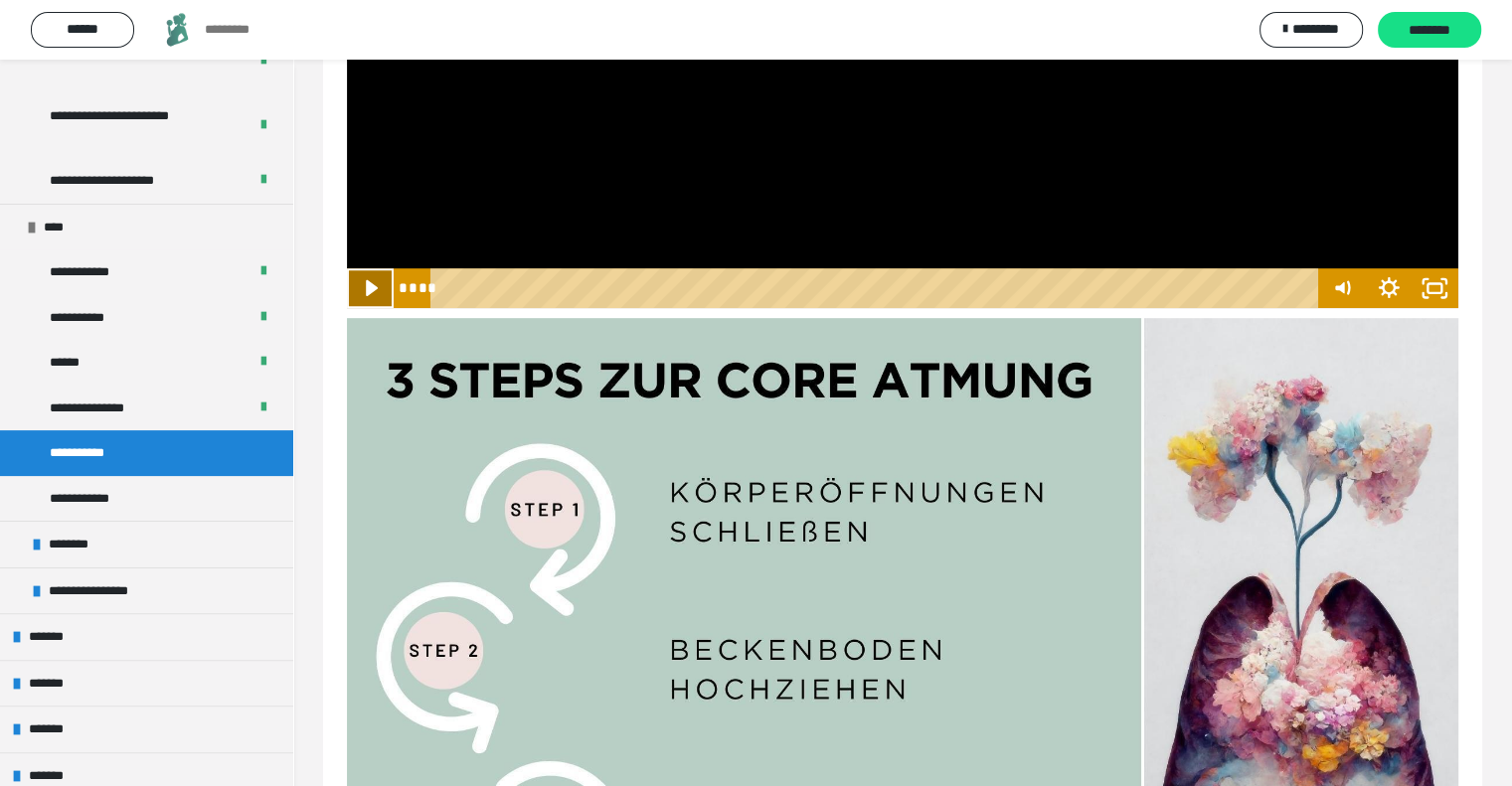 click 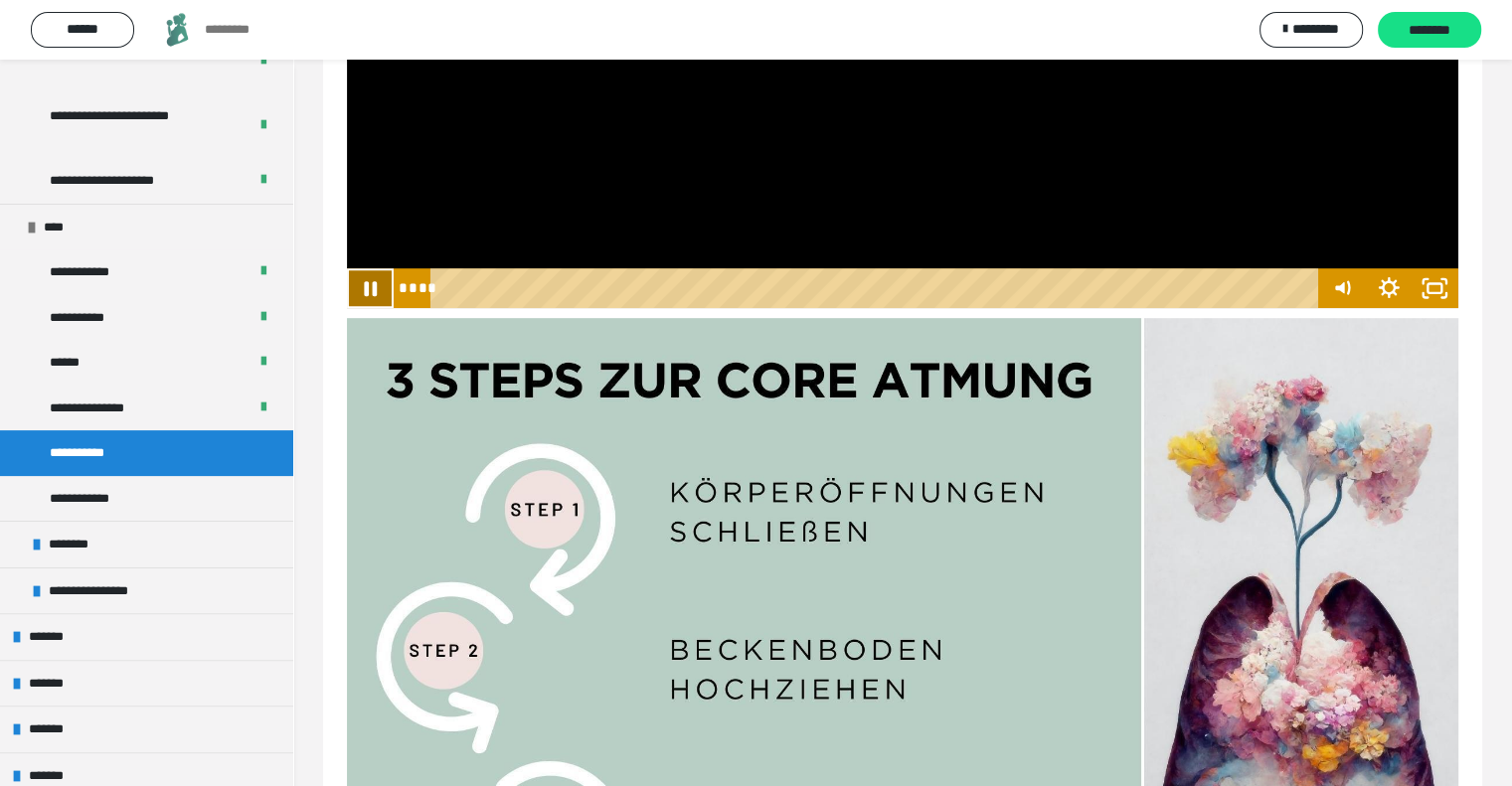 click 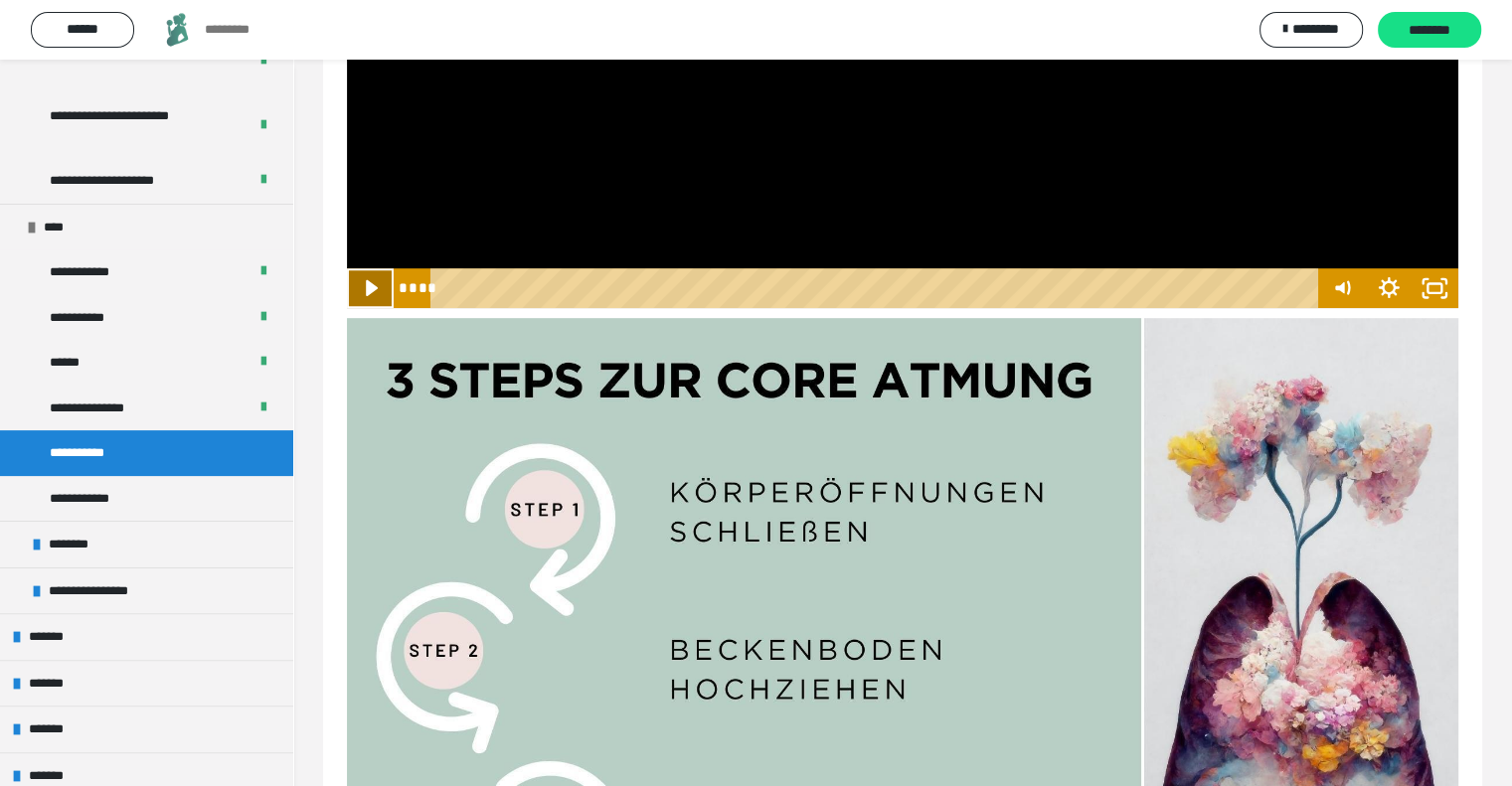 click 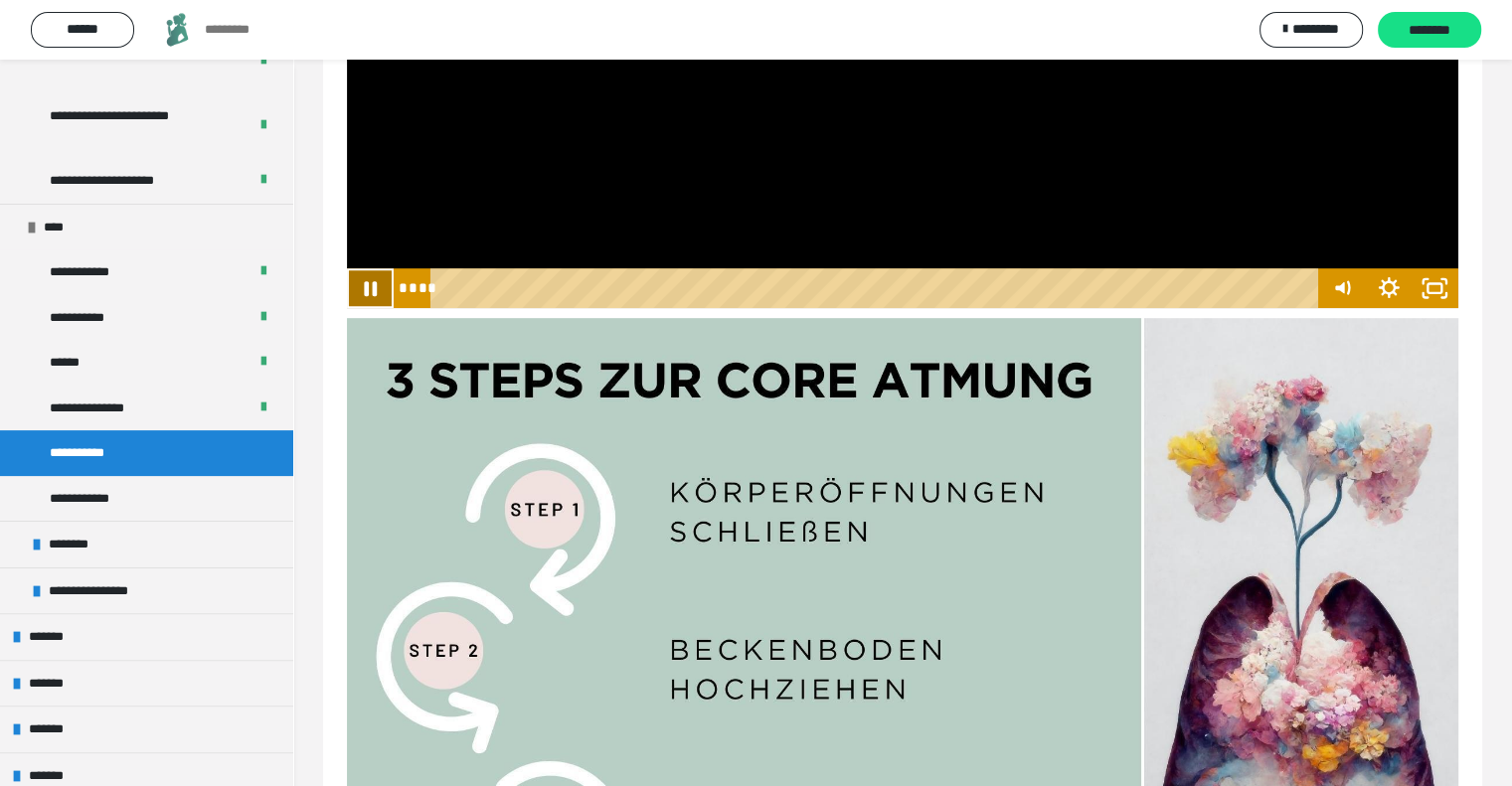 click 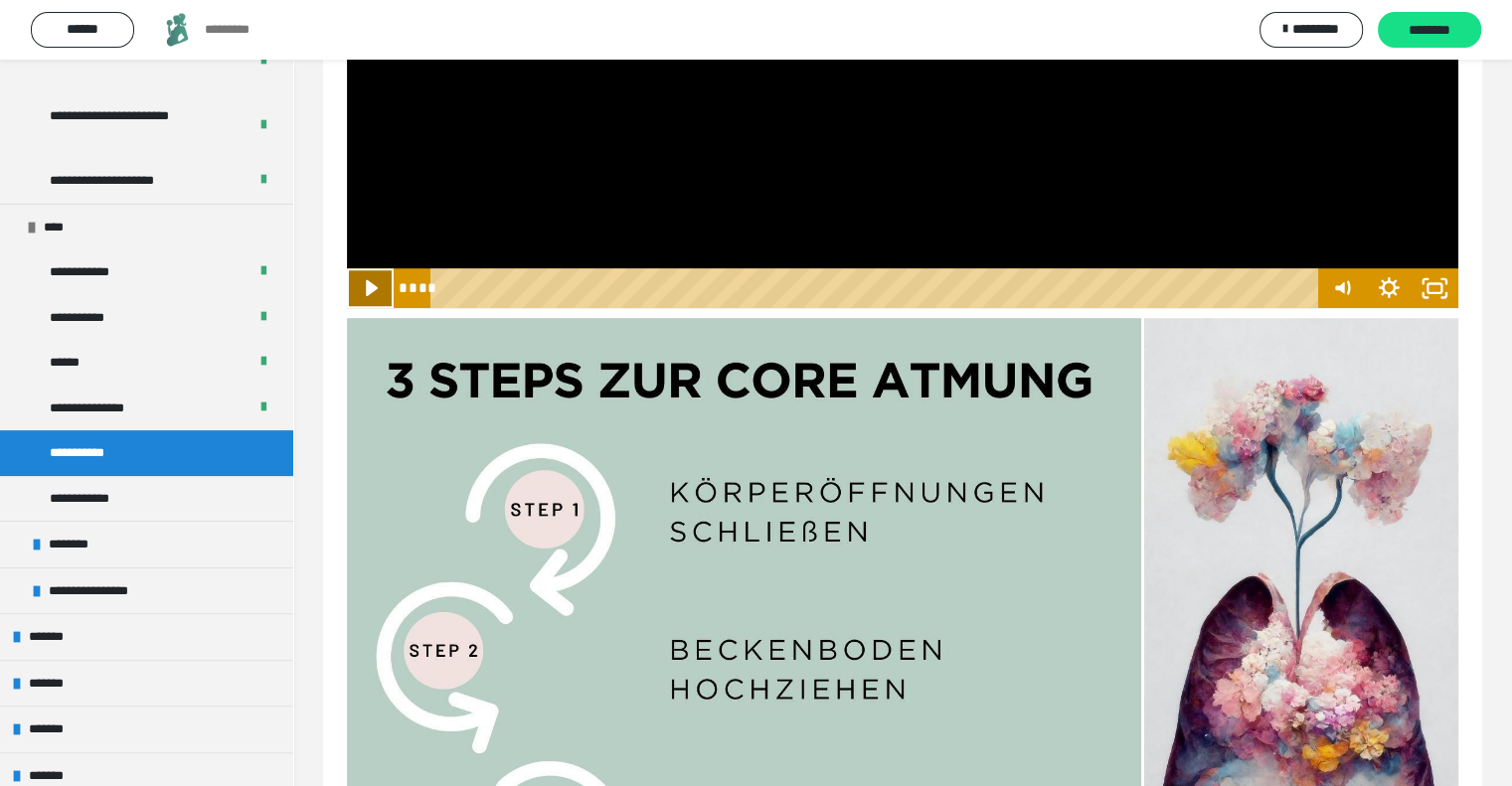 click 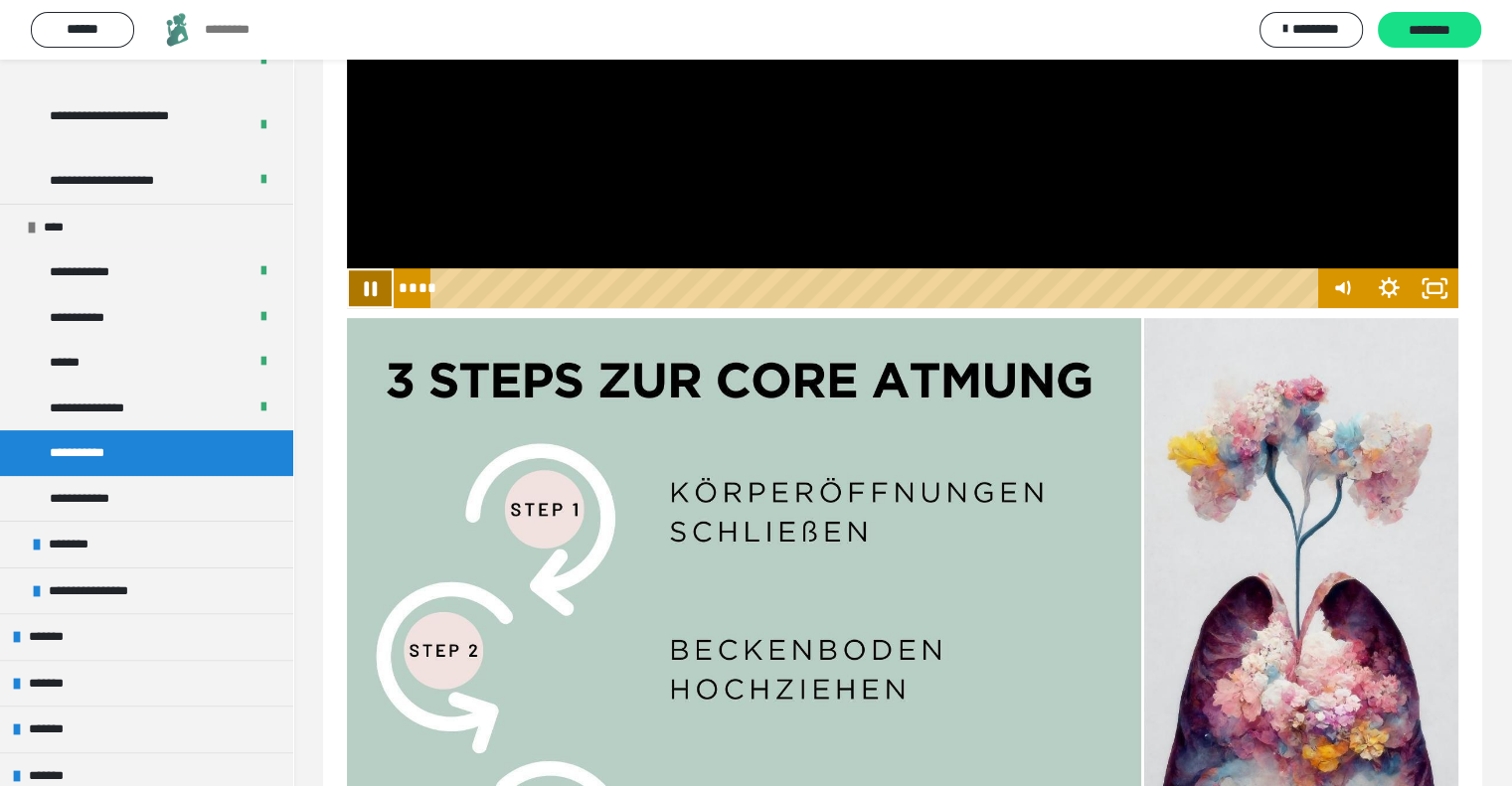 click 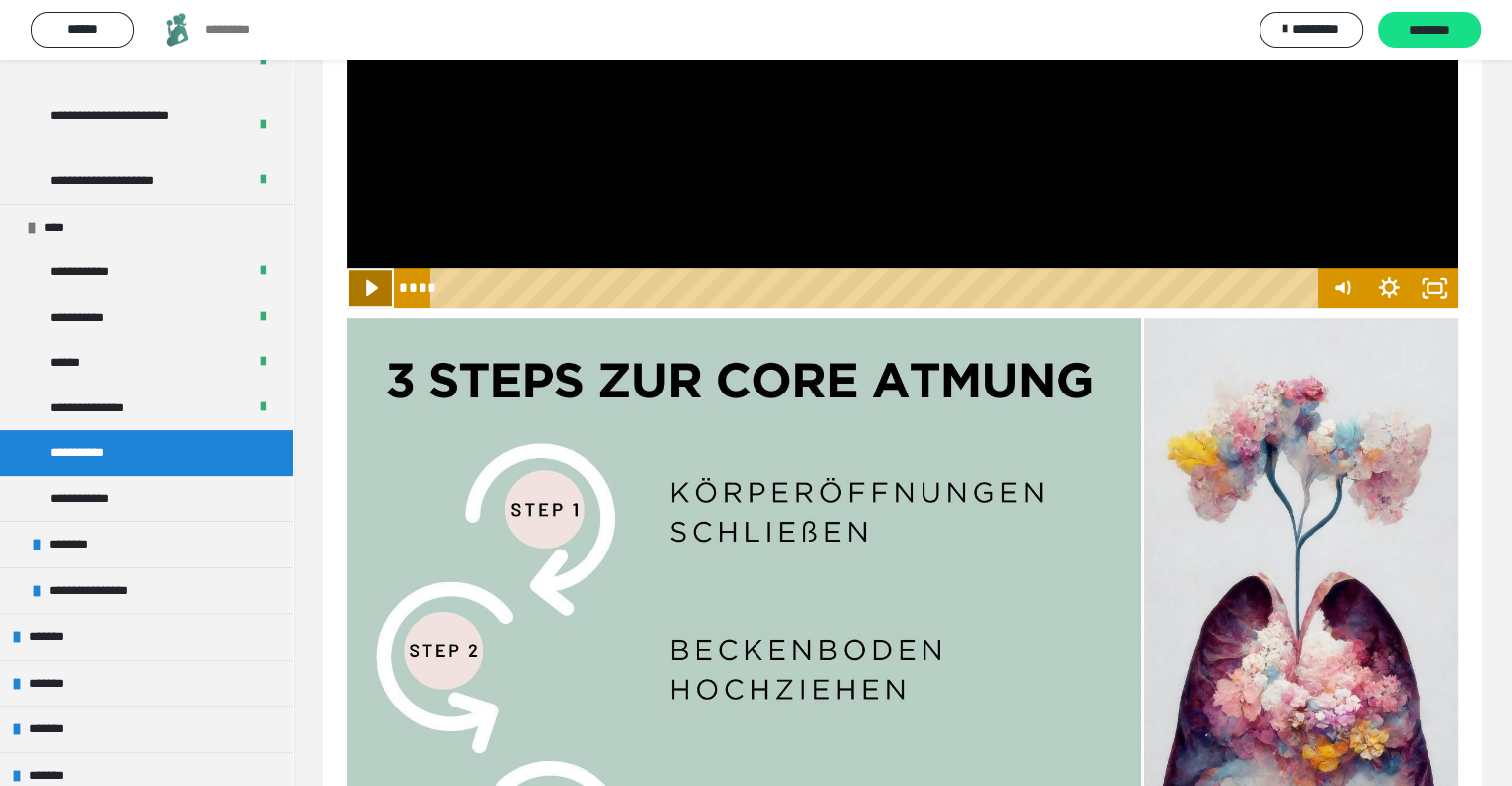click 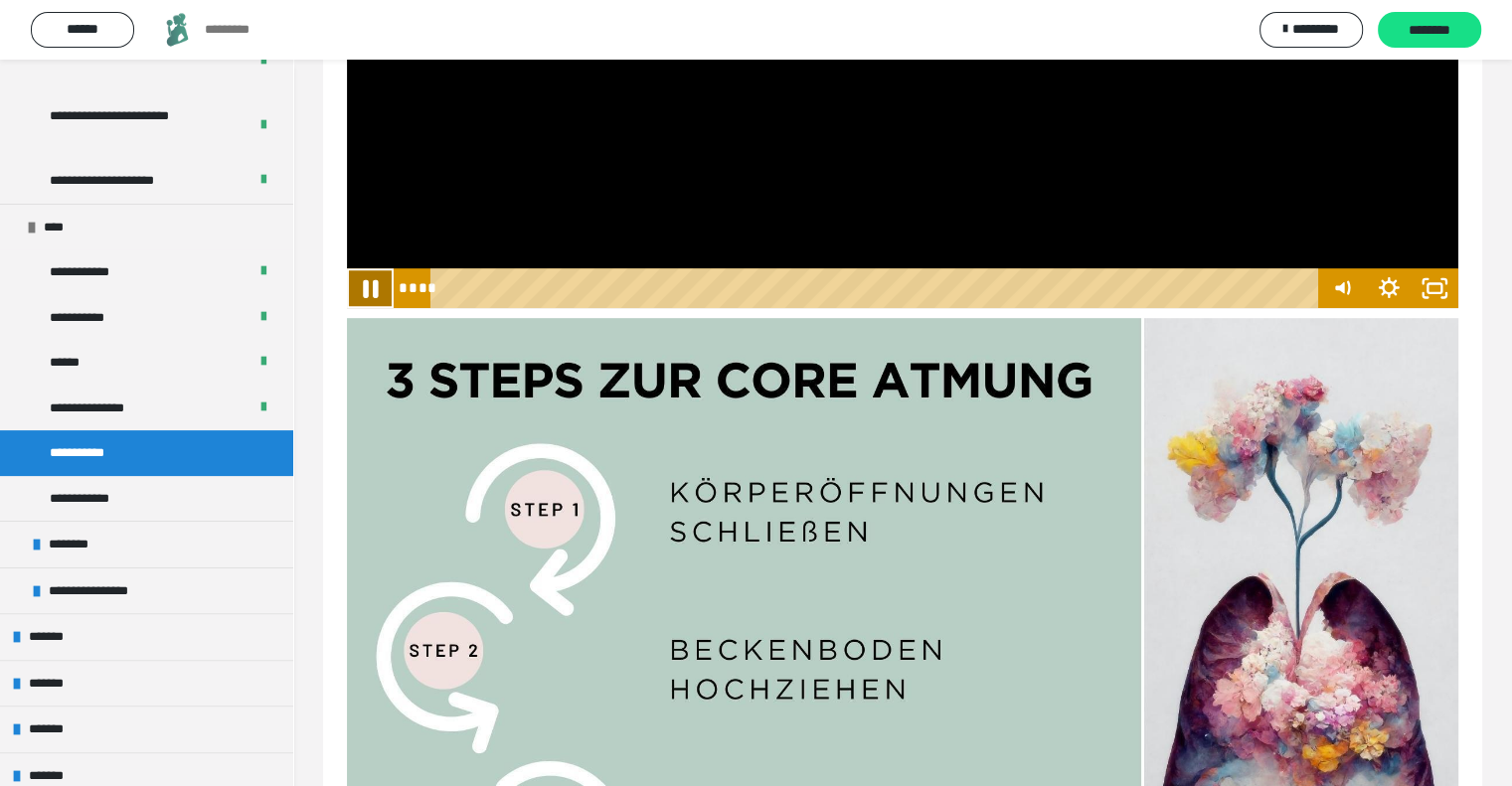 click 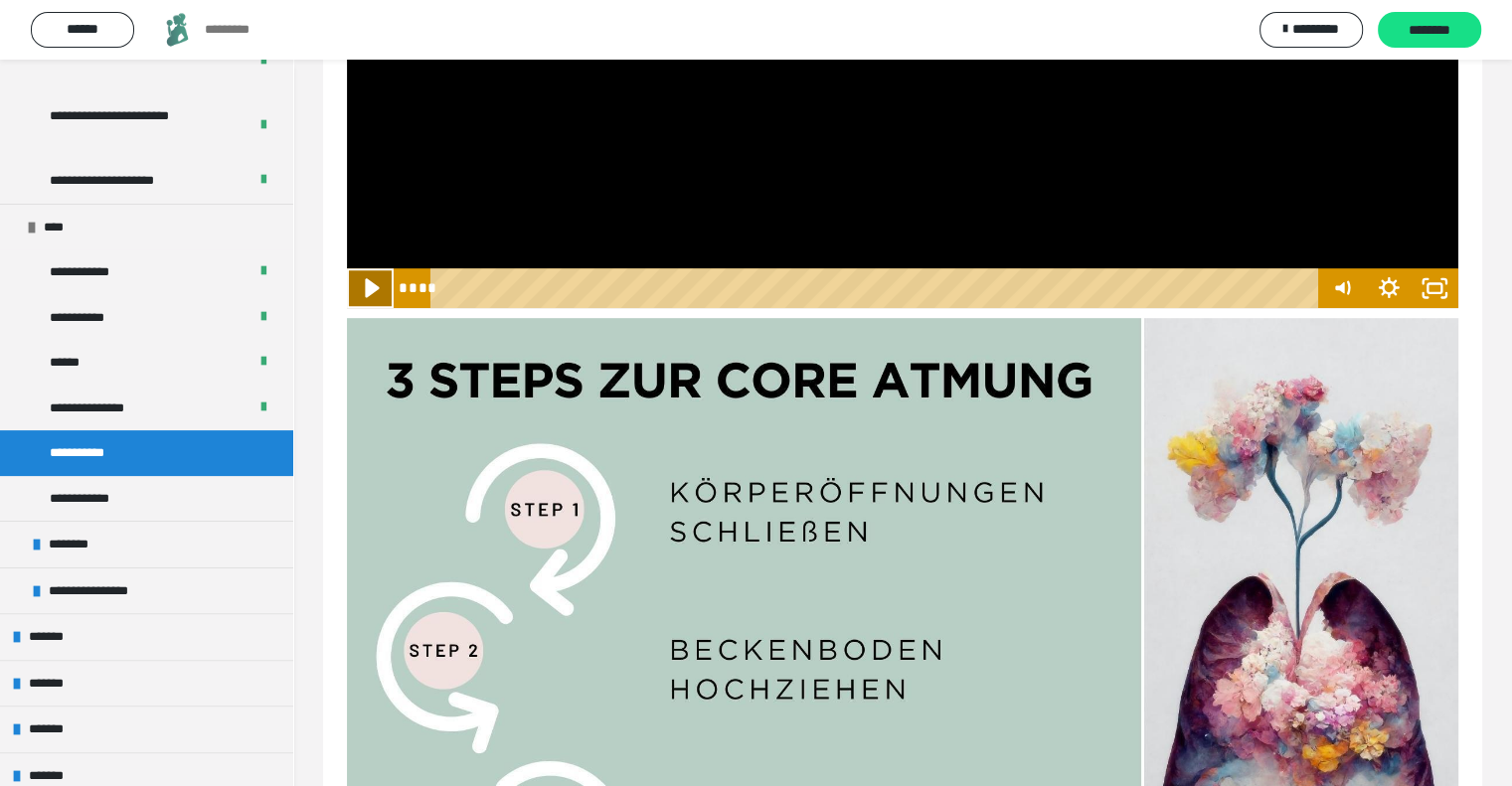 click 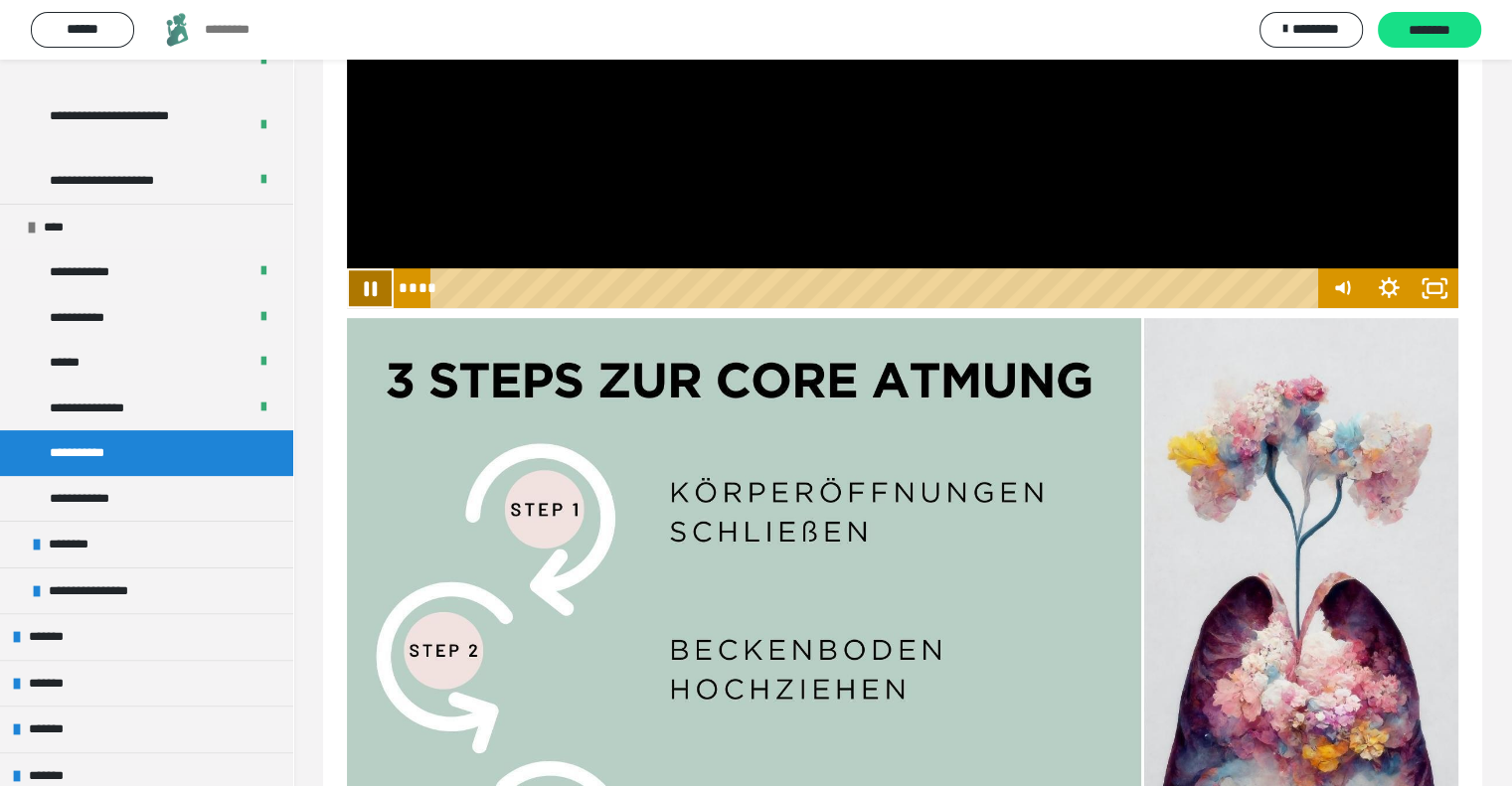 click 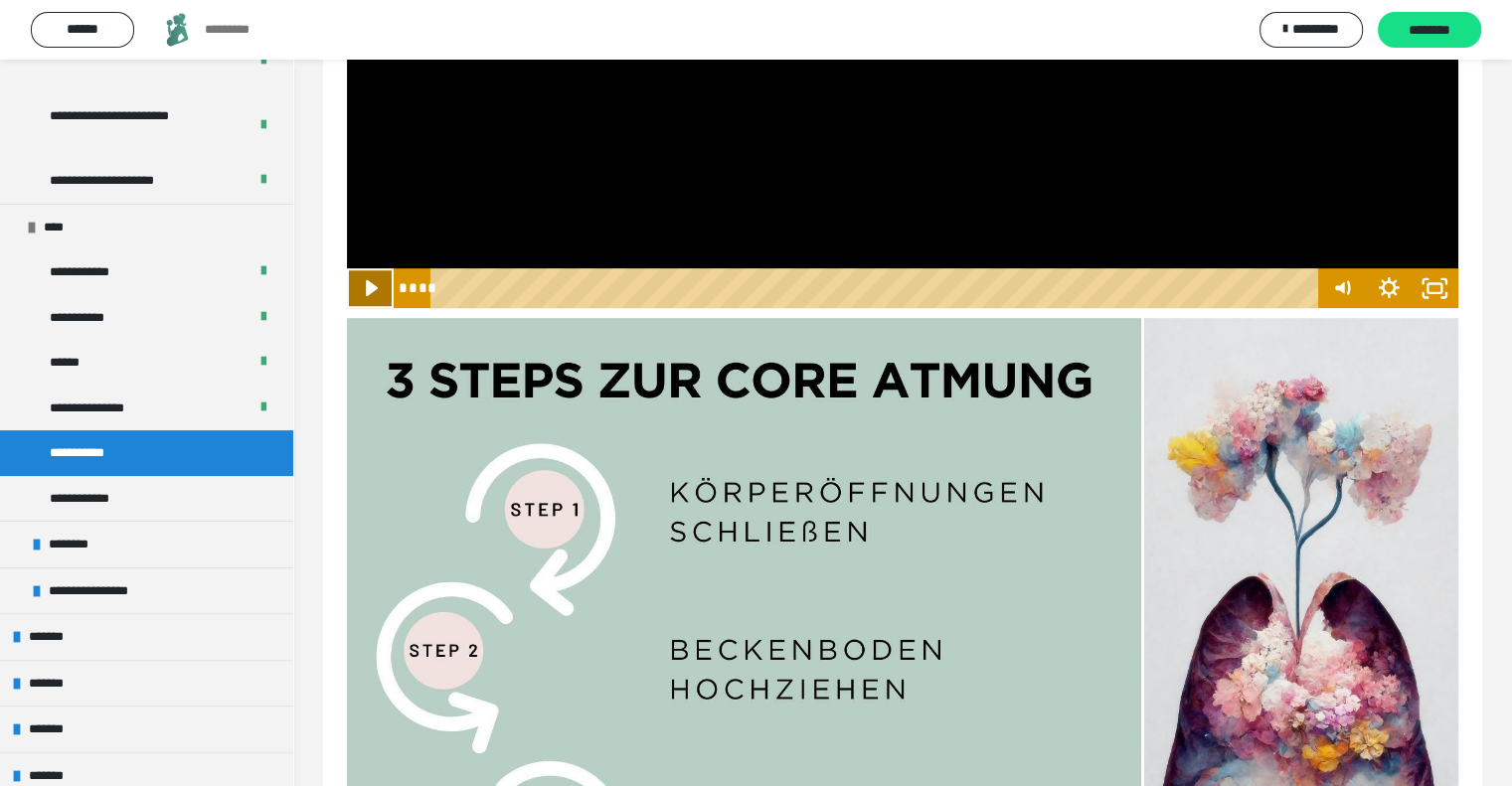 click 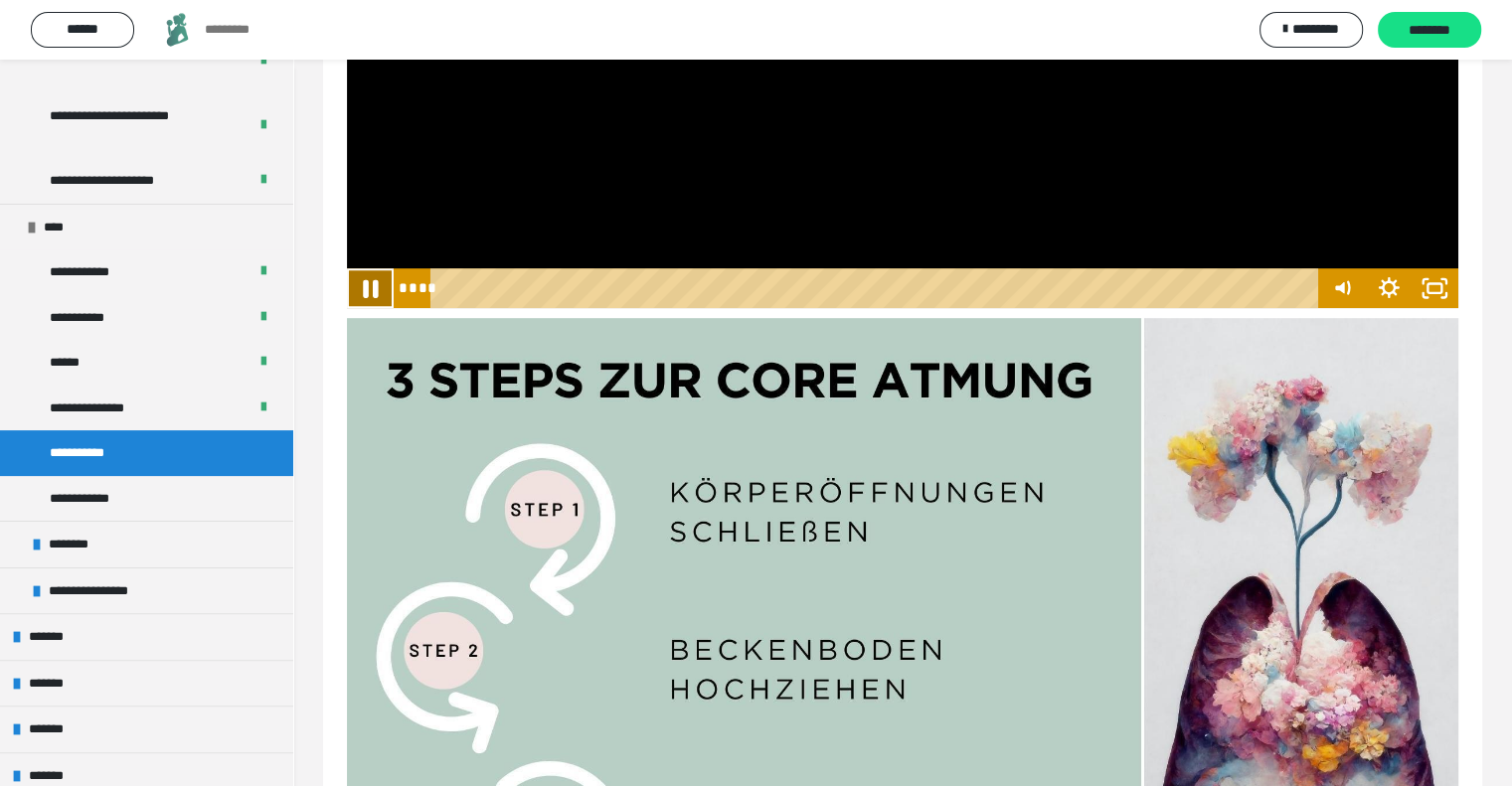 click 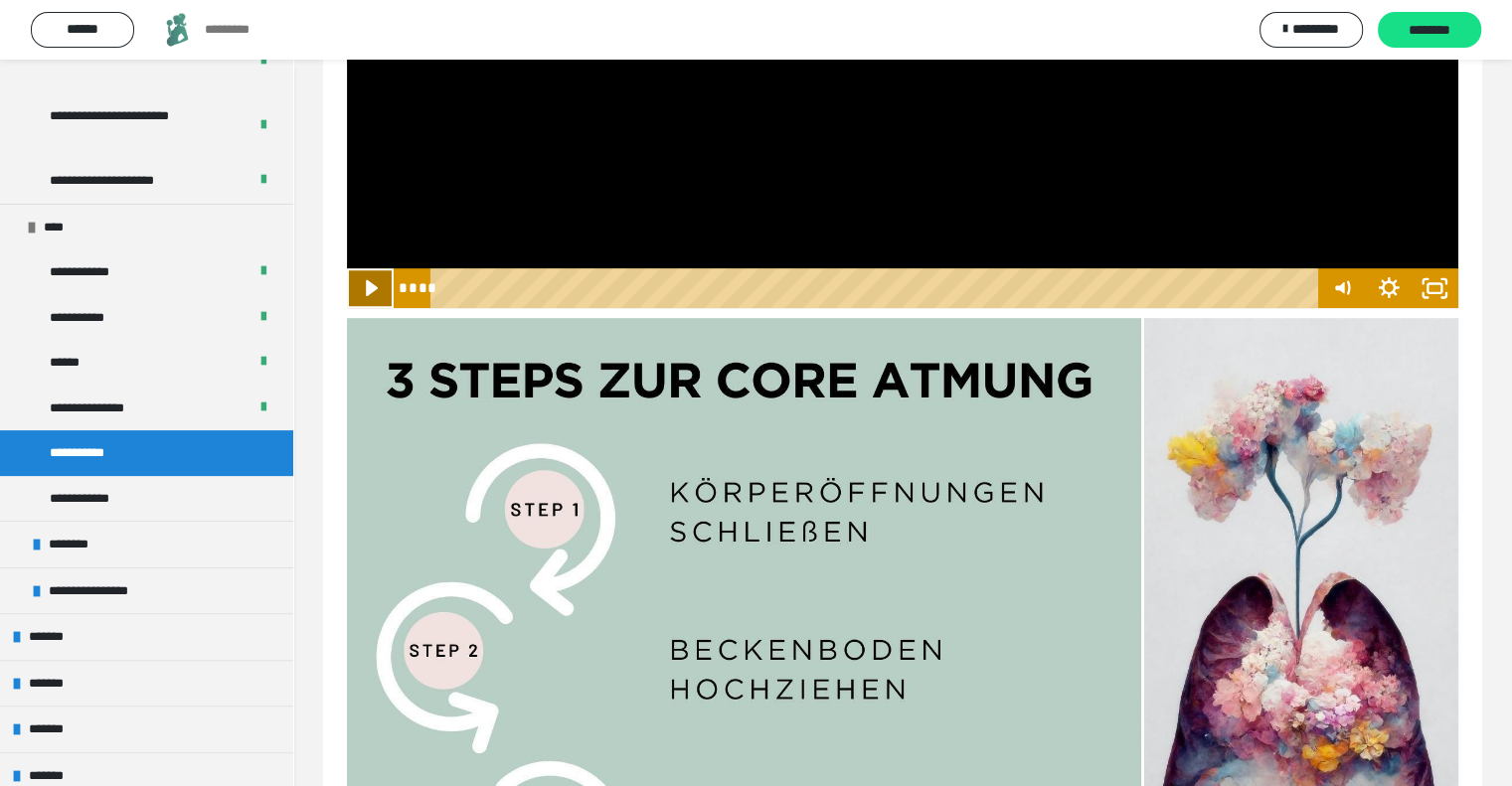 click 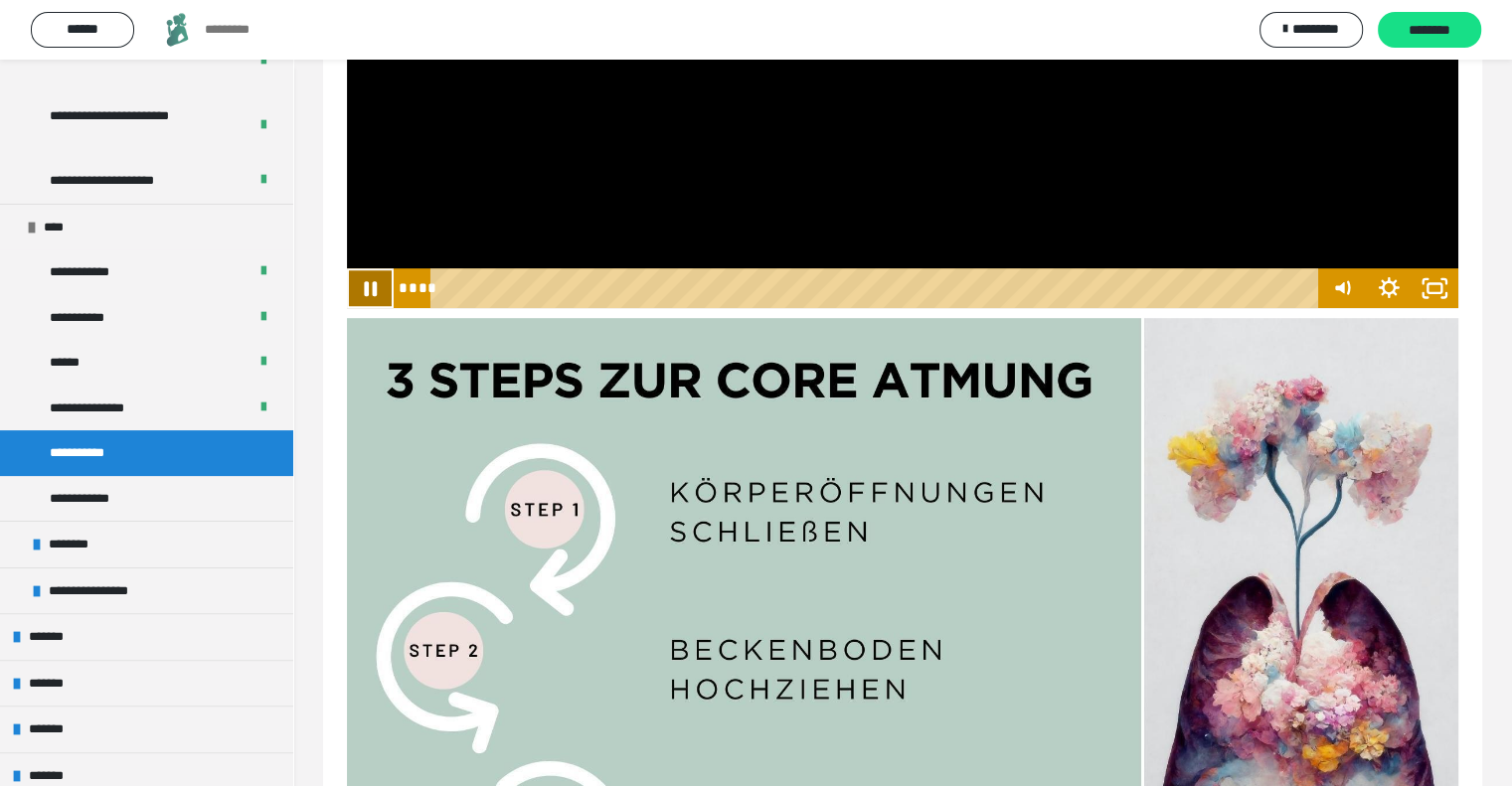 click 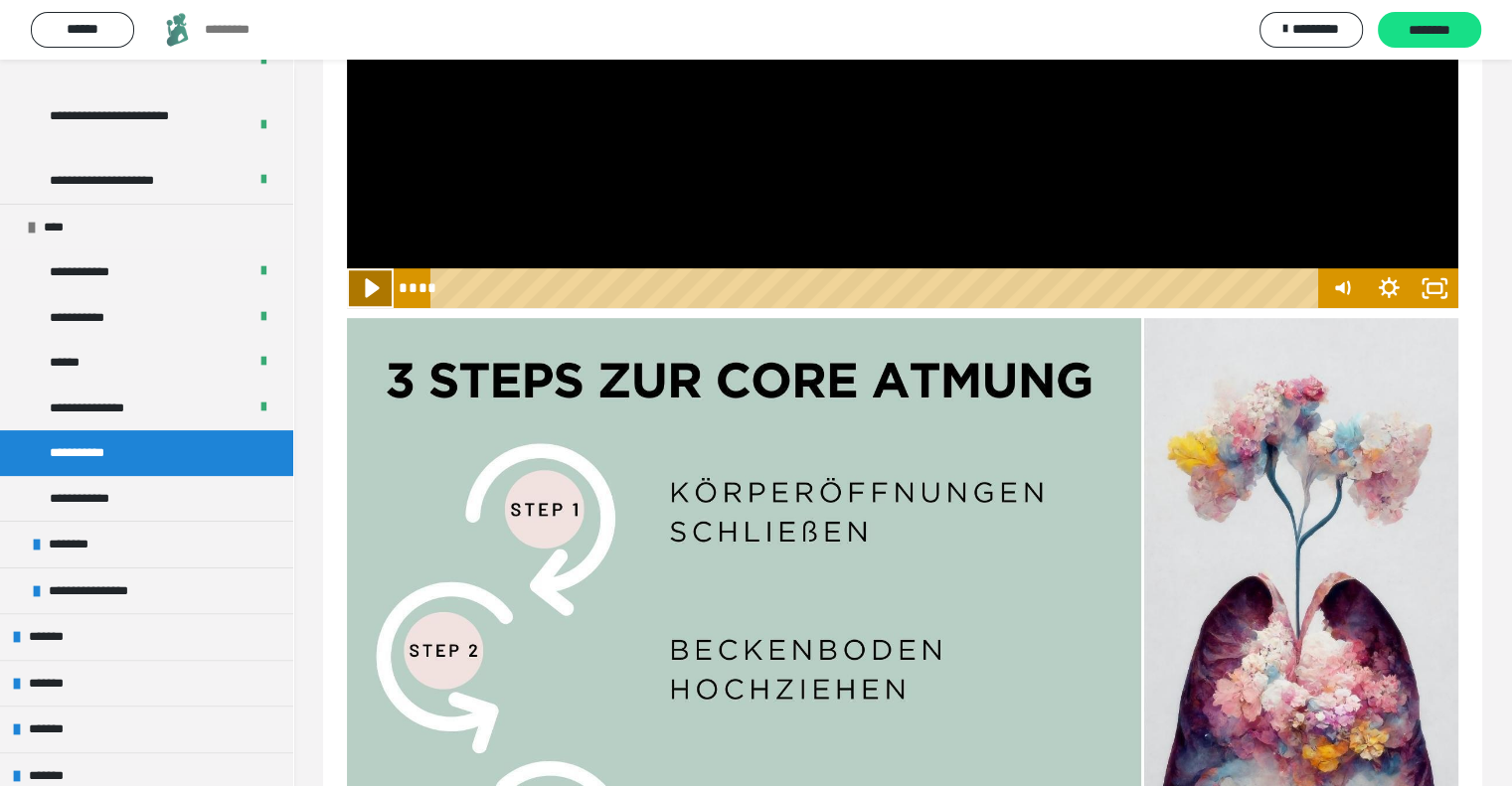 click 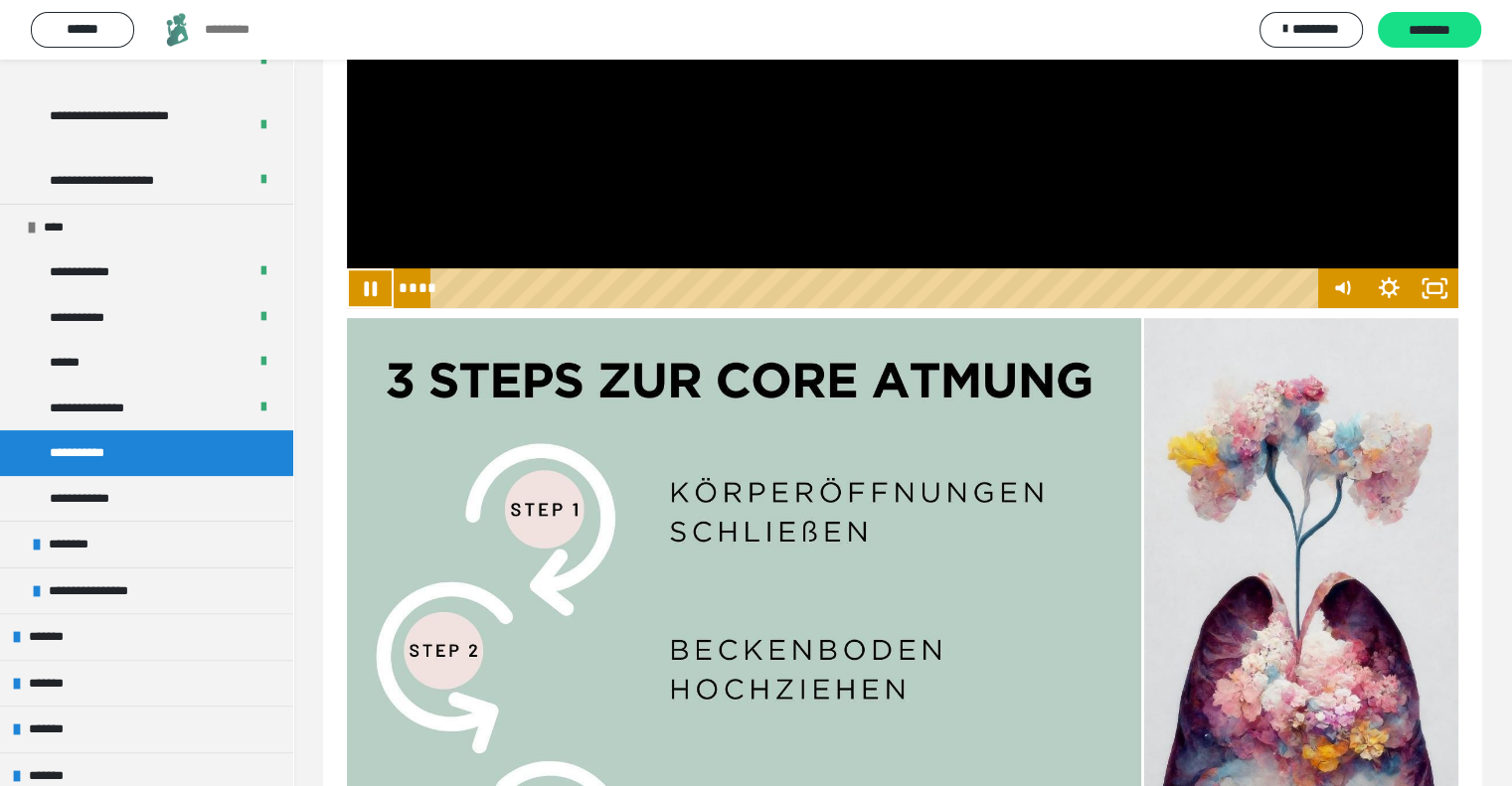 click at bounding box center [903, -4] 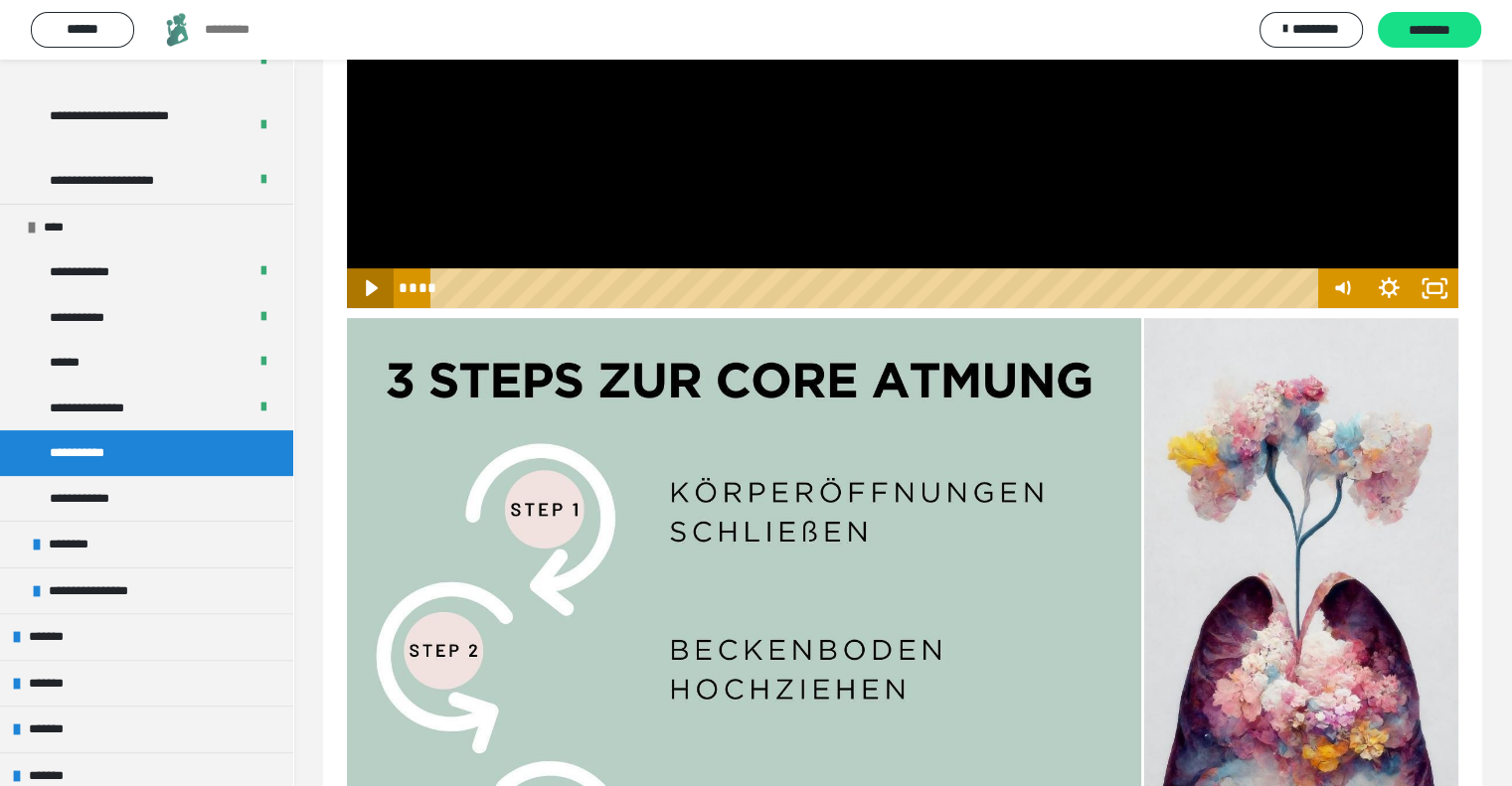 type 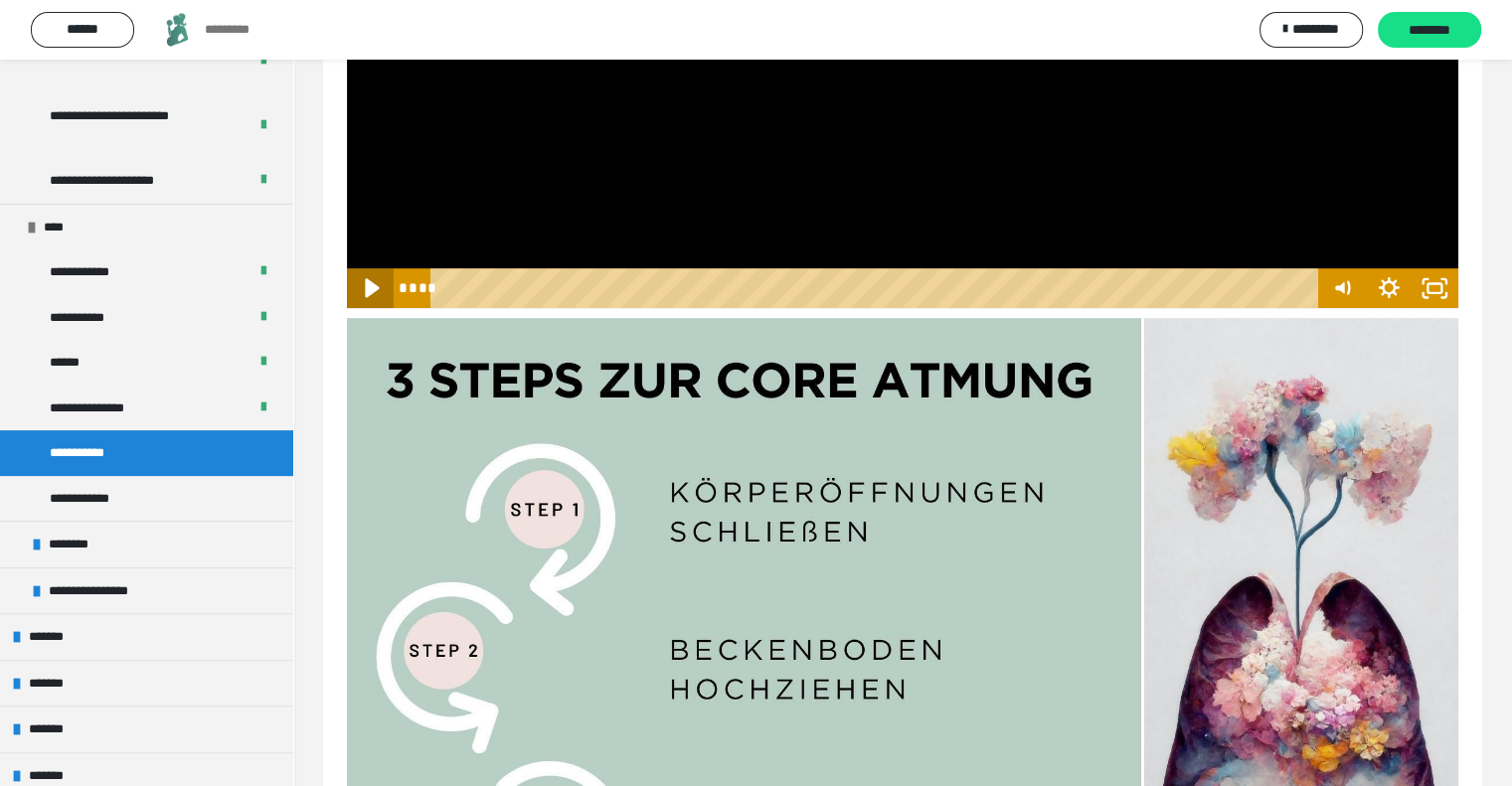 click 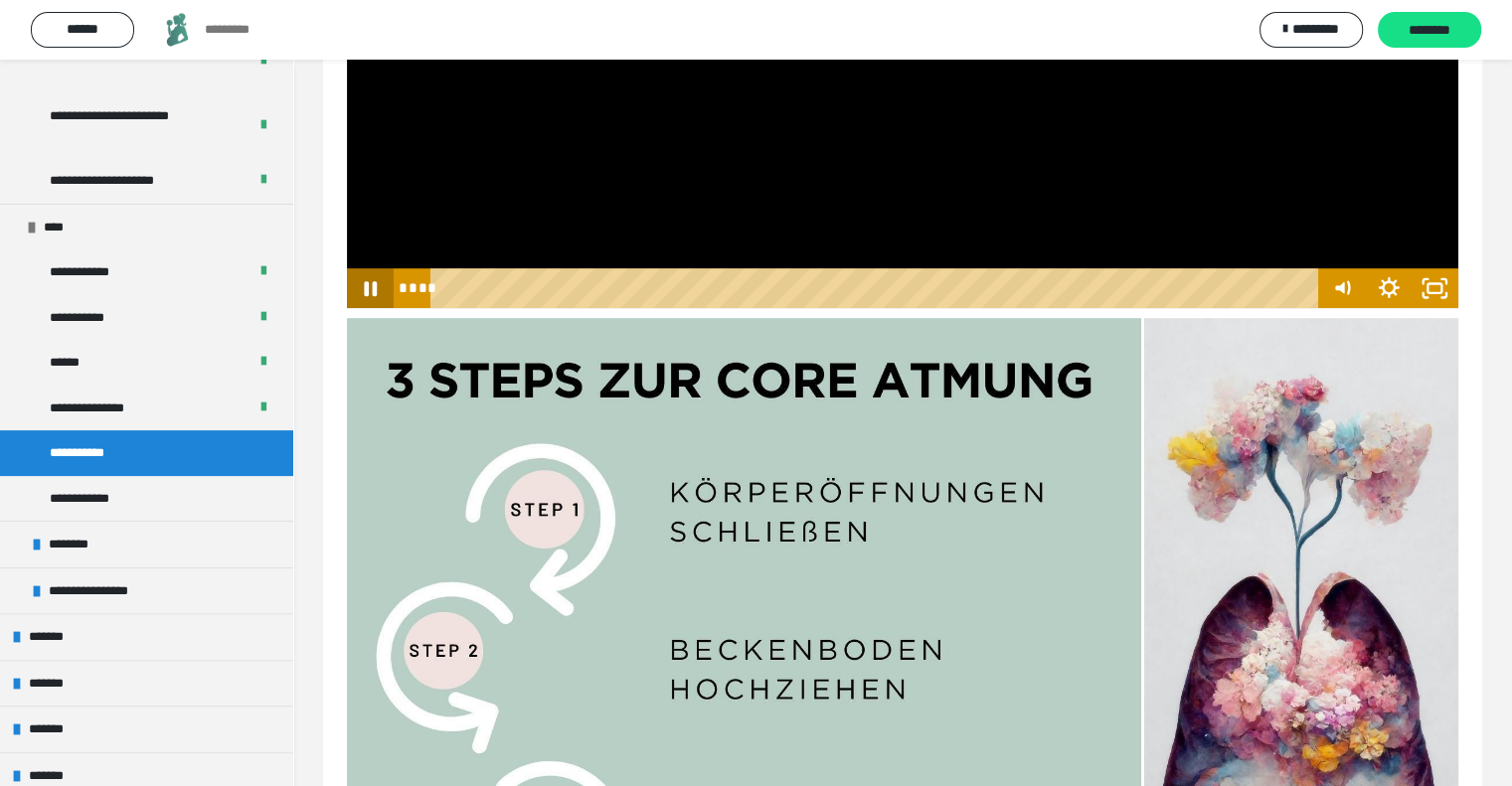 click 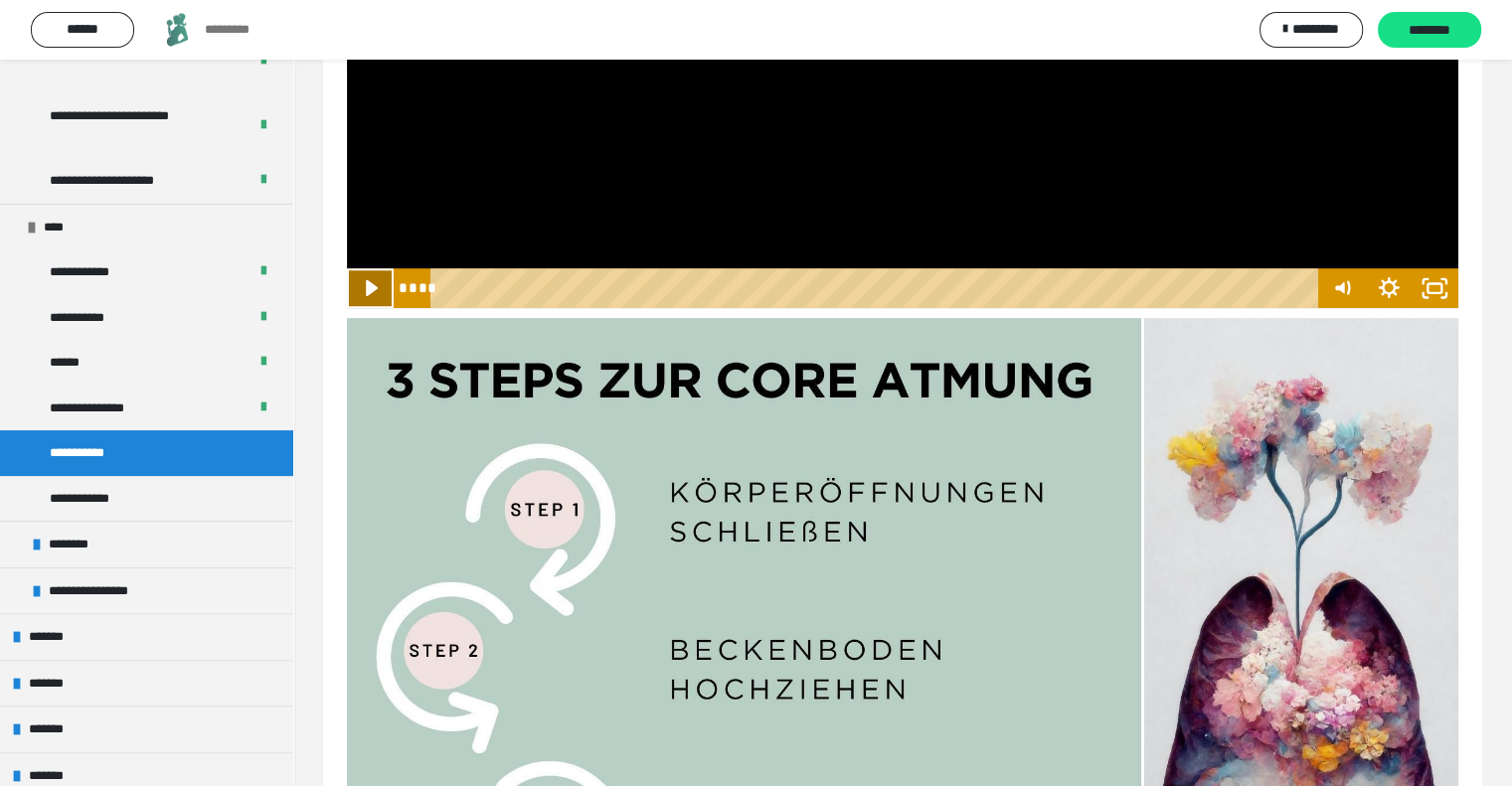 click 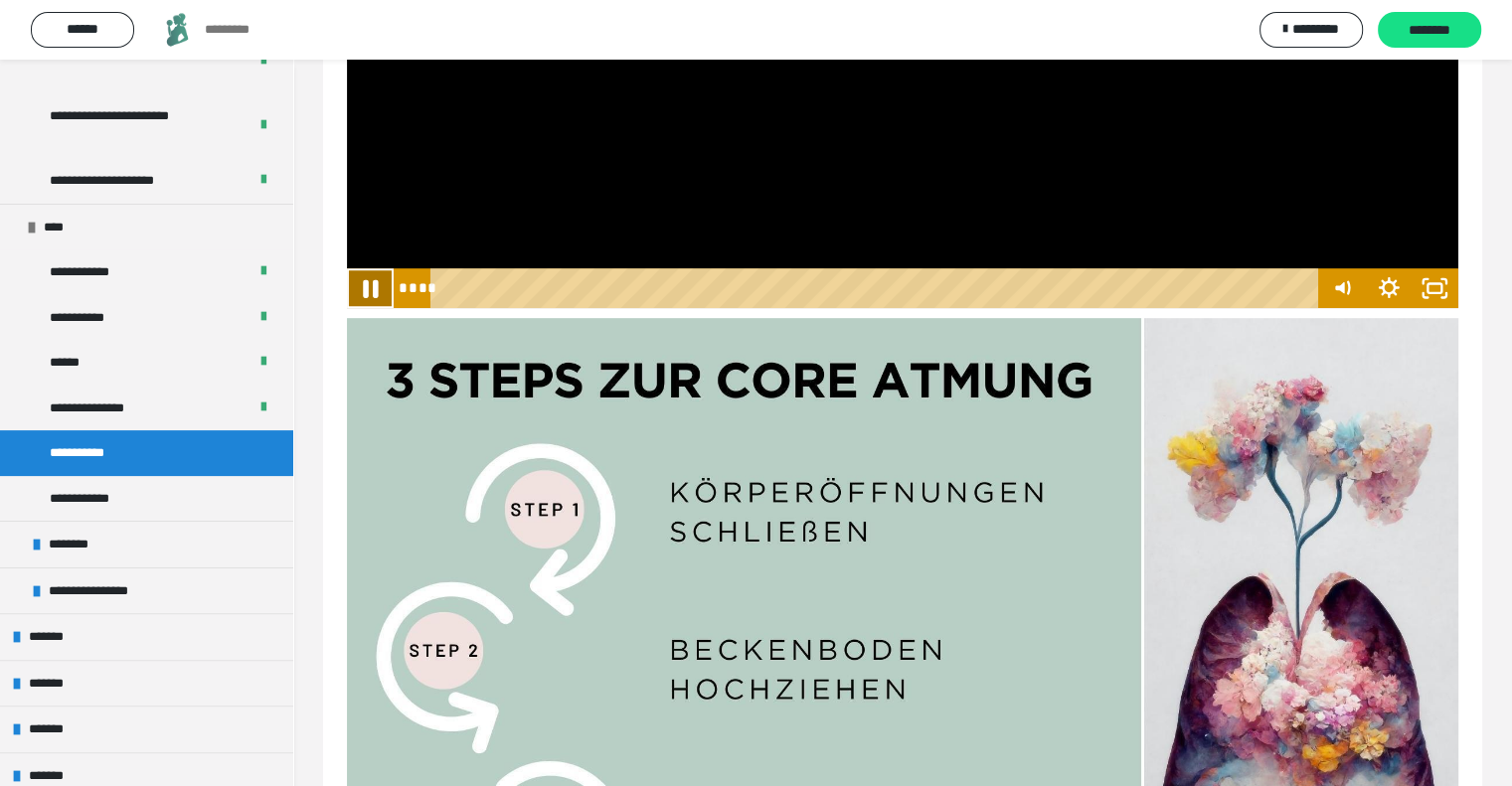 click 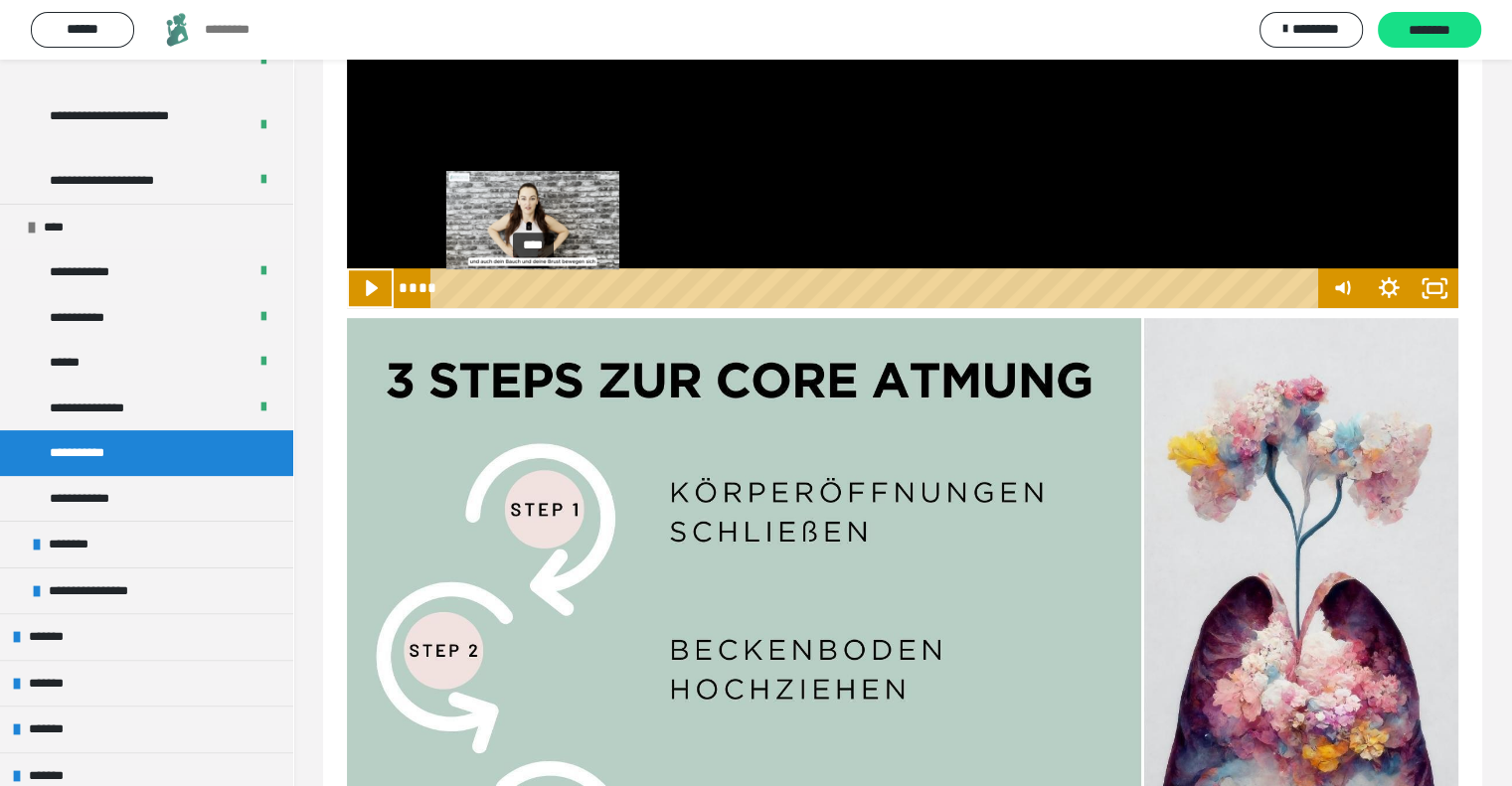scroll, scrollTop: 1324, scrollLeft: 0, axis: vertical 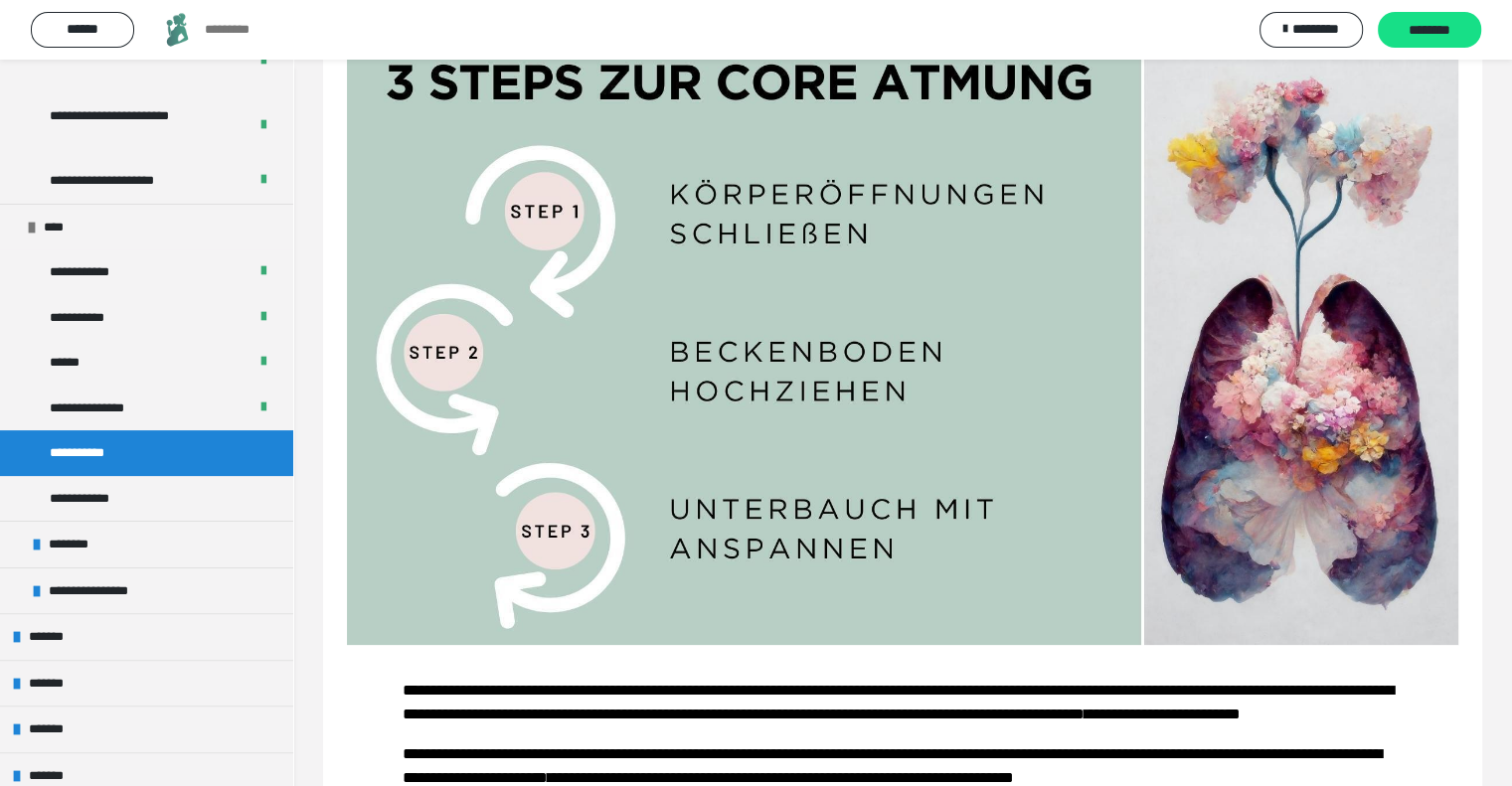 click 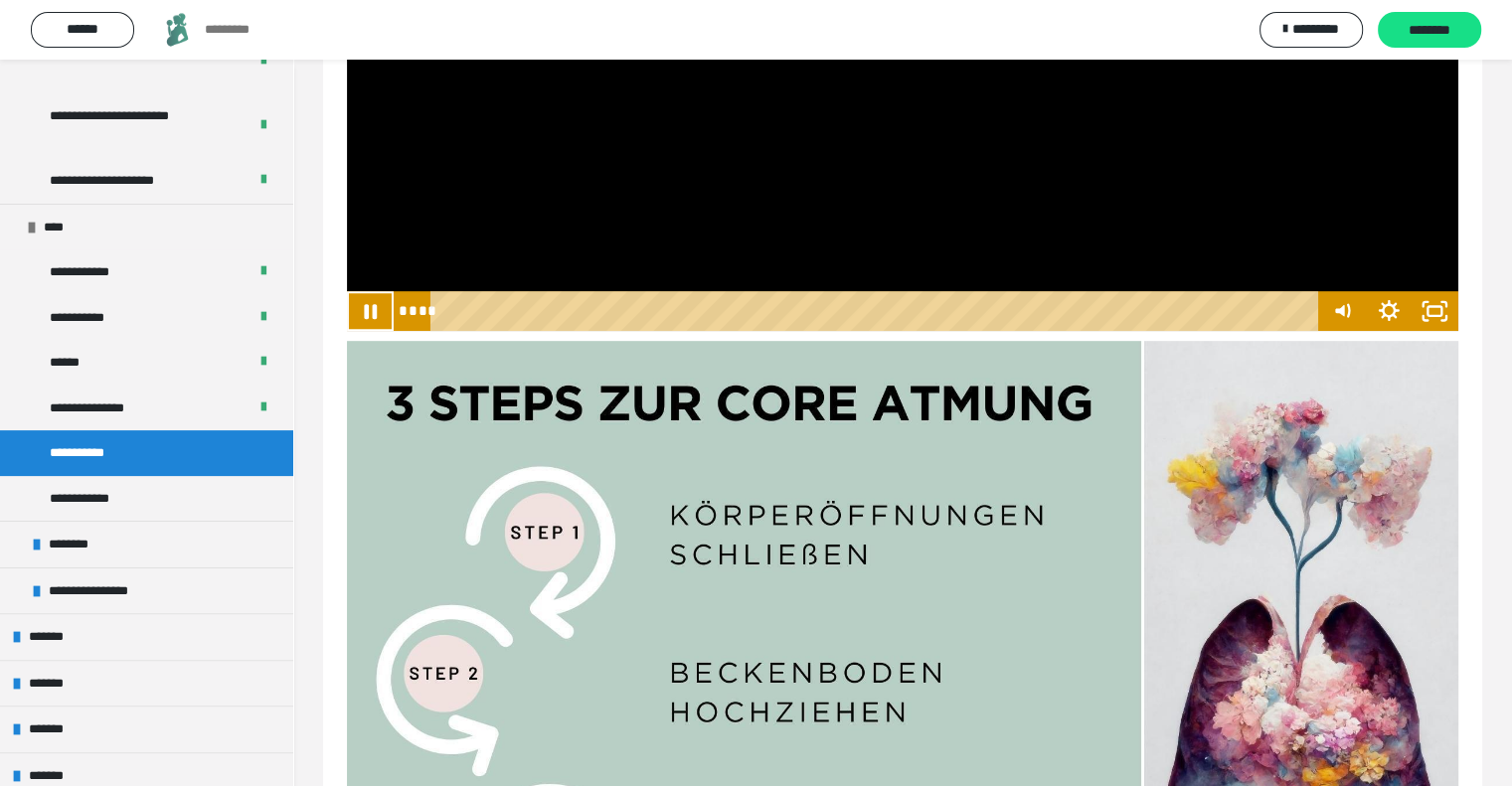 scroll, scrollTop: 1025, scrollLeft: 0, axis: vertical 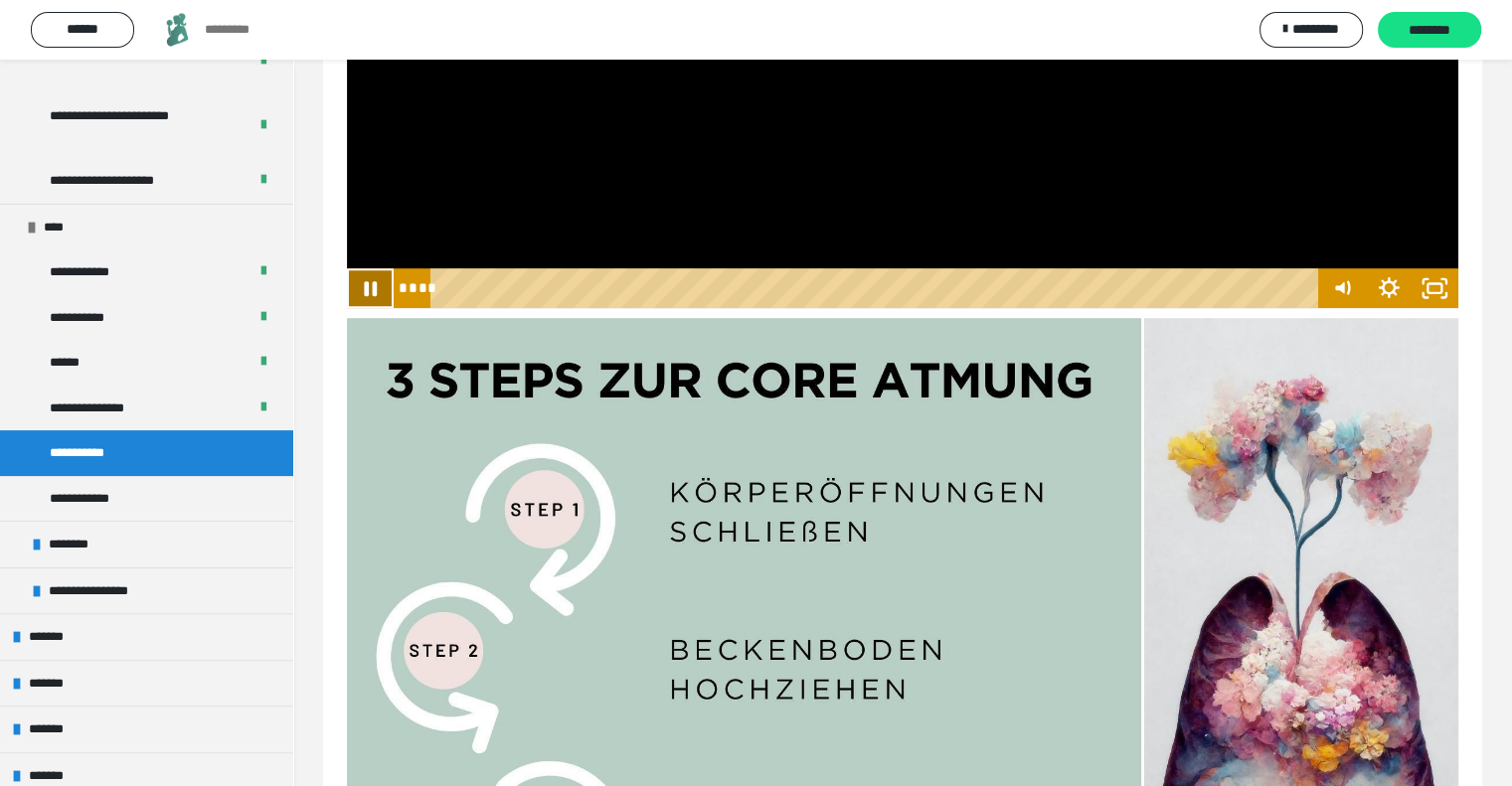 click 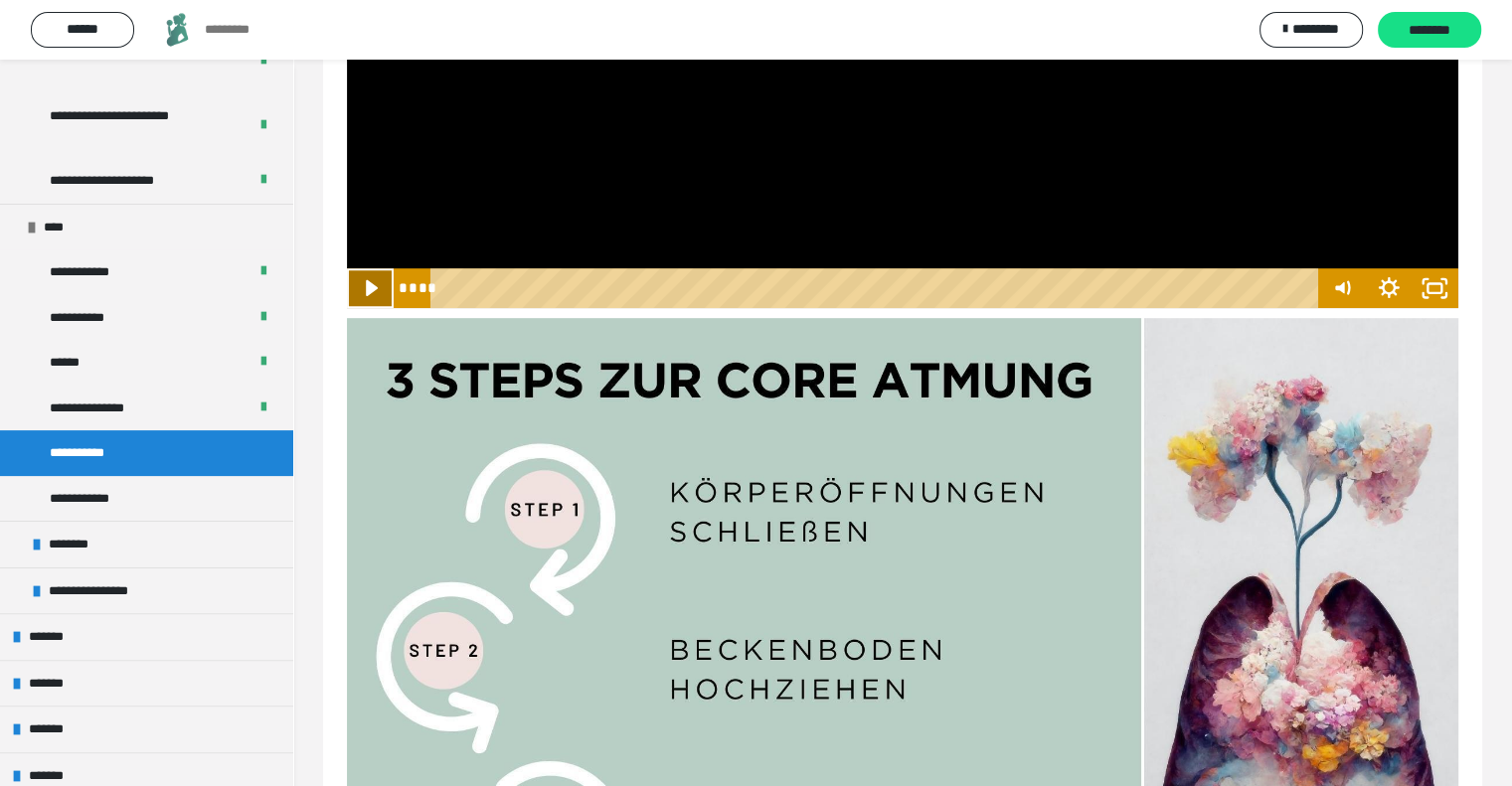 click 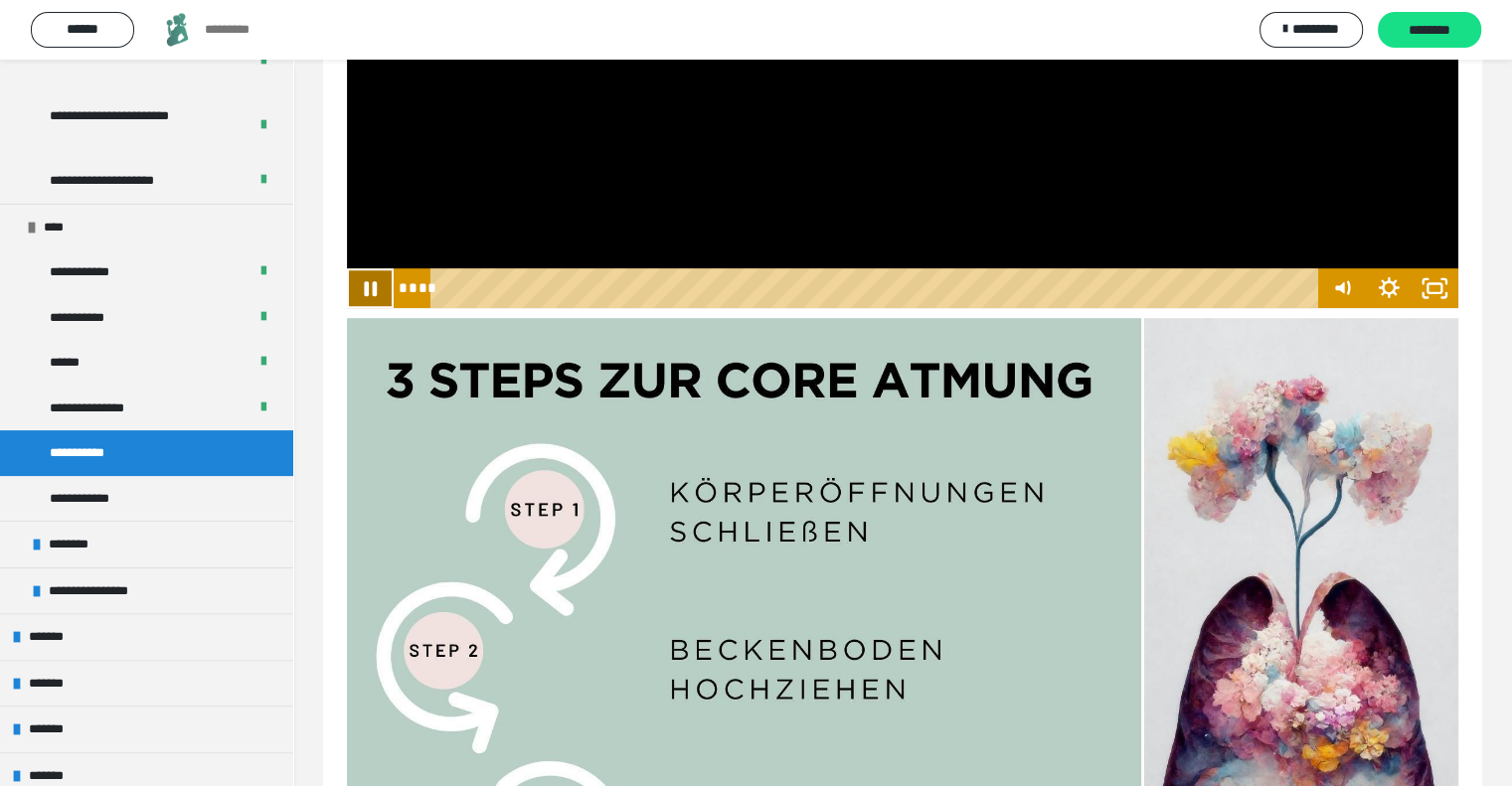 click 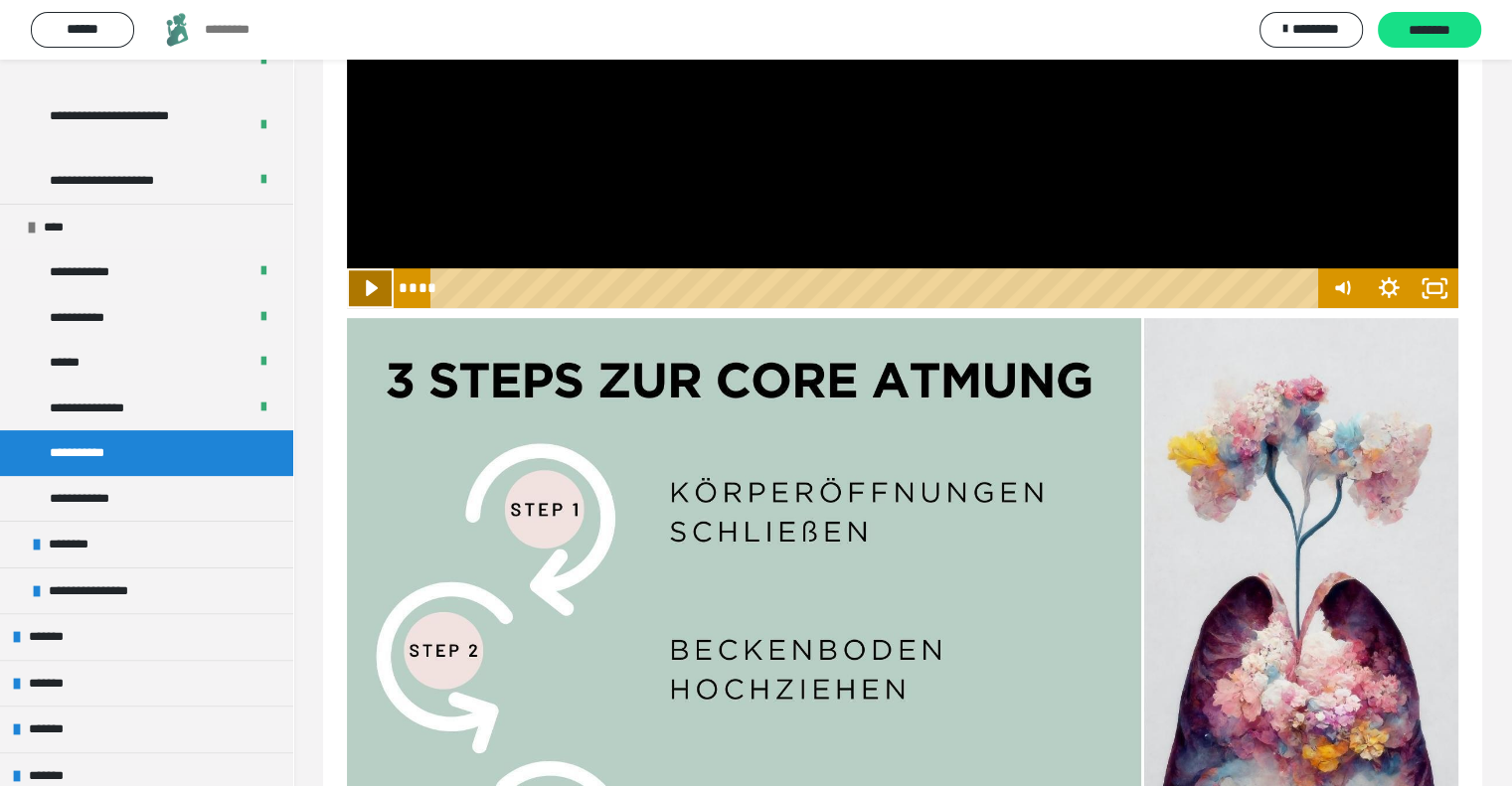 click 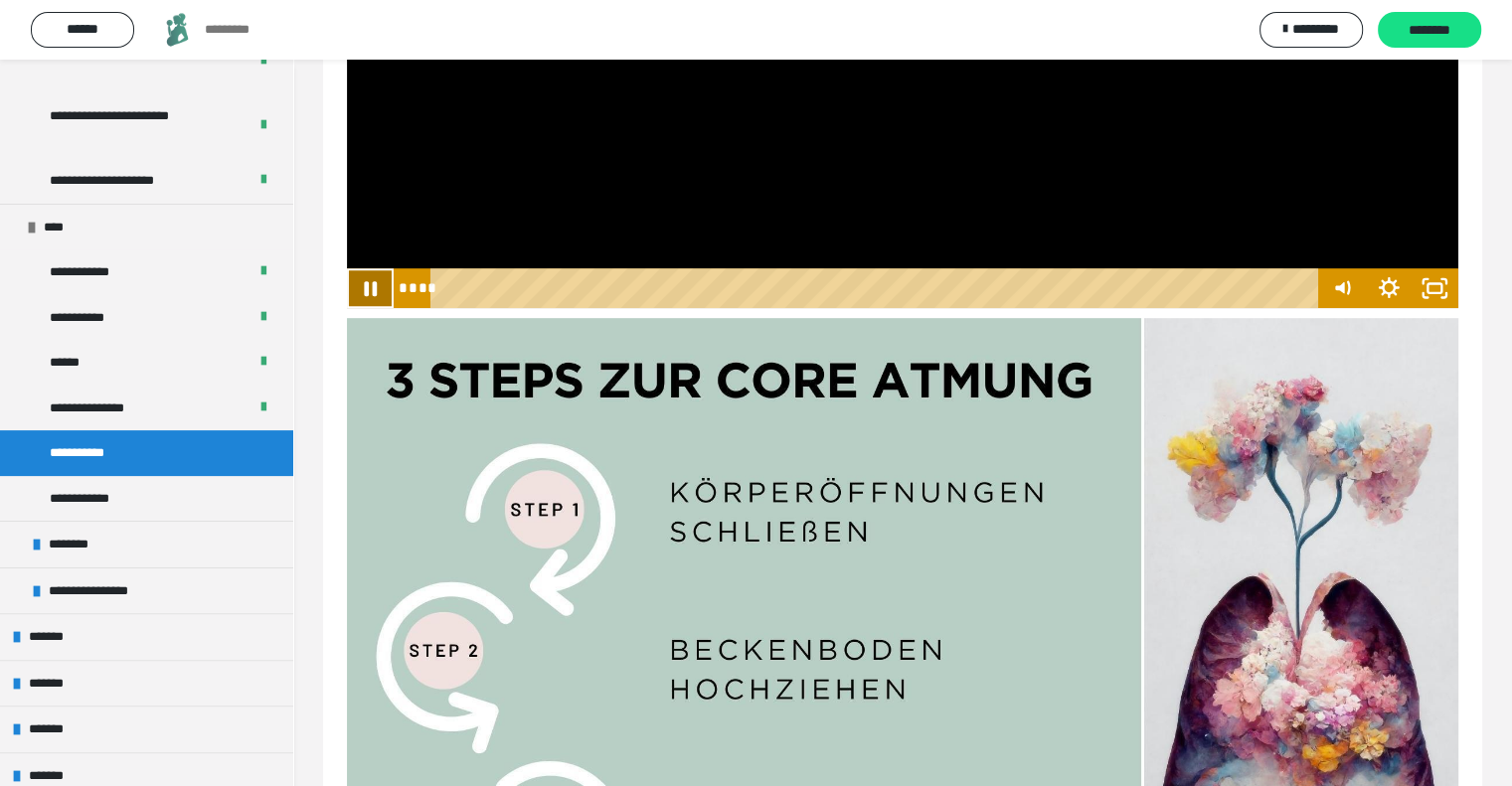click 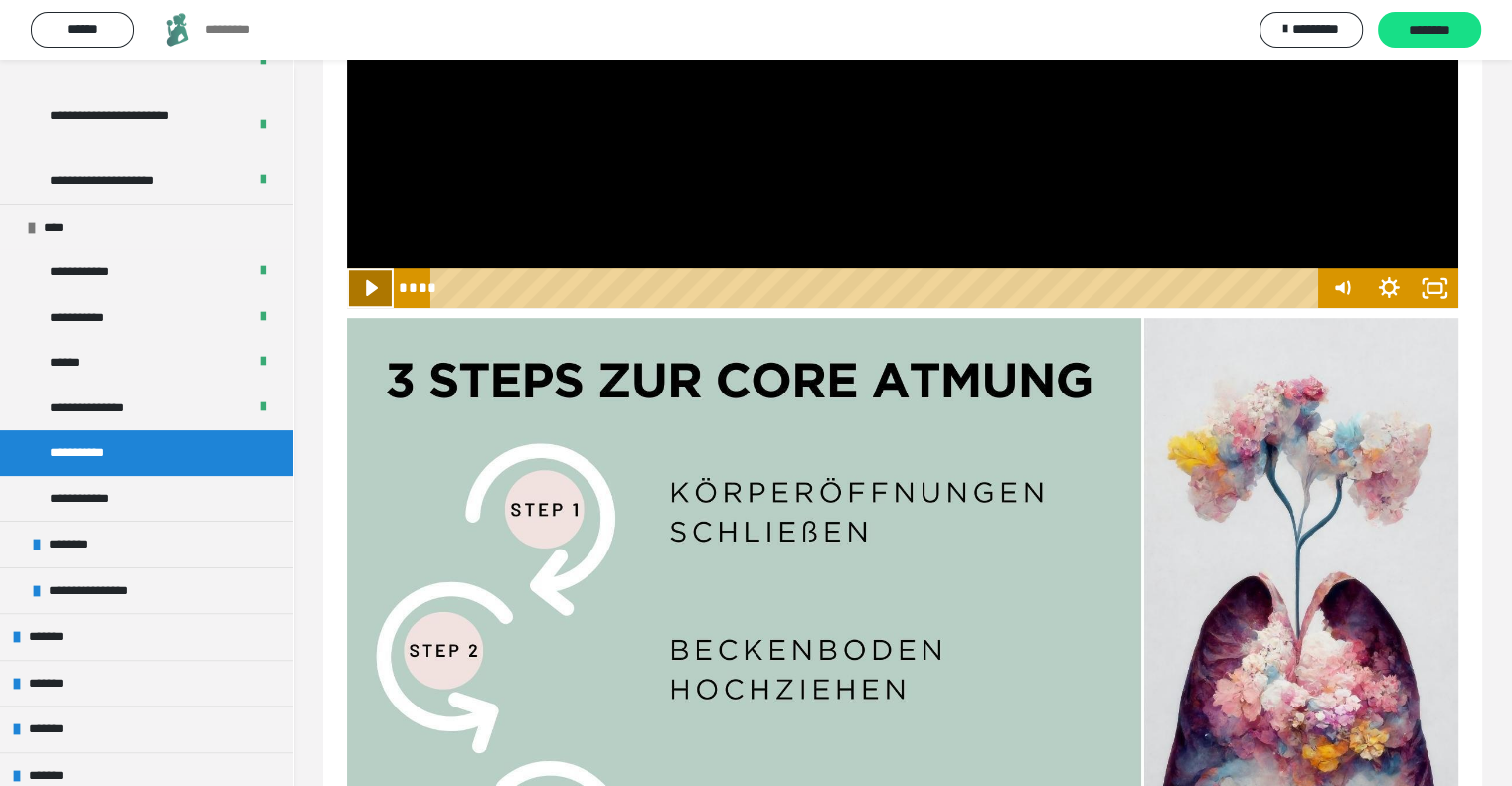 click 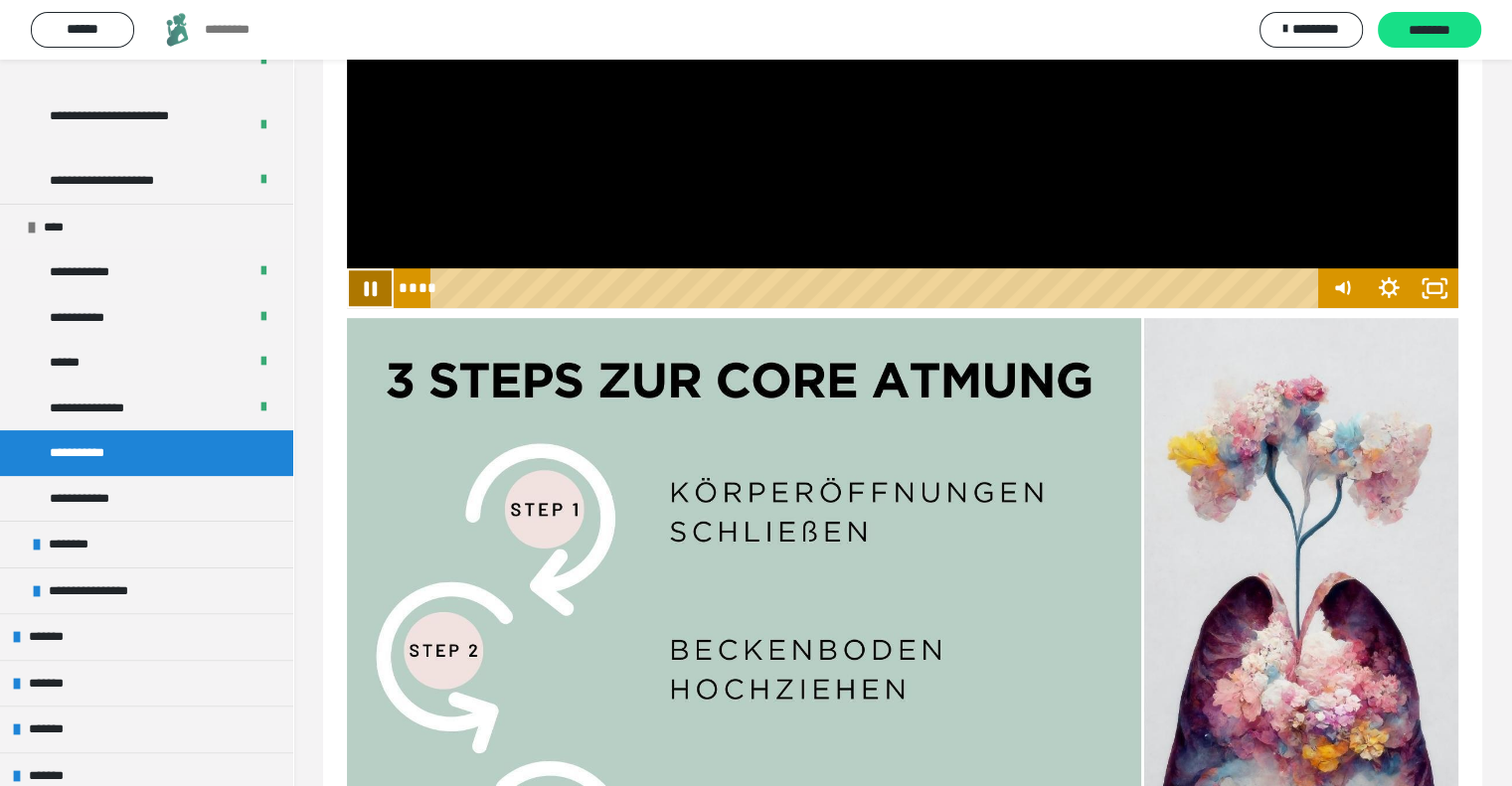 click 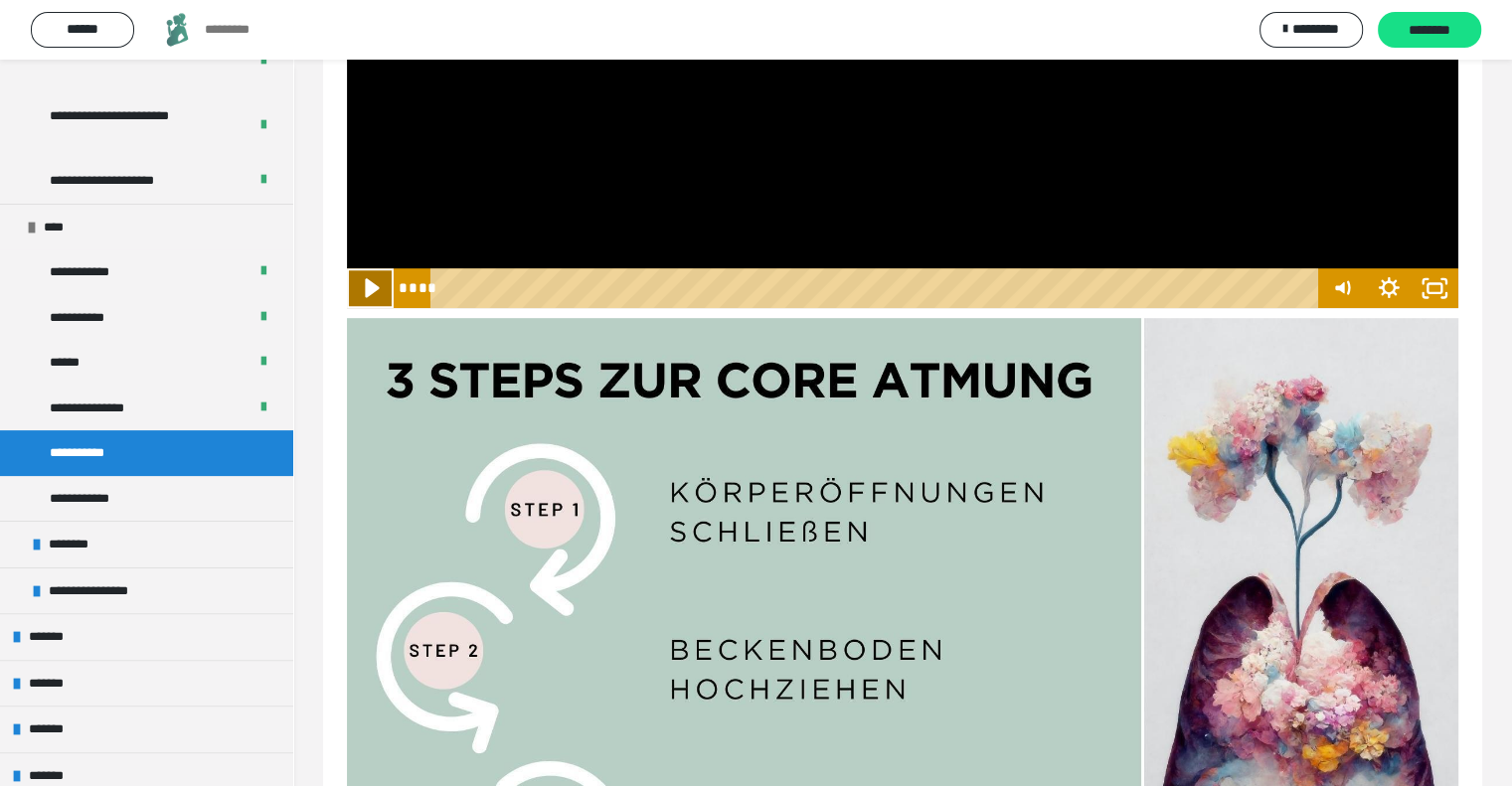 click 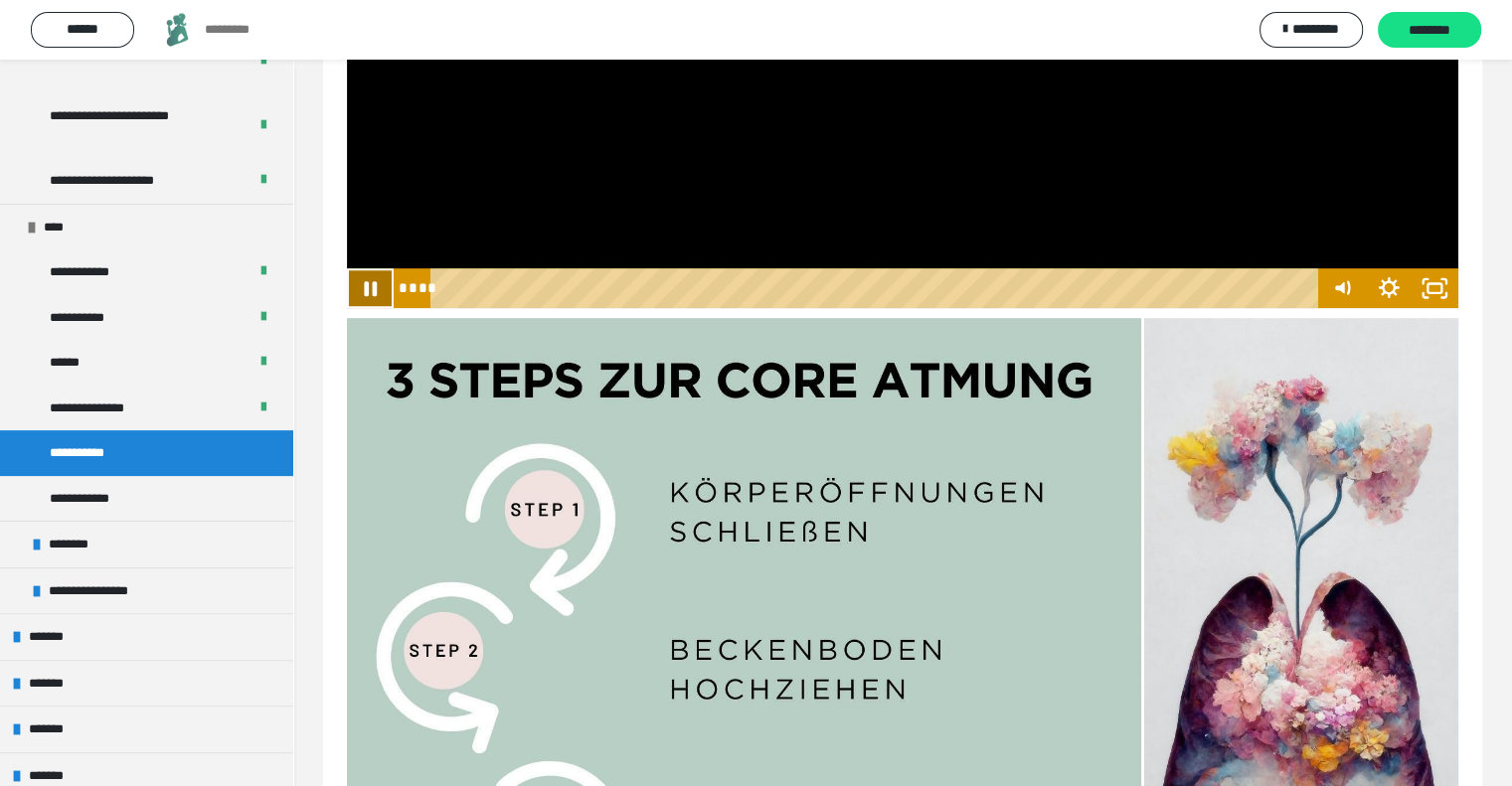 click 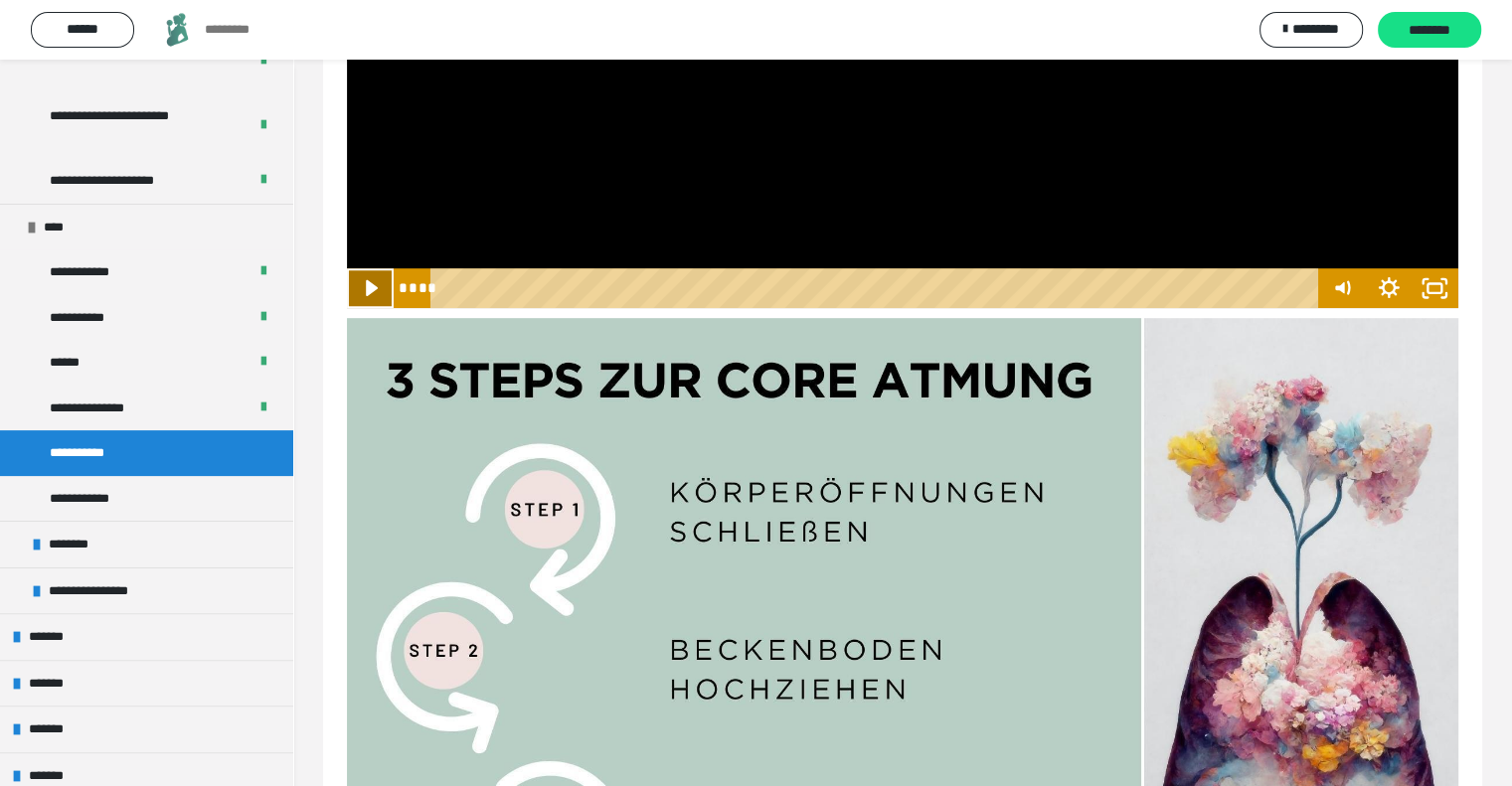 click 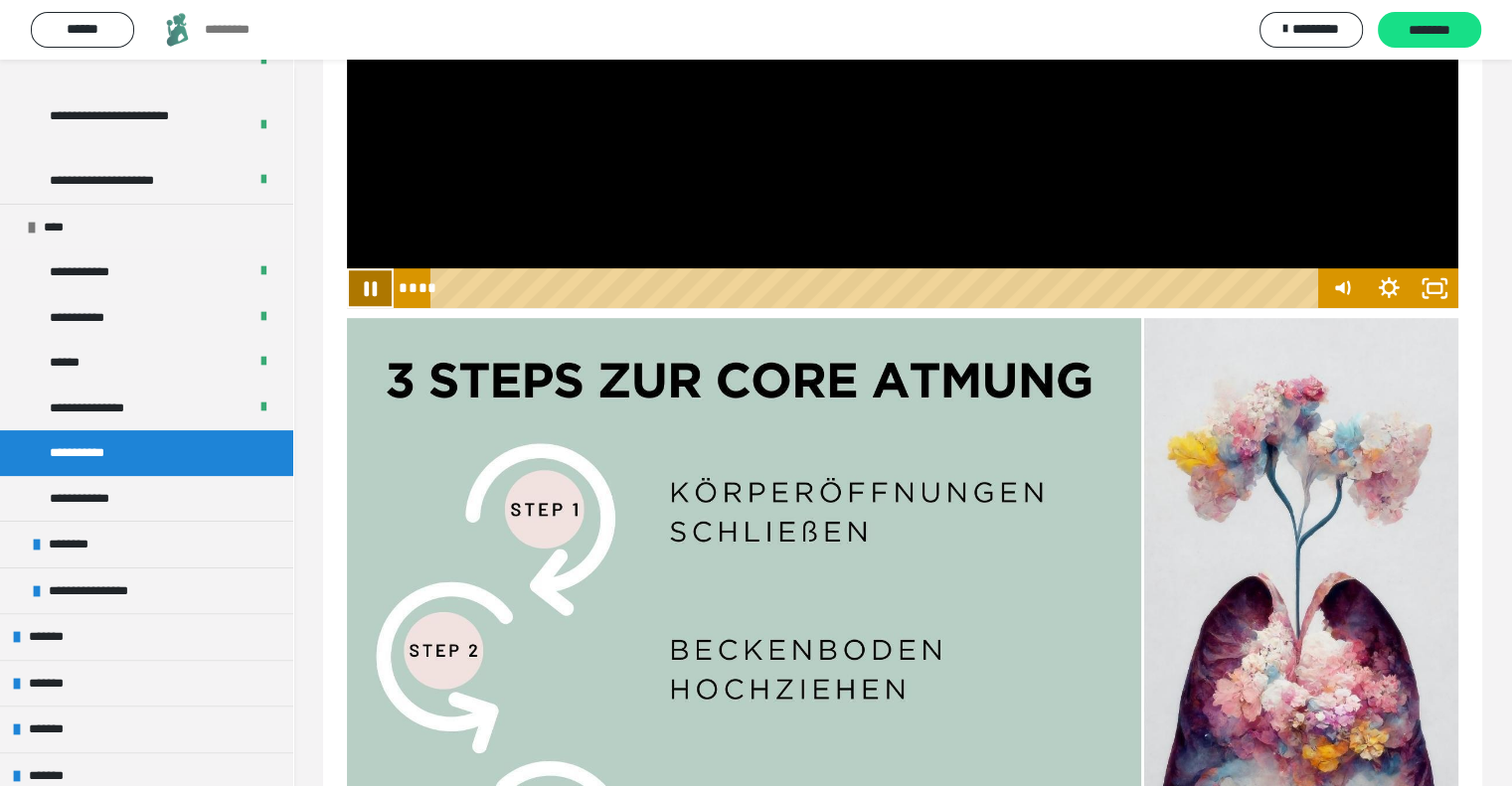 click 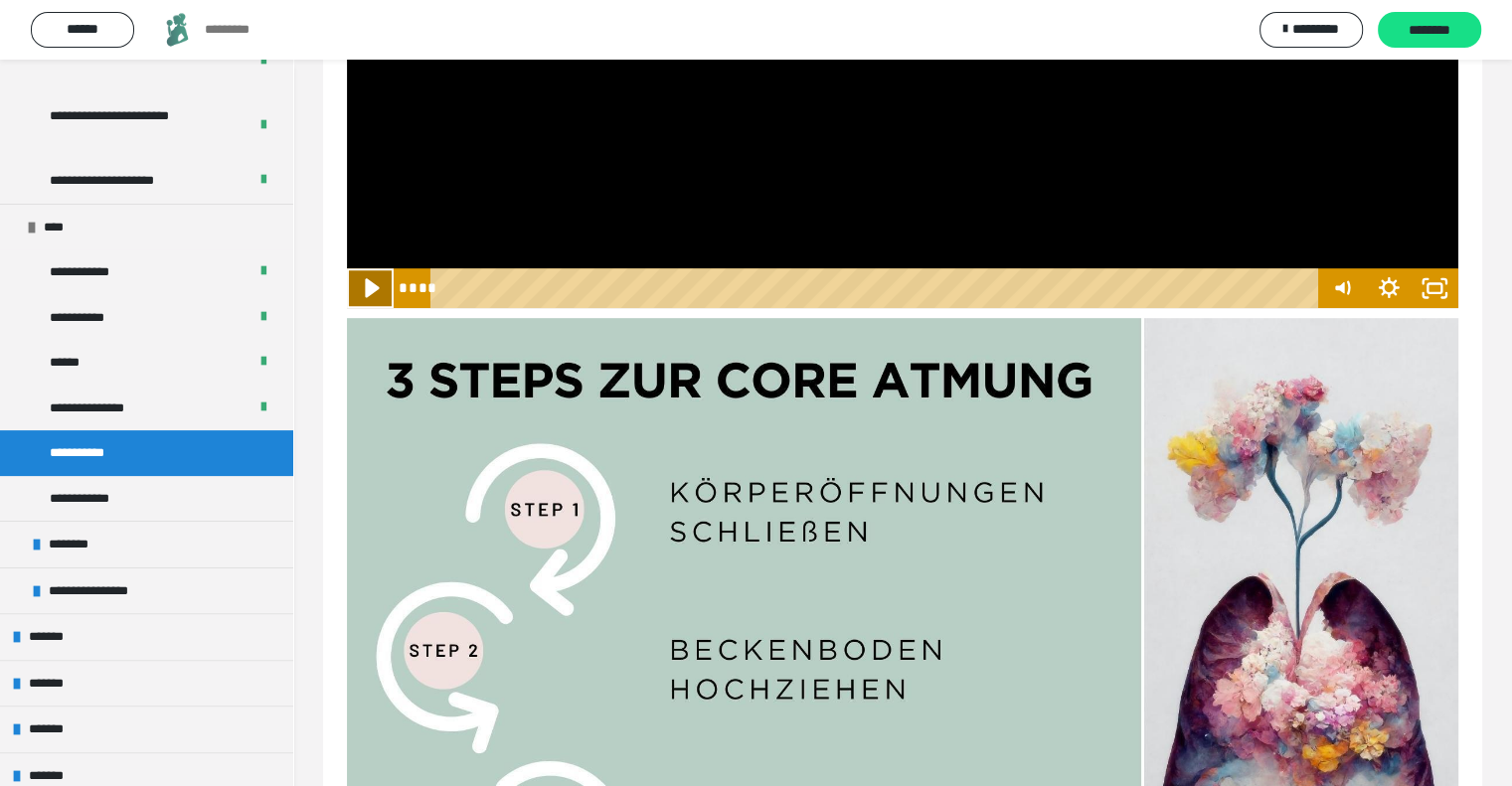 click 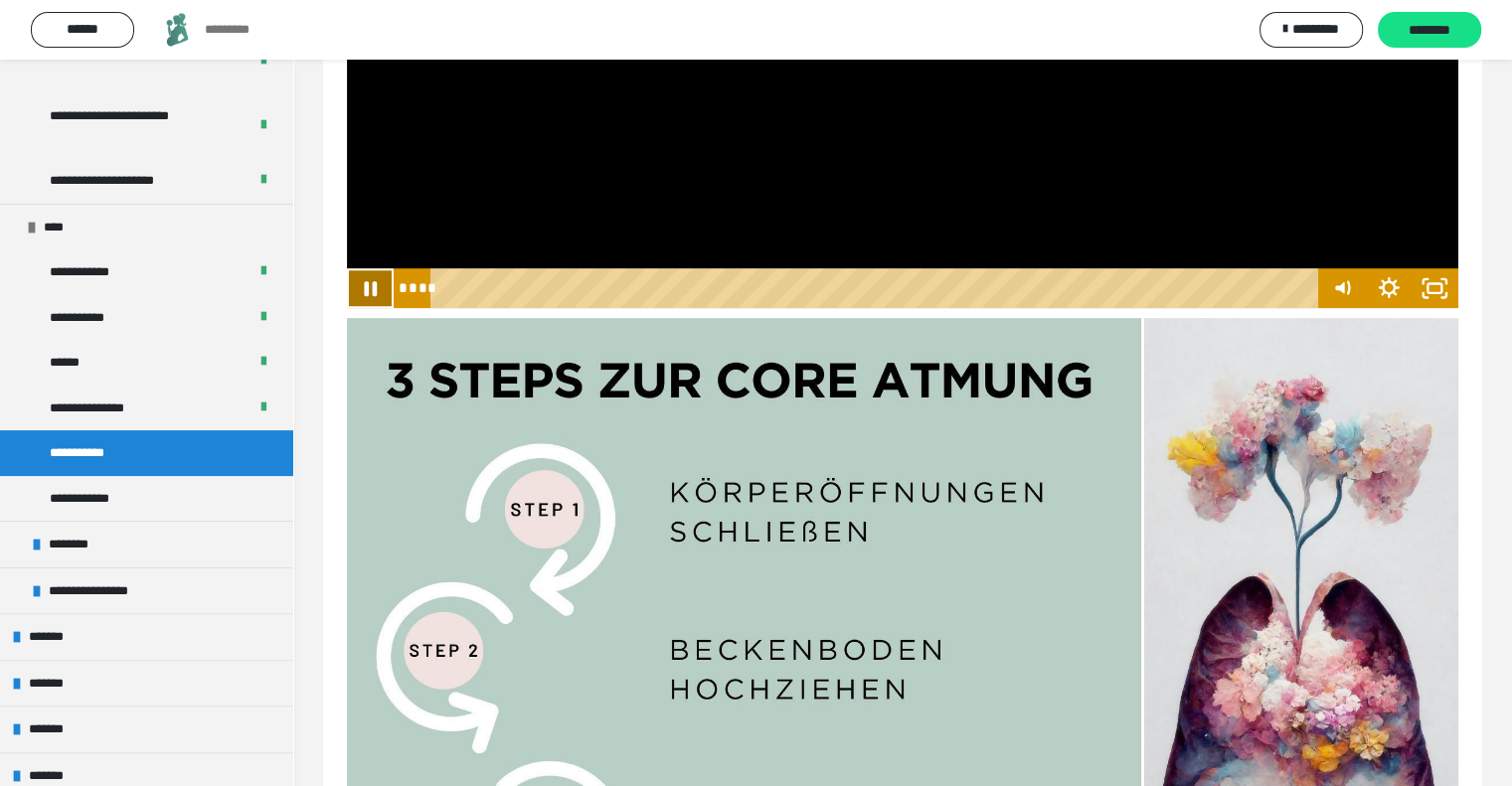 click 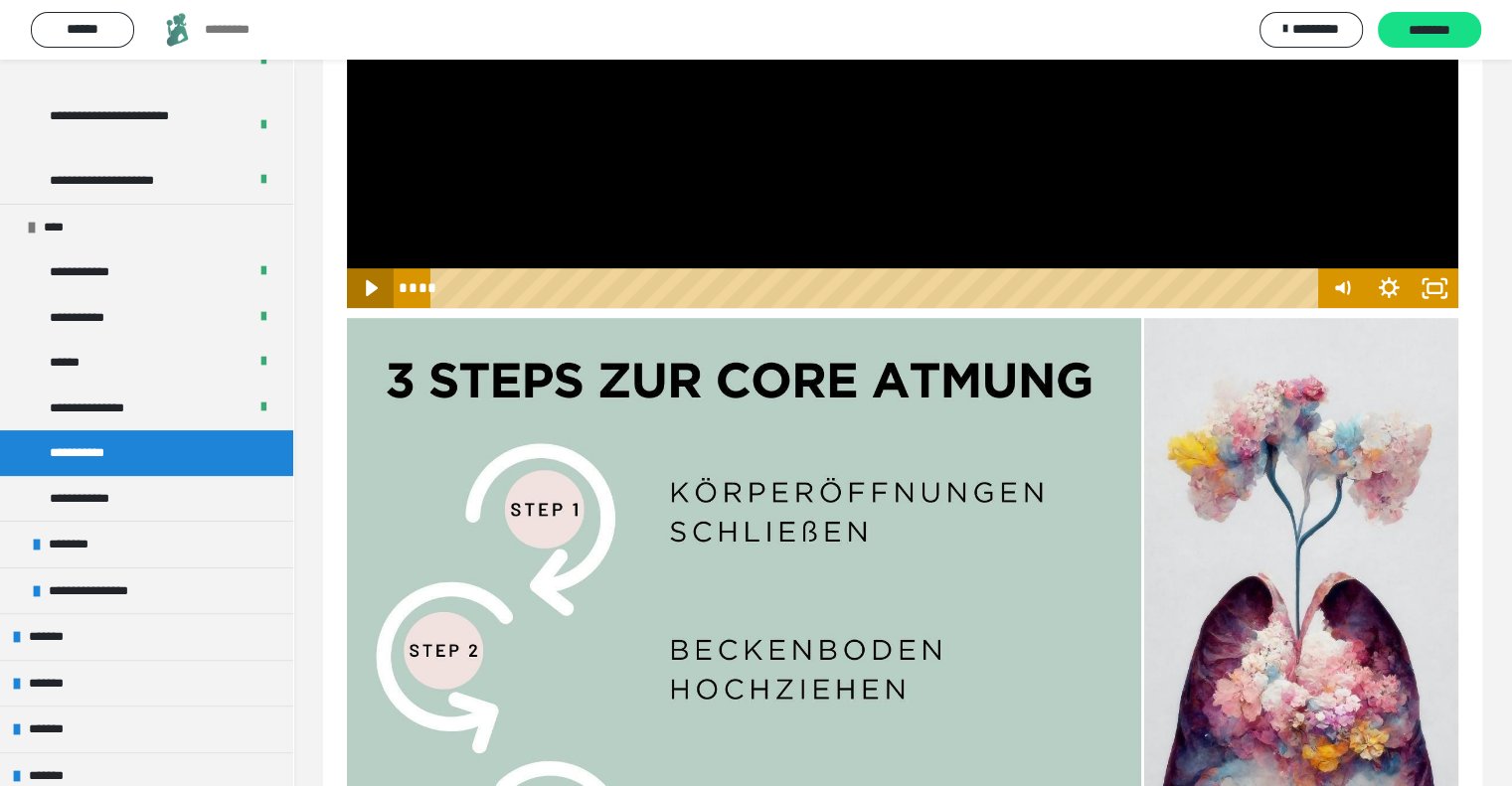 click 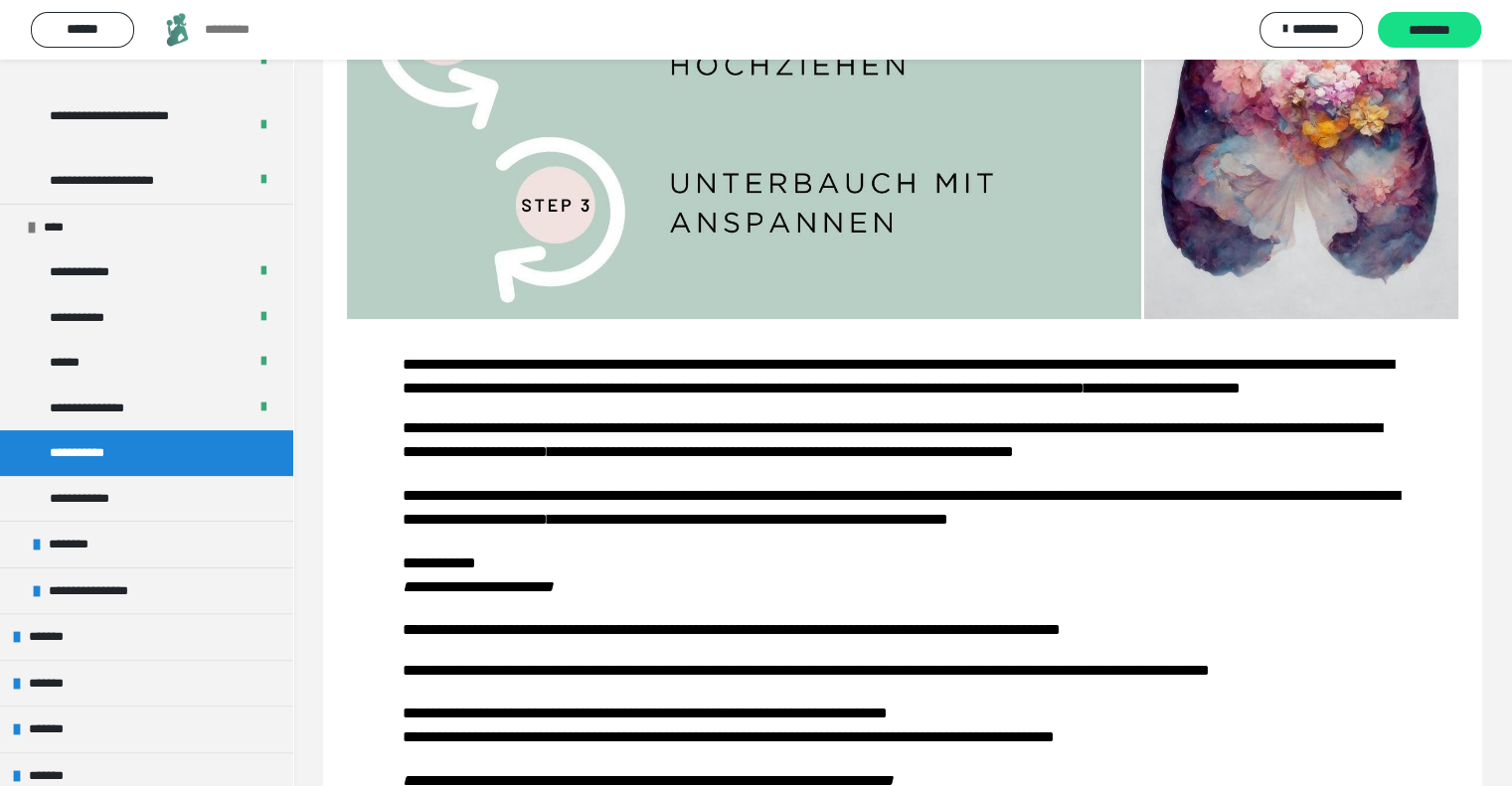 scroll, scrollTop: 1721, scrollLeft: 0, axis: vertical 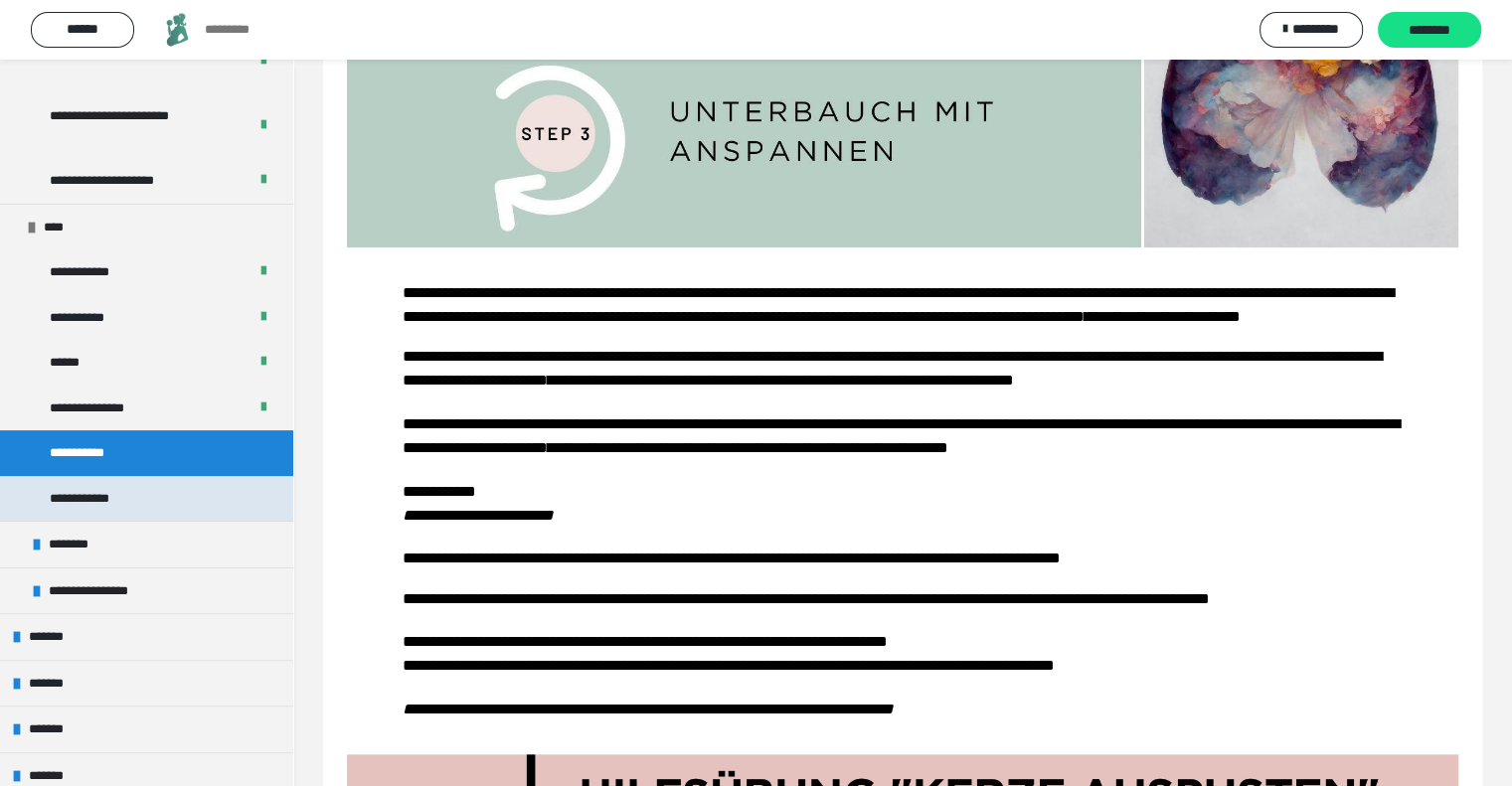 click on "**********" at bounding box center [146, 499] 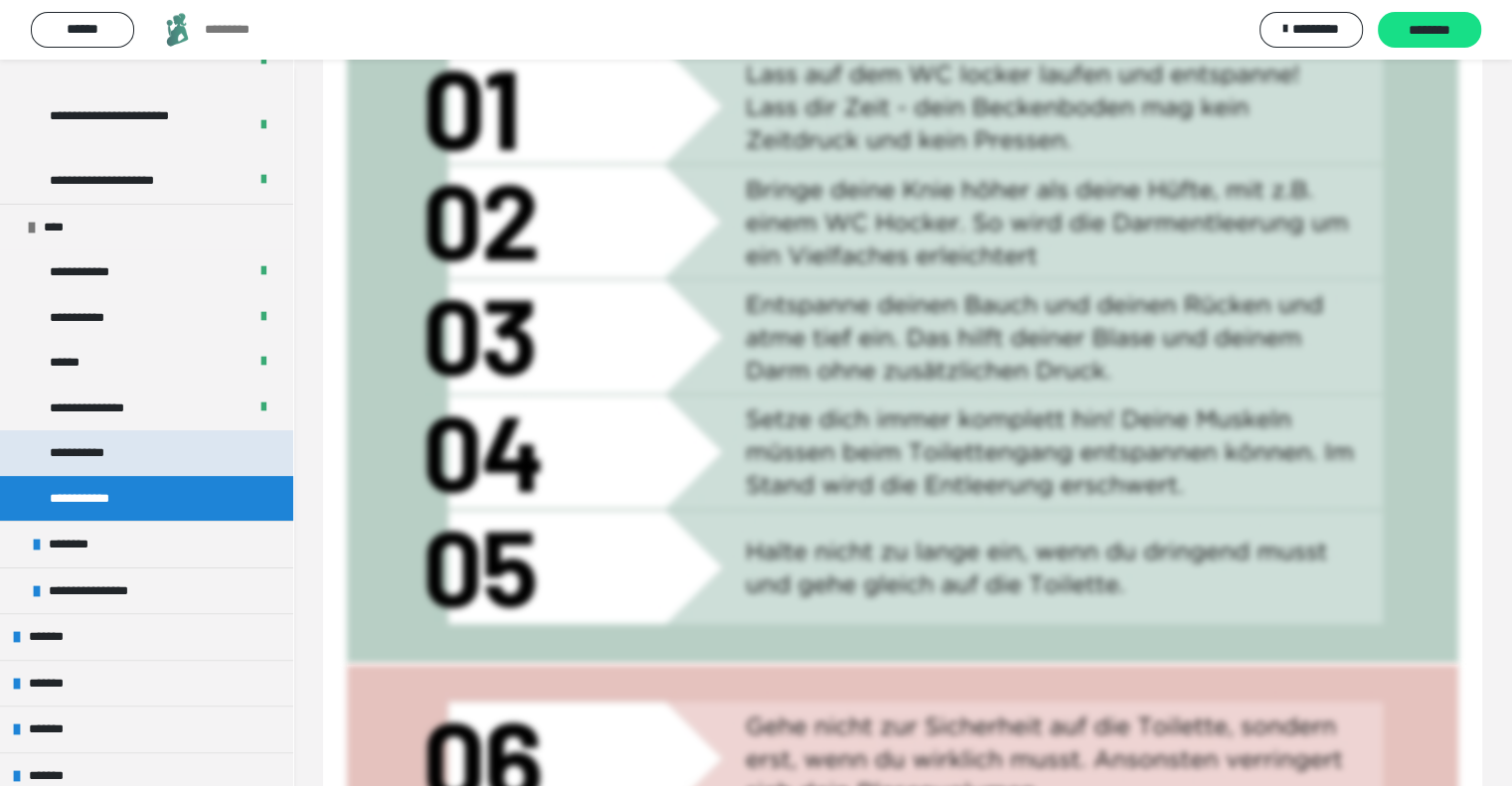 scroll, scrollTop: 1721, scrollLeft: 0, axis: vertical 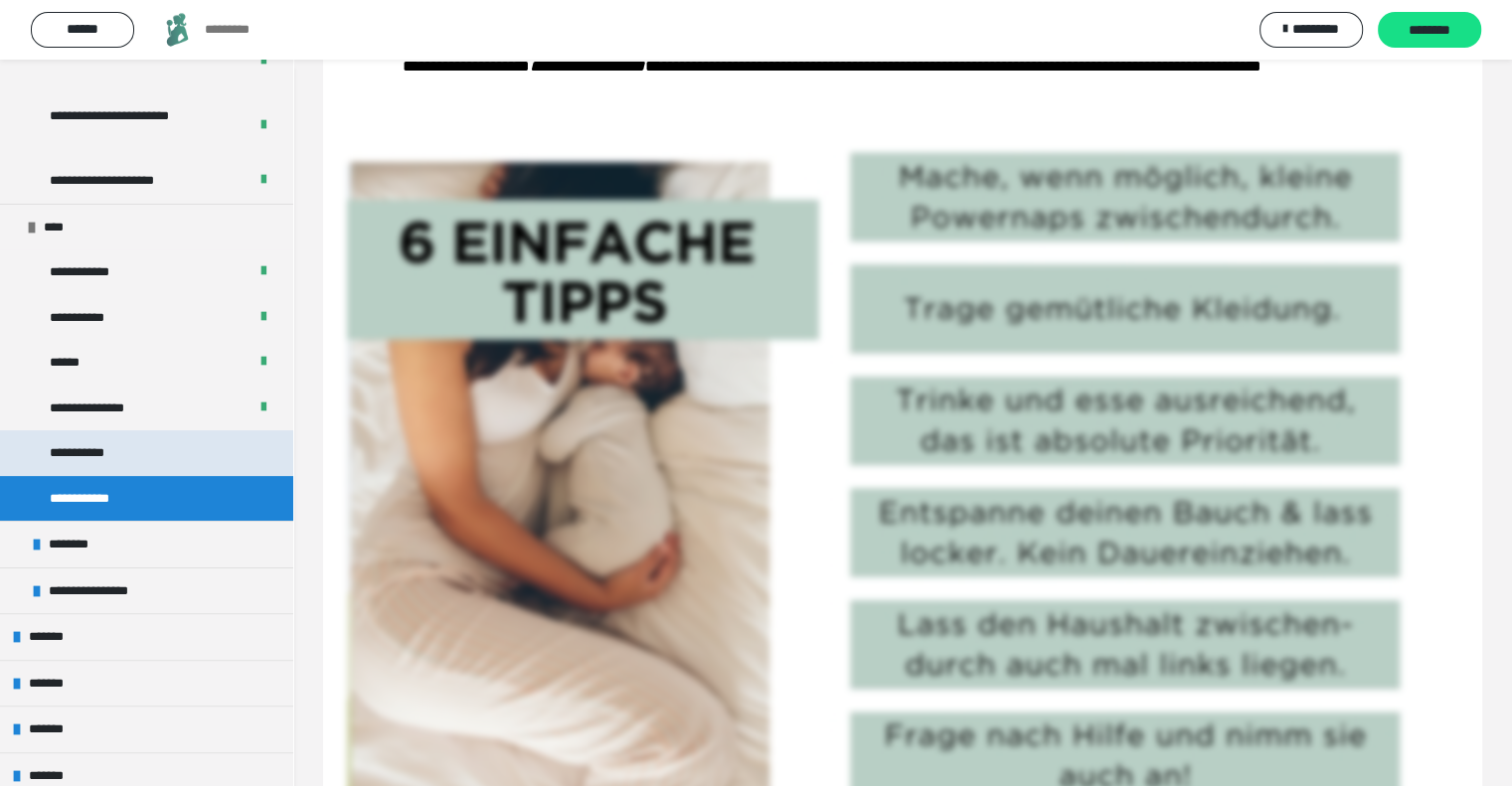 click on "**********" at bounding box center (146, 453) 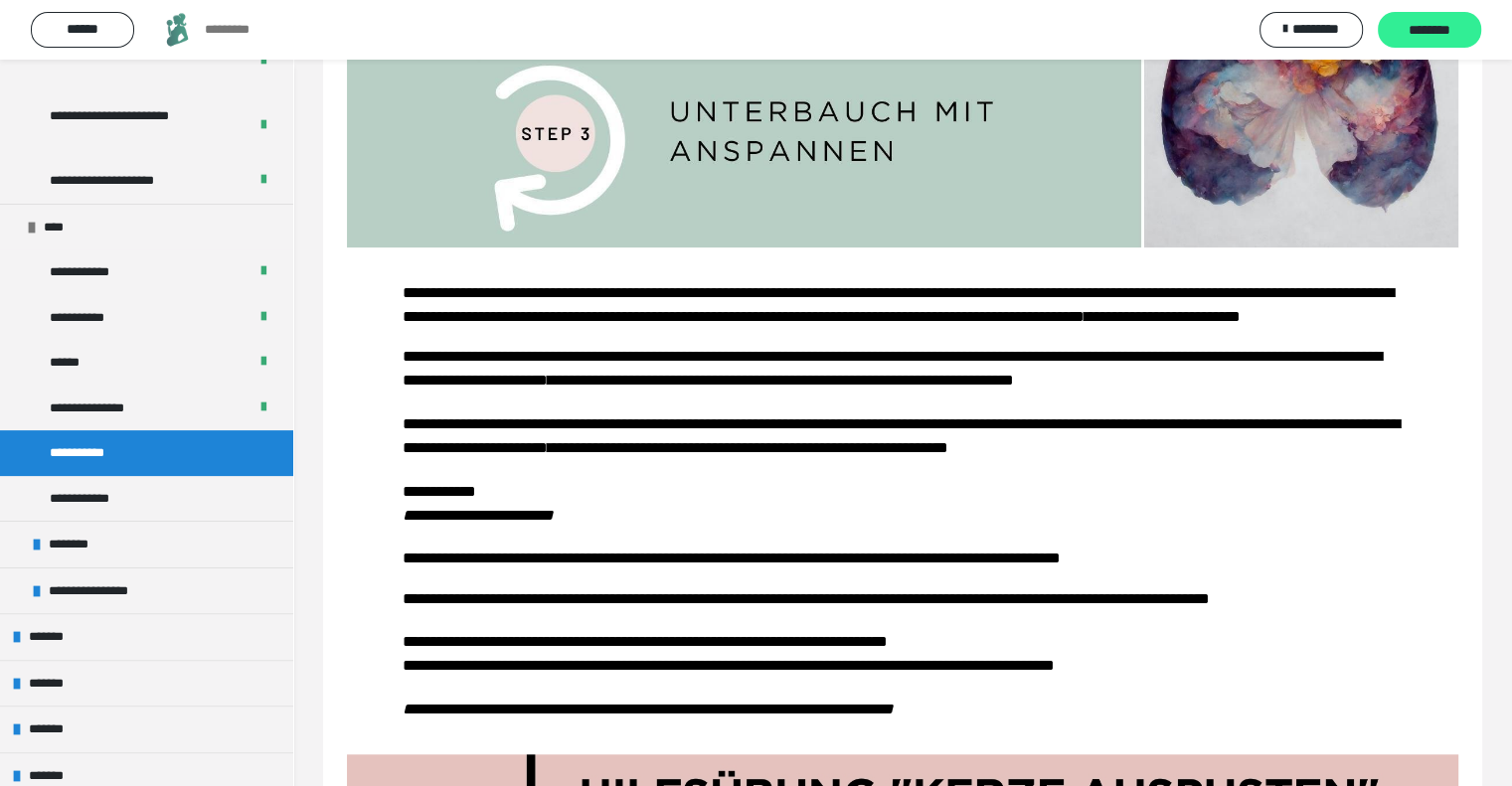 click on "********" at bounding box center [1429, 31] 